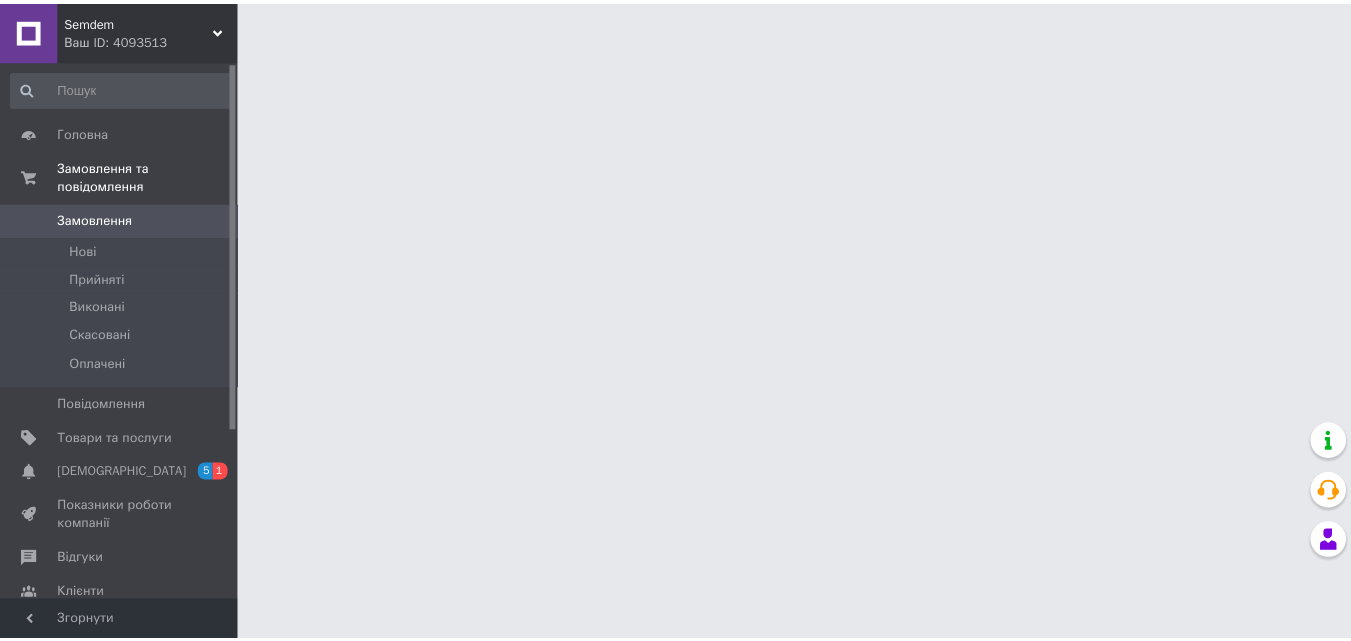 scroll, scrollTop: 0, scrollLeft: 0, axis: both 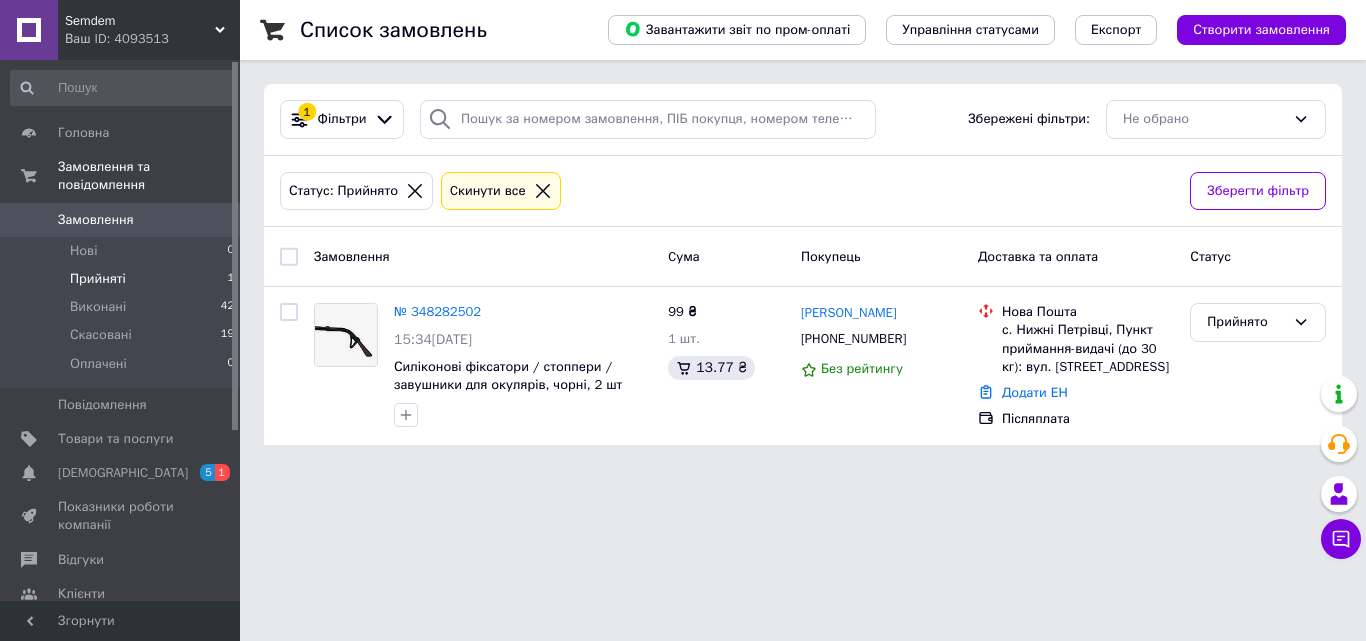 click on "Прийняті 1" at bounding box center [123, 279] 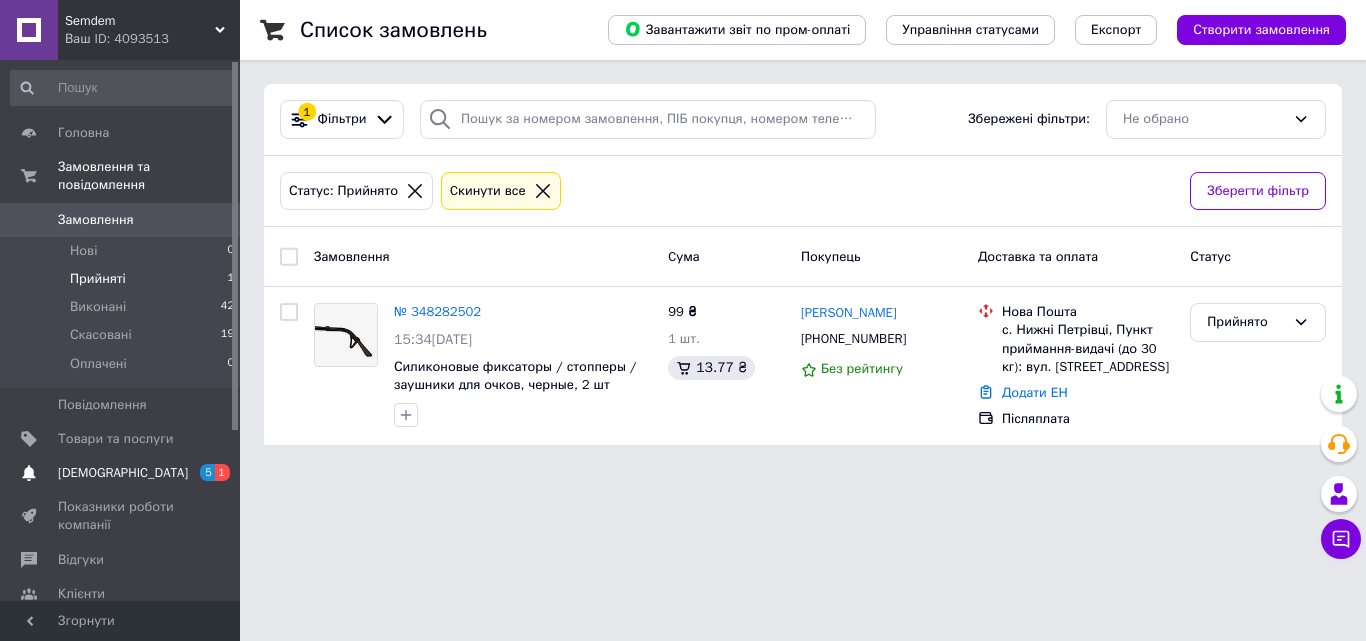 click on "[DEMOGRAPHIC_DATA]" at bounding box center [123, 473] 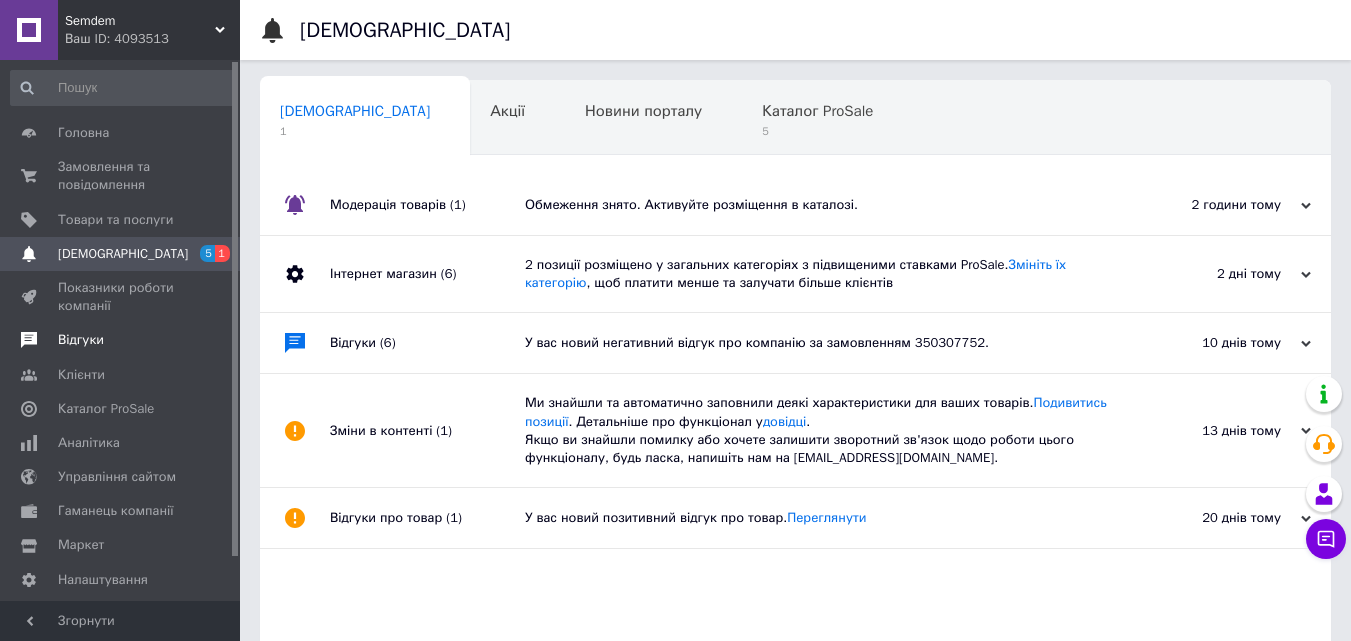 click on "Відгуки" at bounding box center (81, 340) 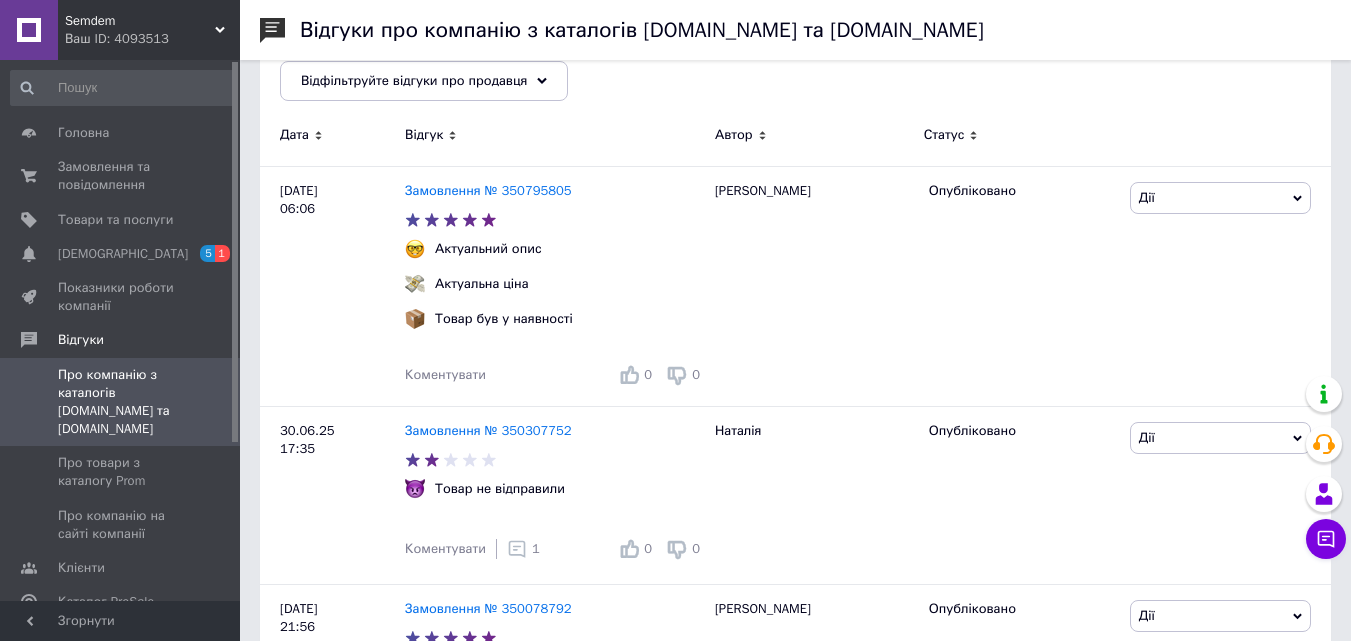scroll, scrollTop: 300, scrollLeft: 0, axis: vertical 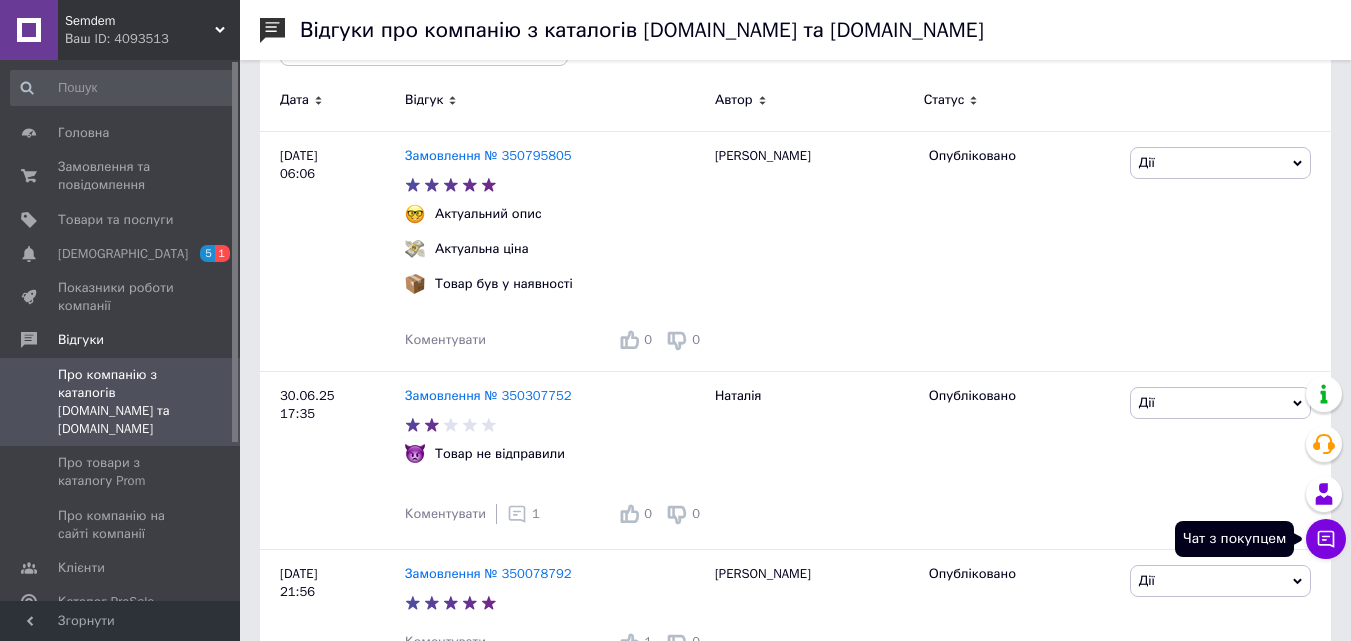click 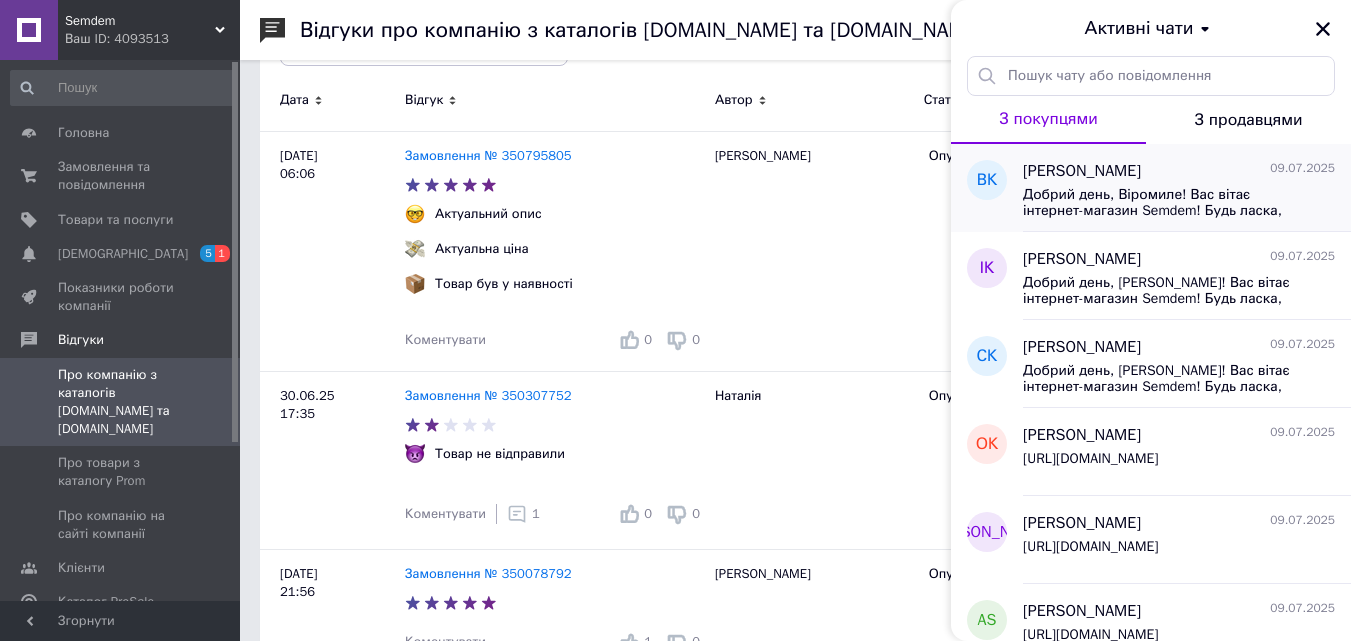 click on "Добрий день, Віромиле!
Вас вітає інтернет-магазин Semdem!
Будь ласка, оцініть нашу роботу.
Це займе декілька хвилин та допоможе нам покращити сервіс
https://cs4093513.prom.ua/ua/p2609055354-silikonovye-fiksatory-stoppery.html" at bounding box center (1165, 203) 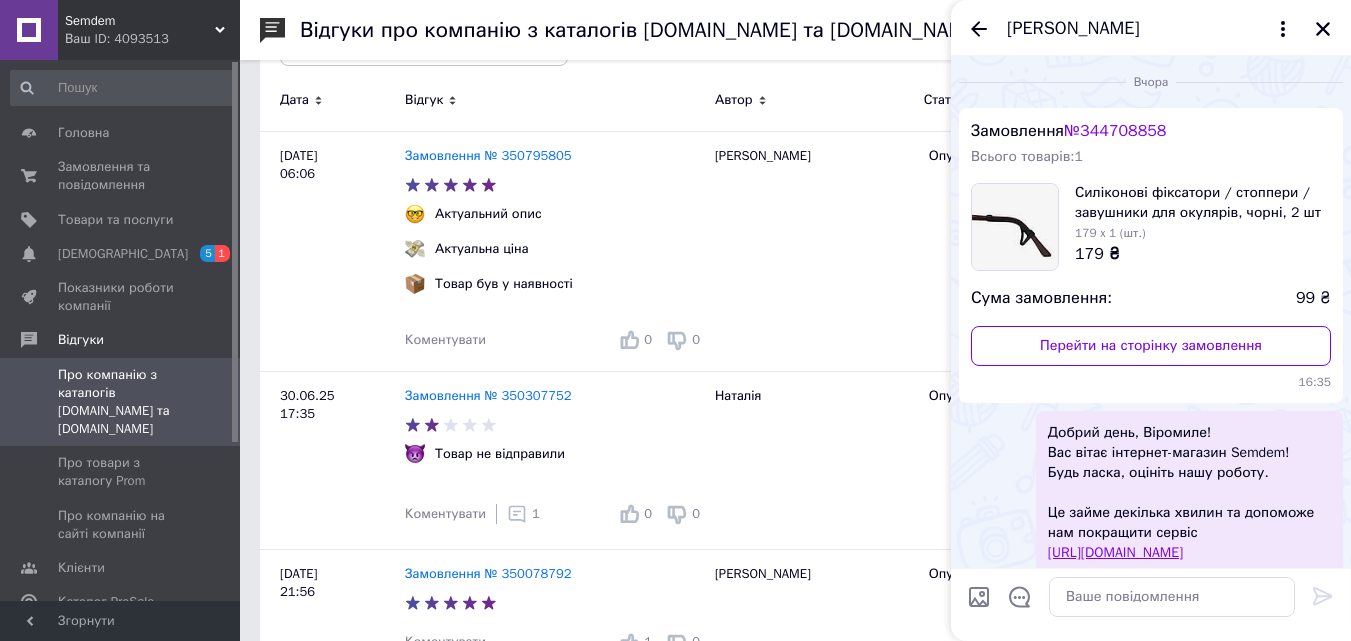 scroll, scrollTop: 242, scrollLeft: 0, axis: vertical 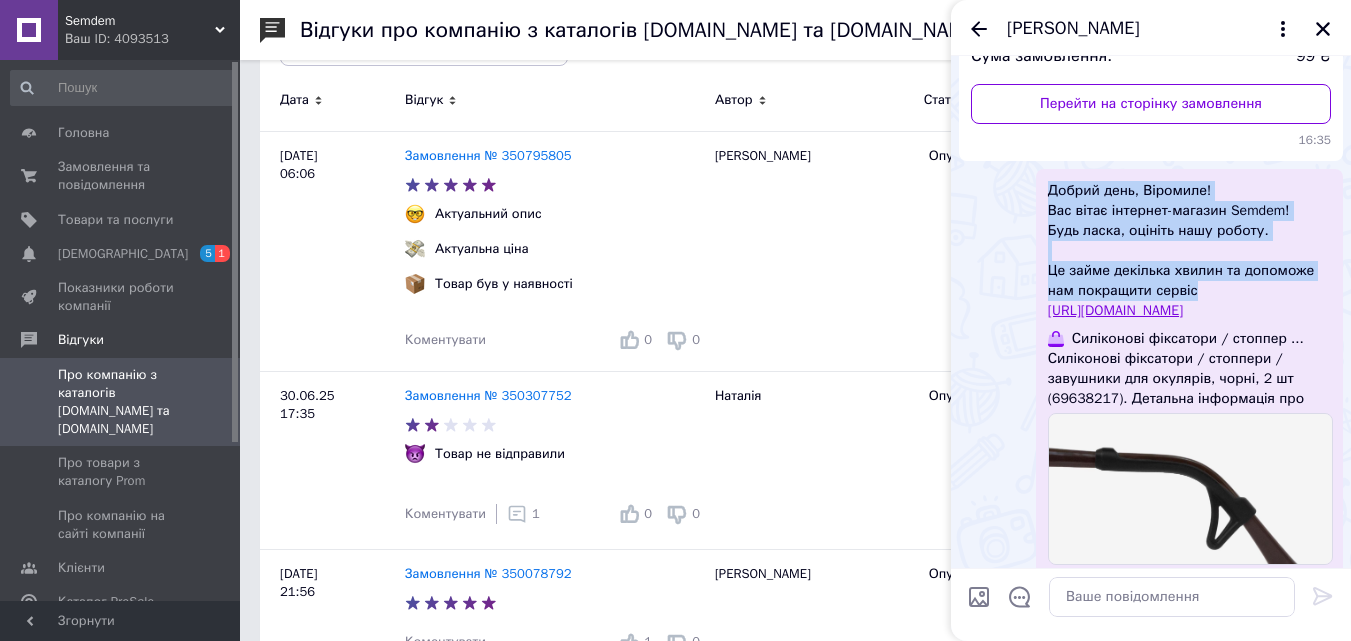 drag, startPoint x: 1046, startPoint y: 186, endPoint x: 1204, endPoint y: 290, distance: 189.15602 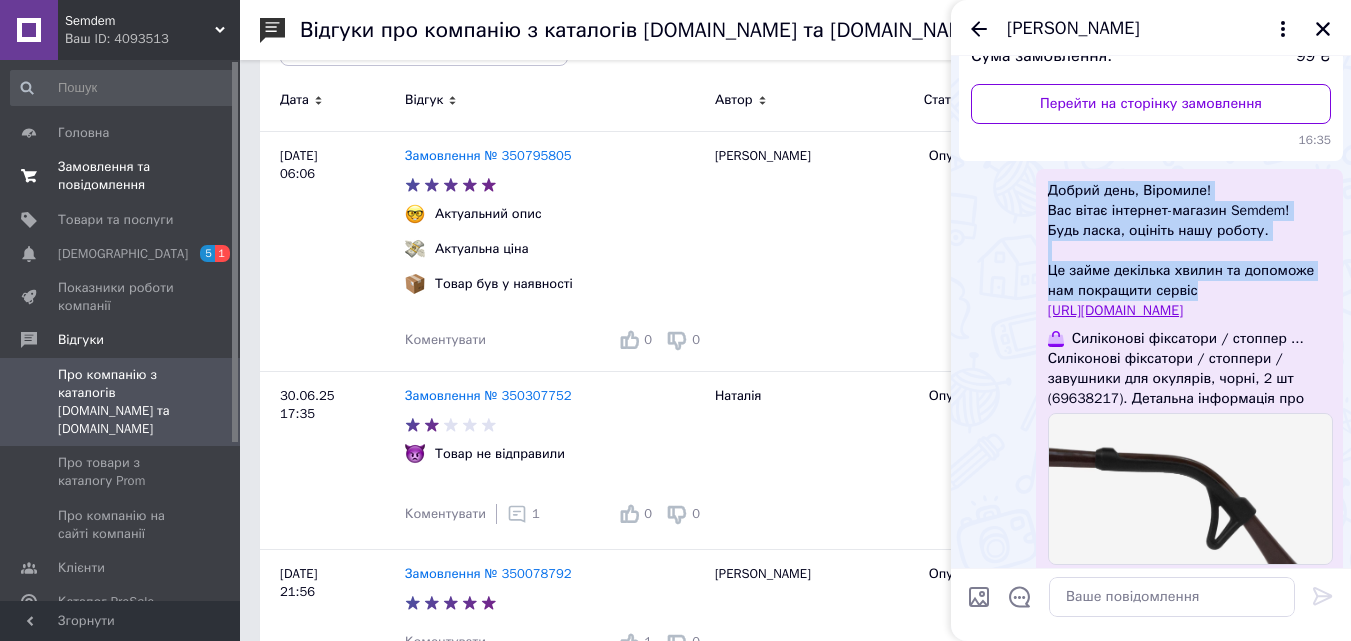 click on "Замовлення та повідомлення" at bounding box center (121, 176) 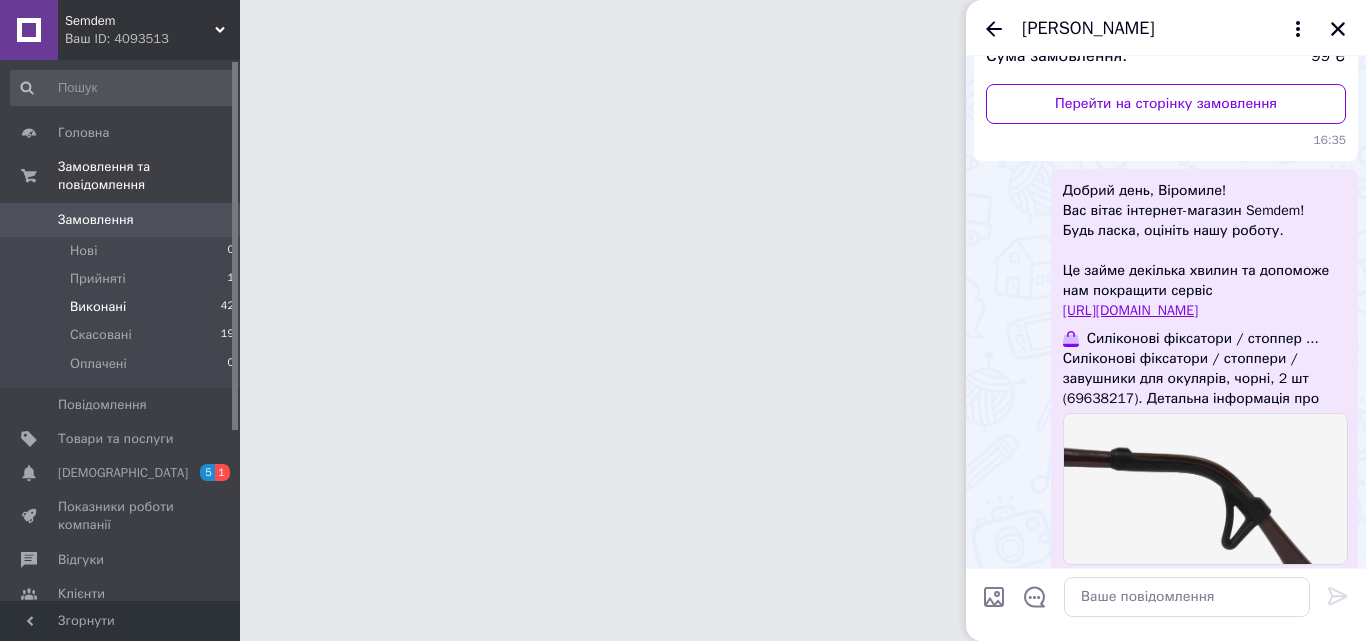 click on "Виконані 42" at bounding box center (123, 307) 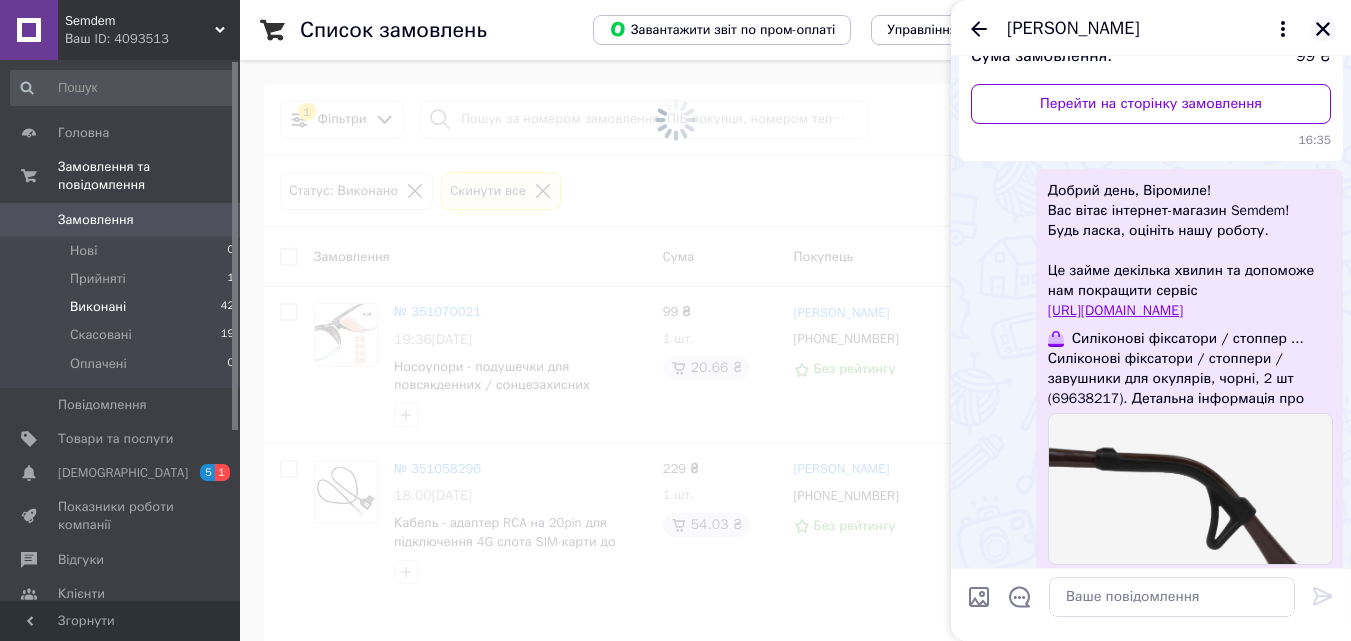 click 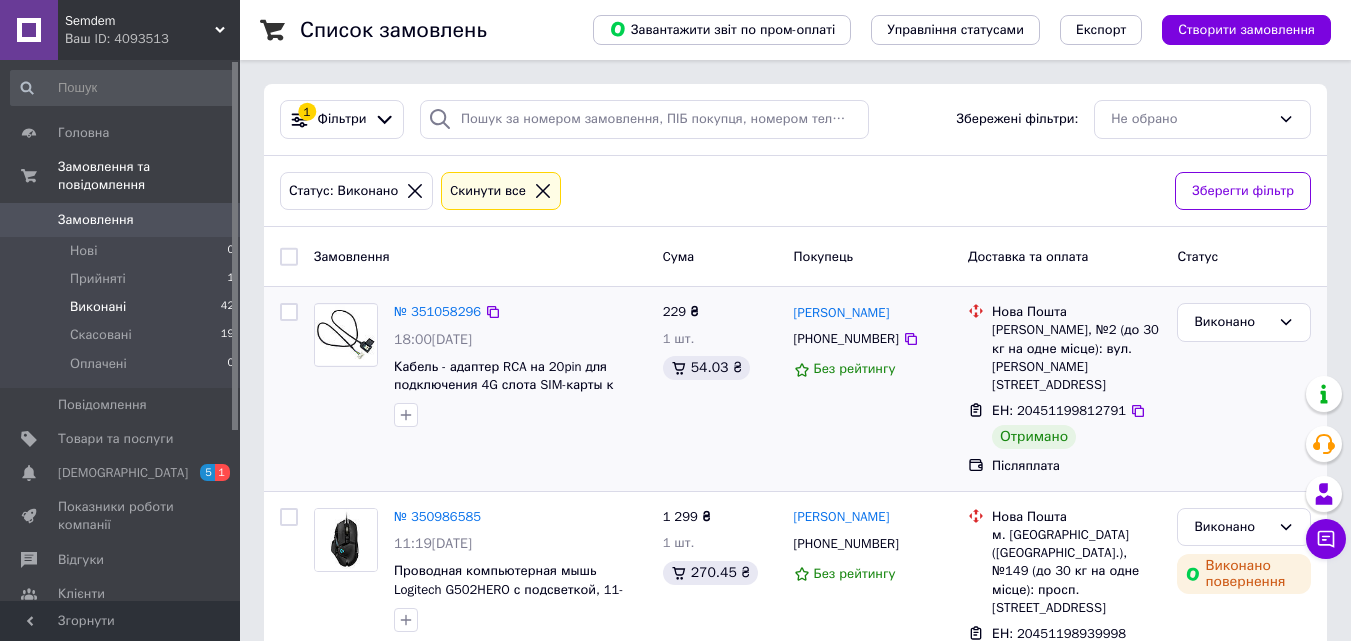 drag, startPoint x: 561, startPoint y: 324, endPoint x: 575, endPoint y: 328, distance: 14.56022 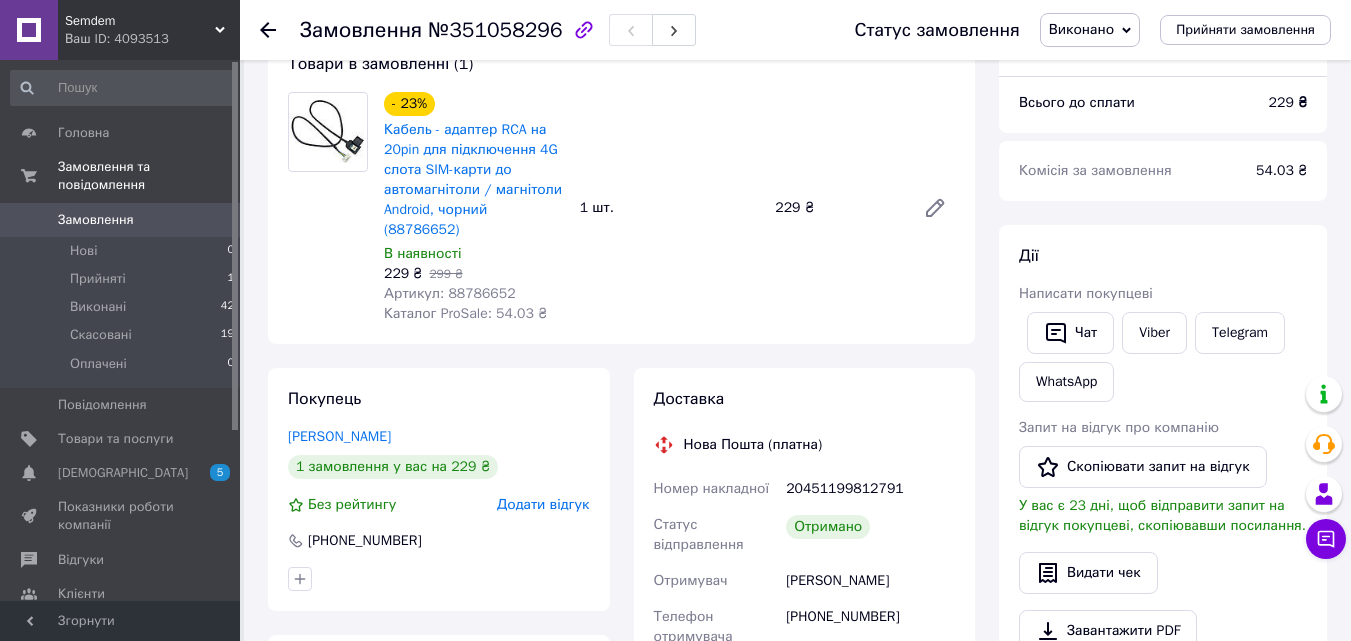 scroll, scrollTop: 200, scrollLeft: 0, axis: vertical 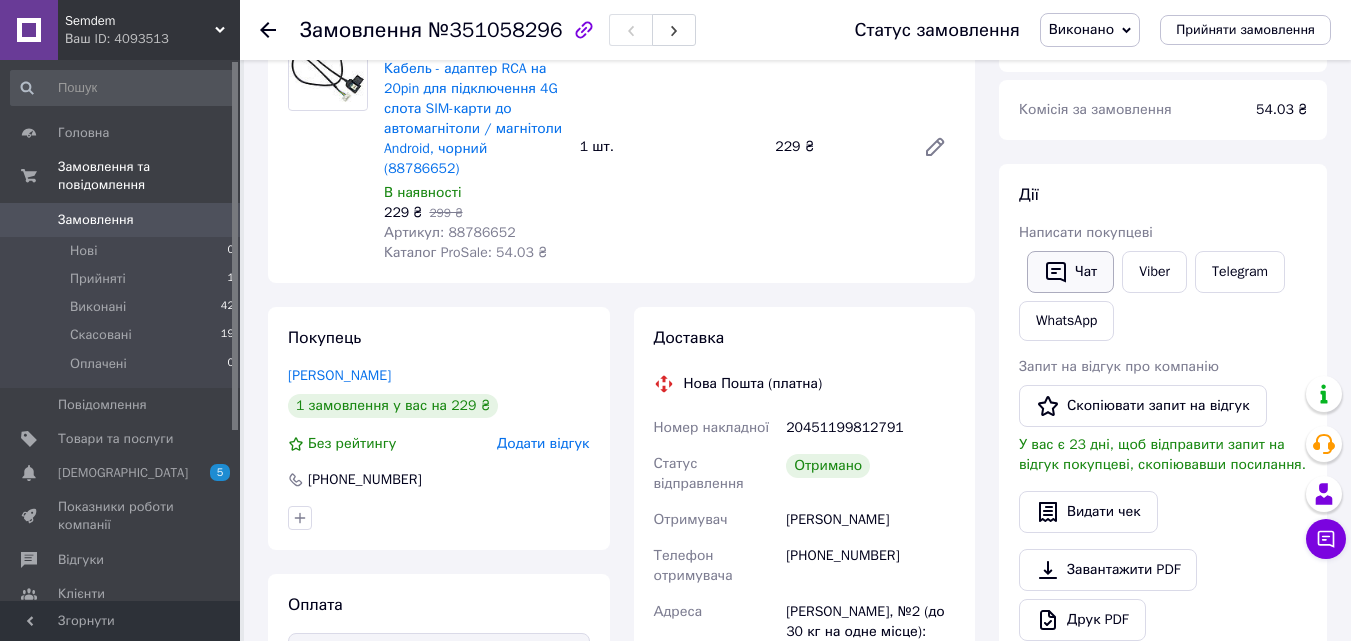 click on "Чат" at bounding box center [1070, 272] 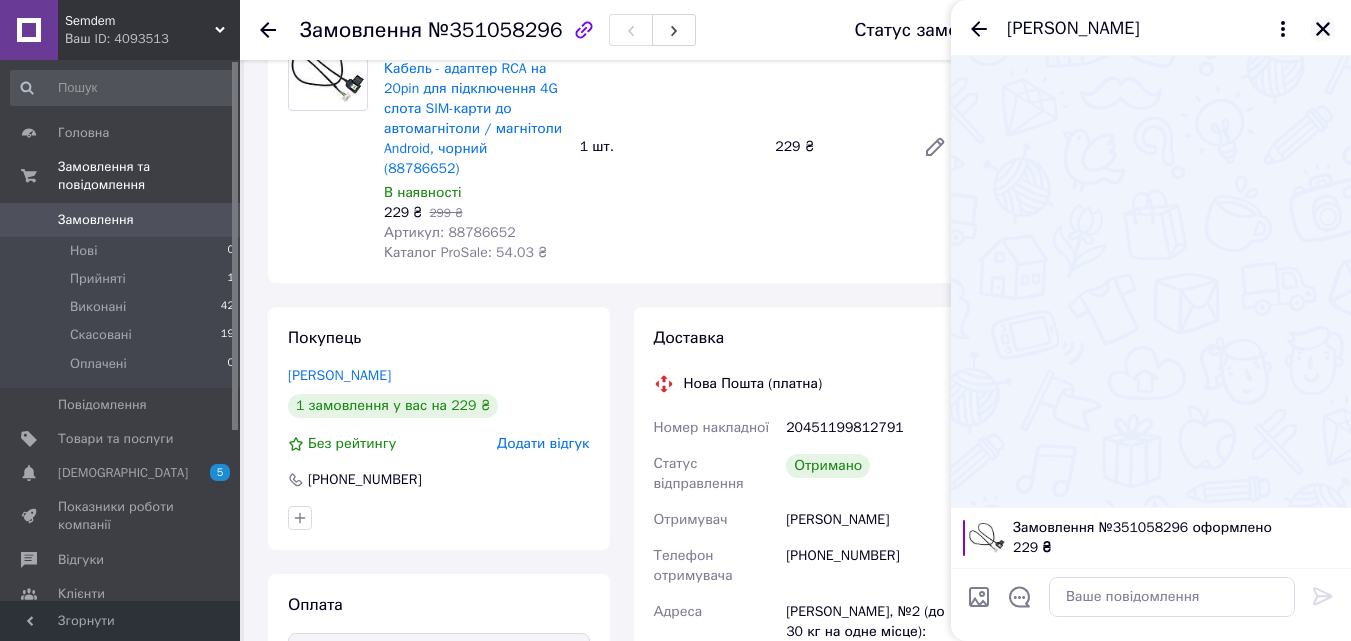 click 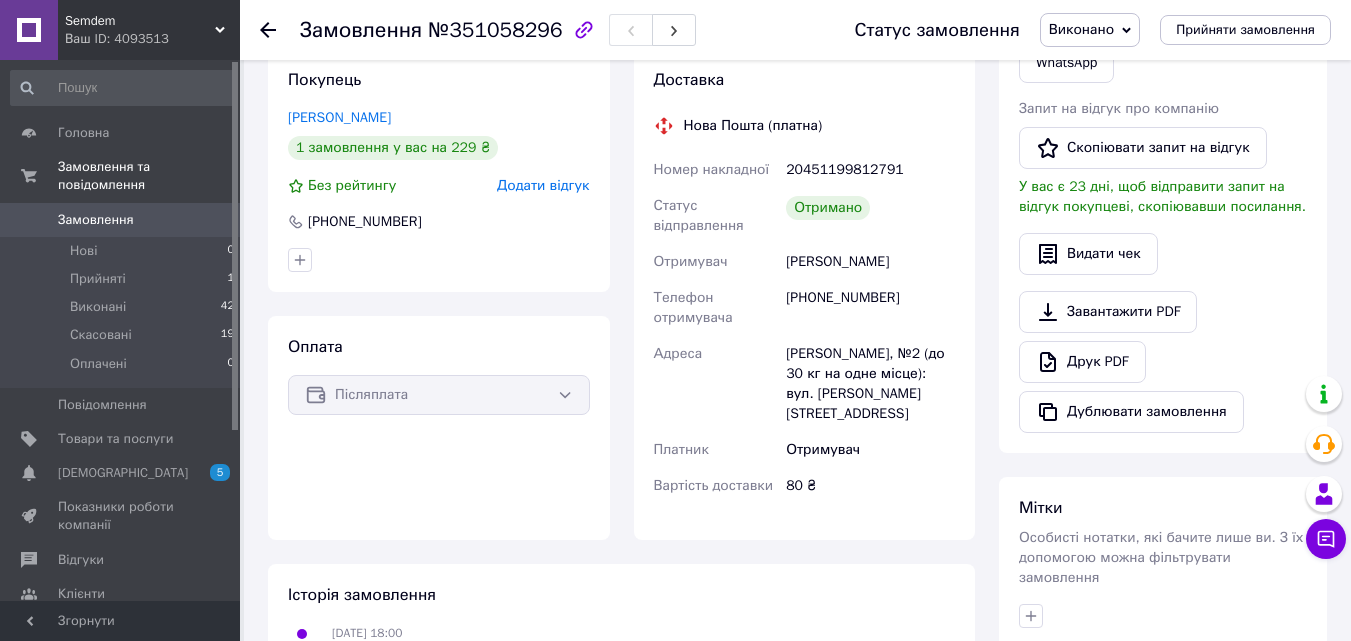 scroll, scrollTop: 358, scrollLeft: 0, axis: vertical 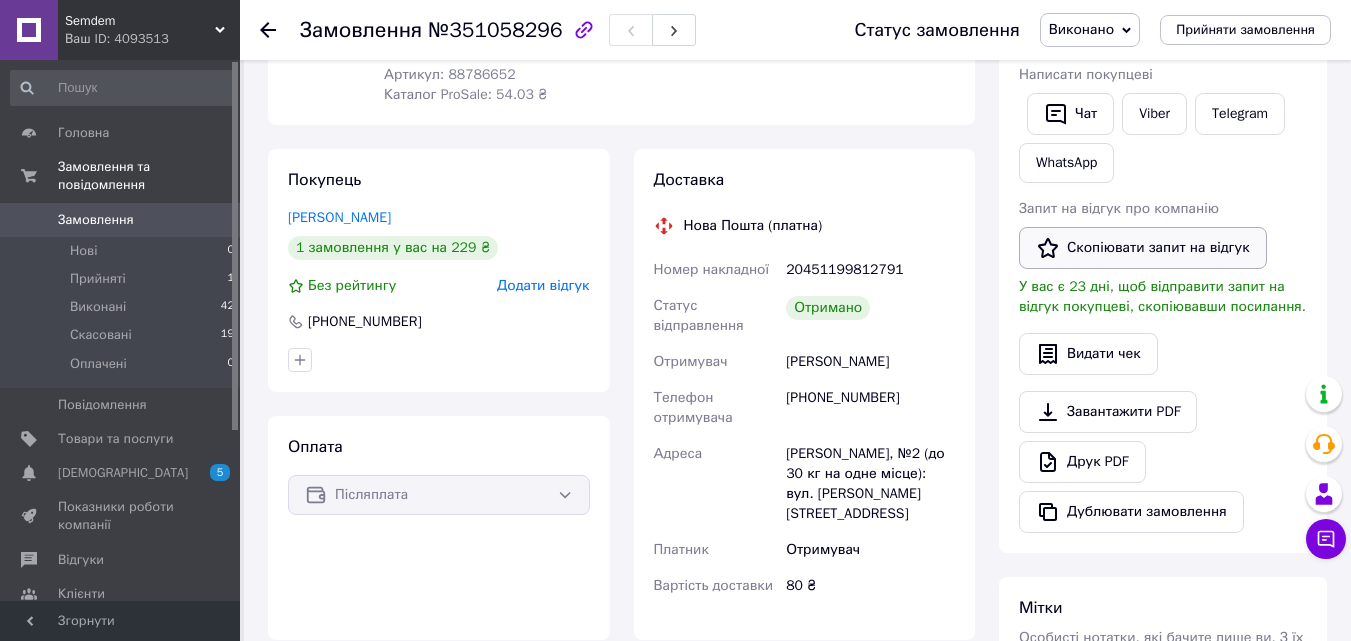 click on "Скопіювати запит на відгук" at bounding box center (1143, 248) 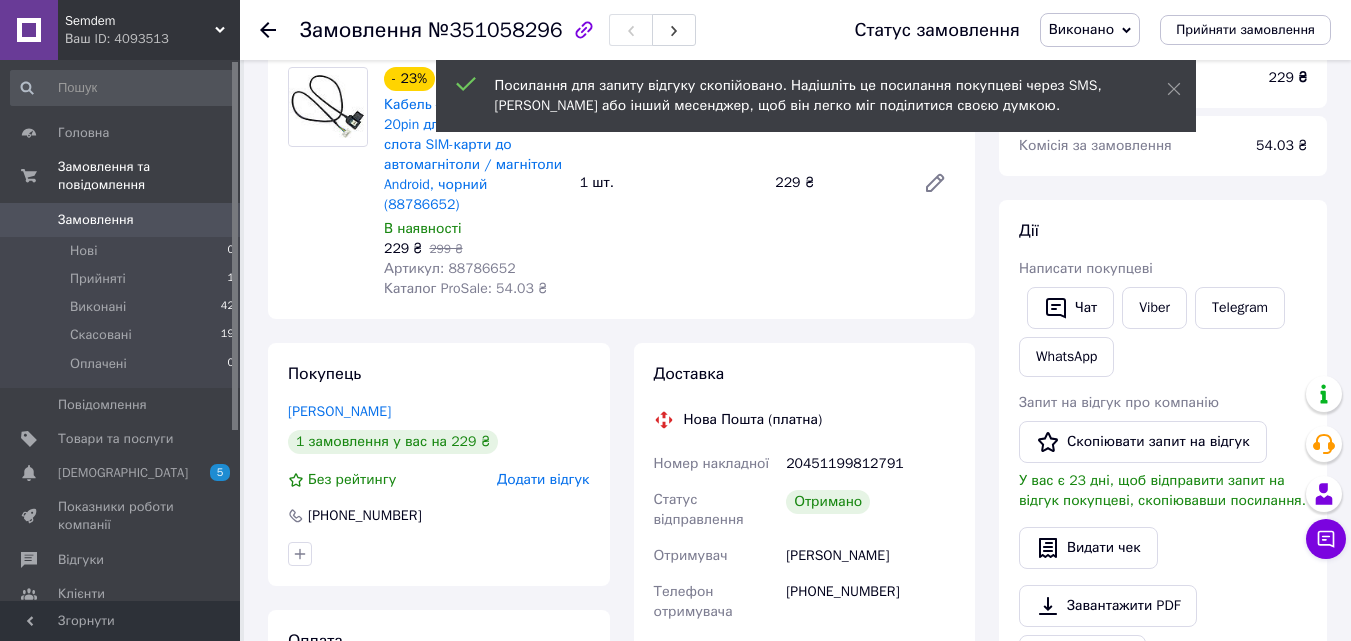 scroll, scrollTop: 158, scrollLeft: 0, axis: vertical 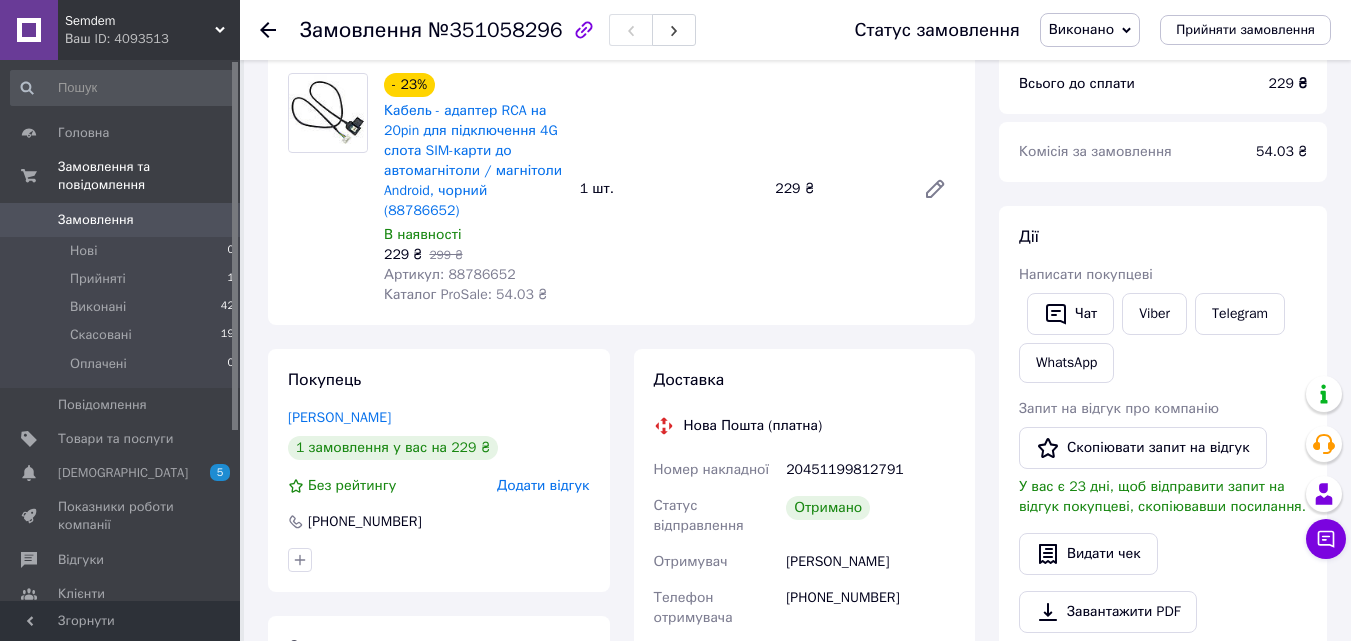 drag, startPoint x: 1068, startPoint y: 324, endPoint x: 1068, endPoint y: 339, distance: 15 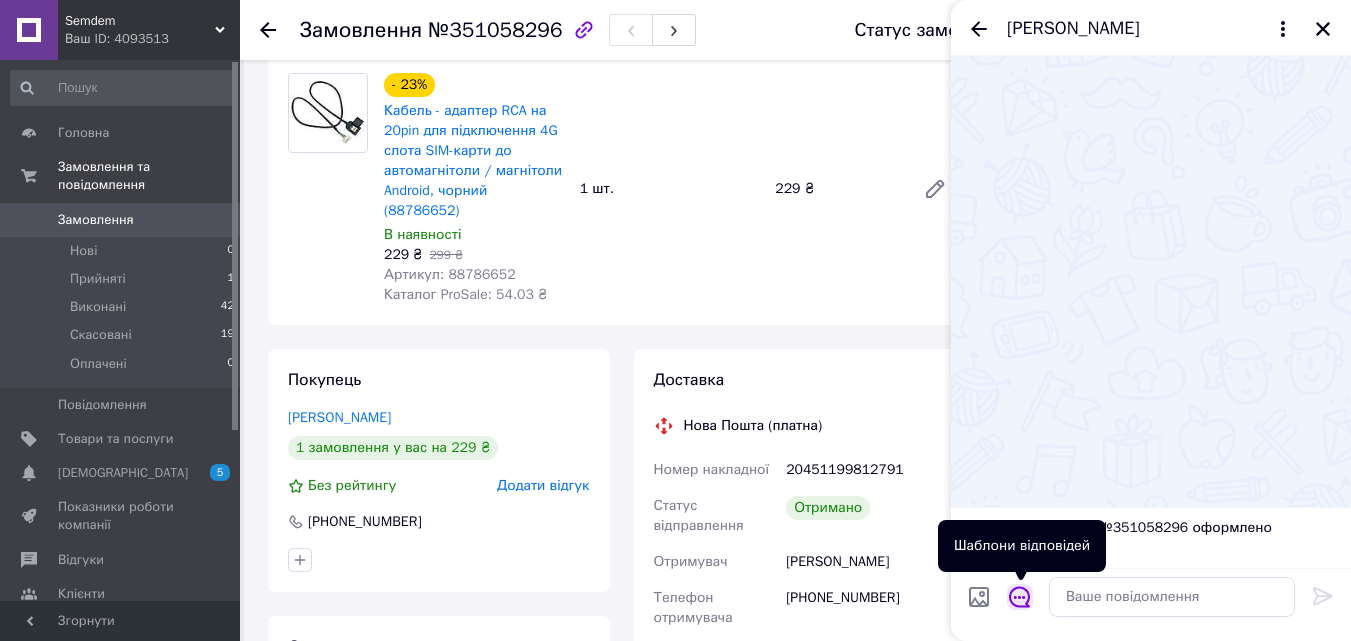 click 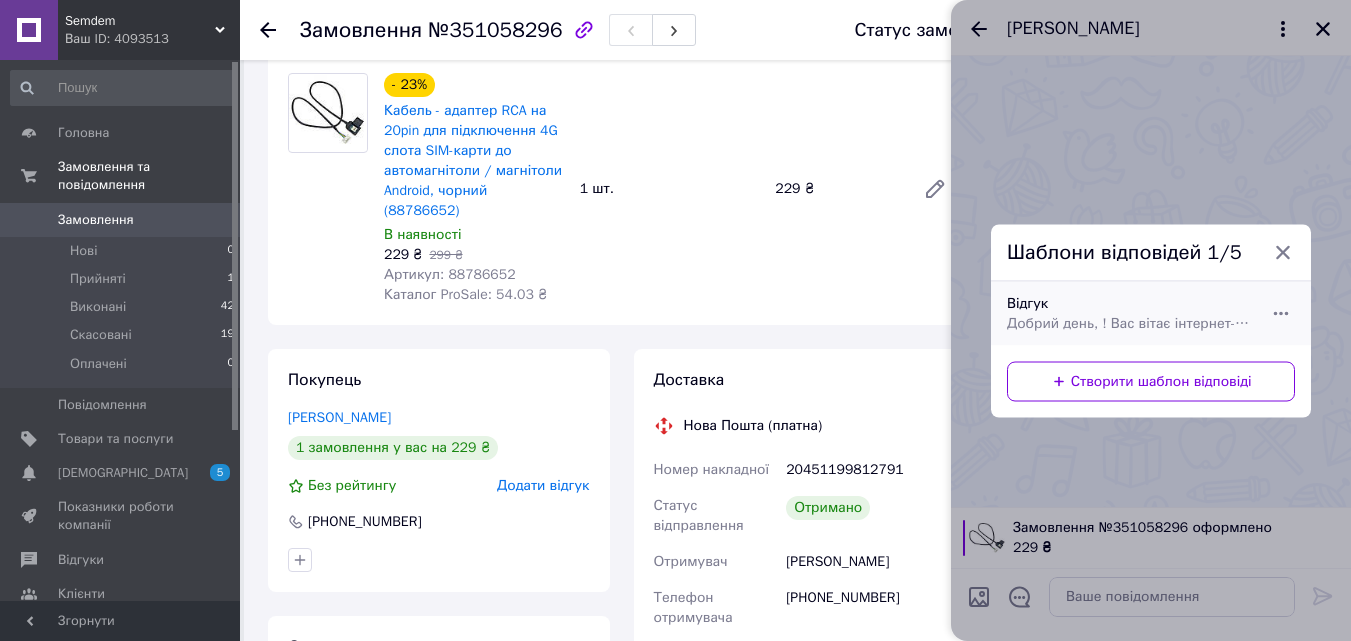 click on "Добрий день, !
Вас вітає інтернет-магазин Semdem!
Будь ласка, оцініть нашу роботу.
Це займе декілька хвилин та допоможе нам покращити сервіс
(посилання на товар)" at bounding box center (1129, 323) 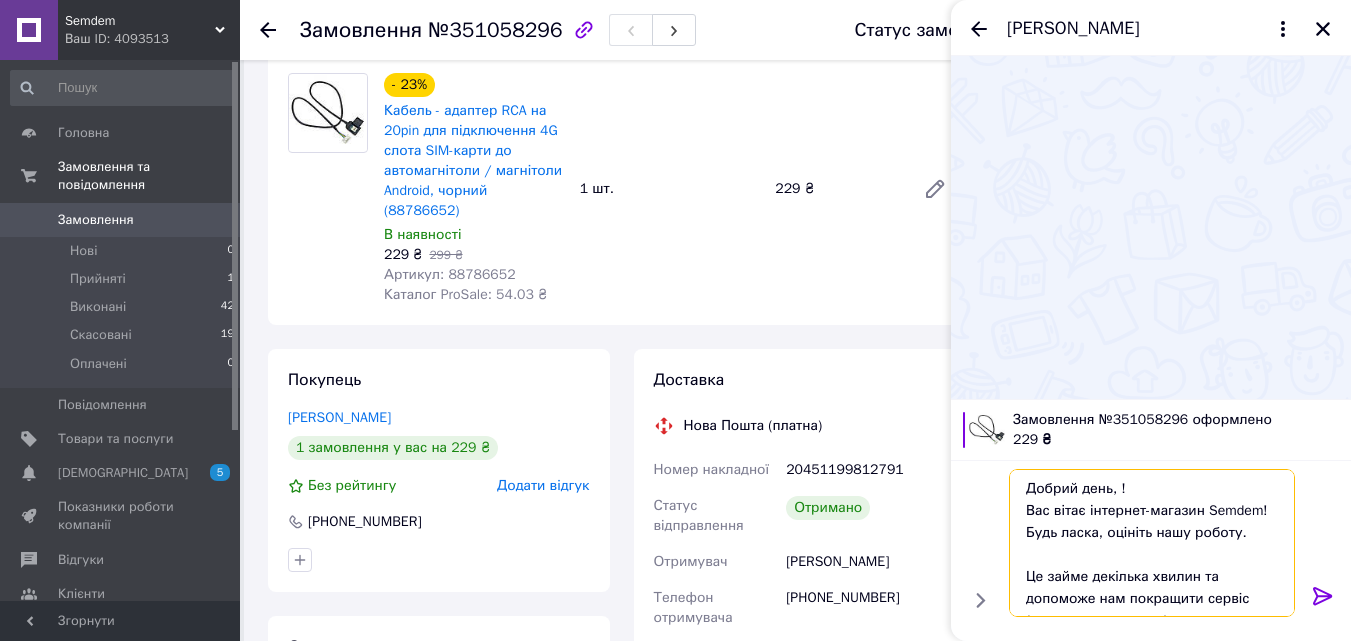click on "Добрий день, !
Вас вітає інтернет-магазин Semdem!
Будь ласка, оцініть нашу роботу.
Це займе декілька хвилин та допоможе нам покращити сервіс
(посилання на товар)" at bounding box center [1152, 543] 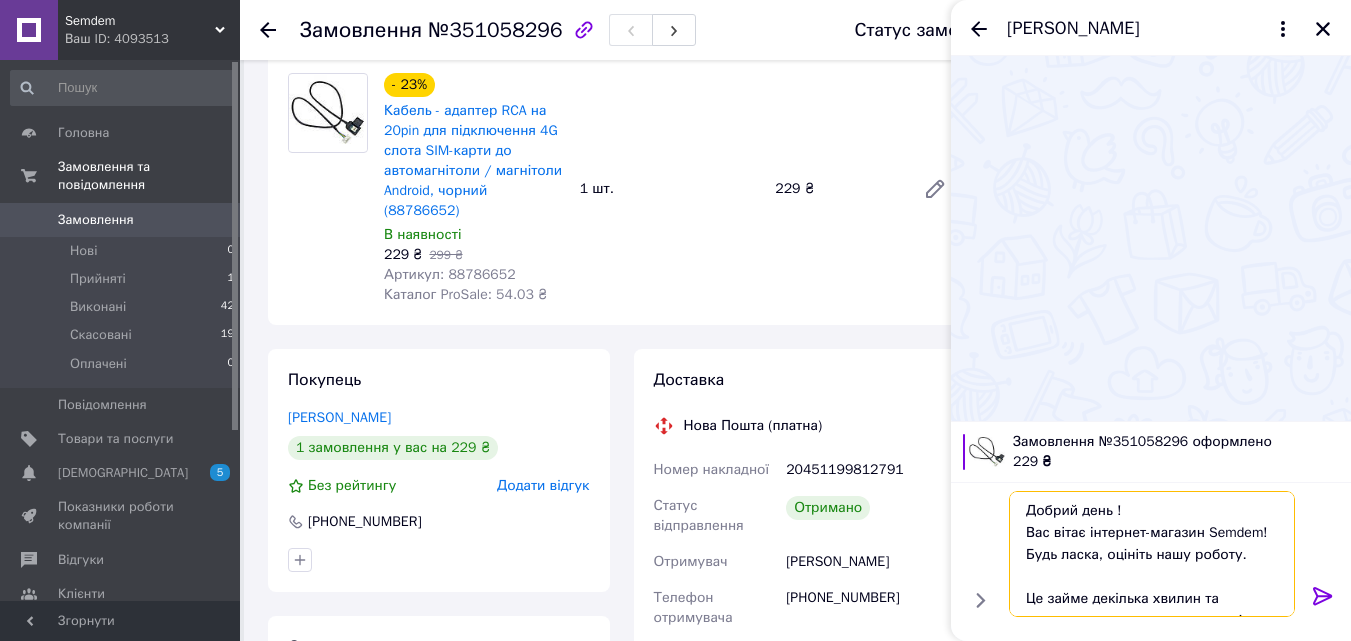 scroll, scrollTop: 46, scrollLeft: 0, axis: vertical 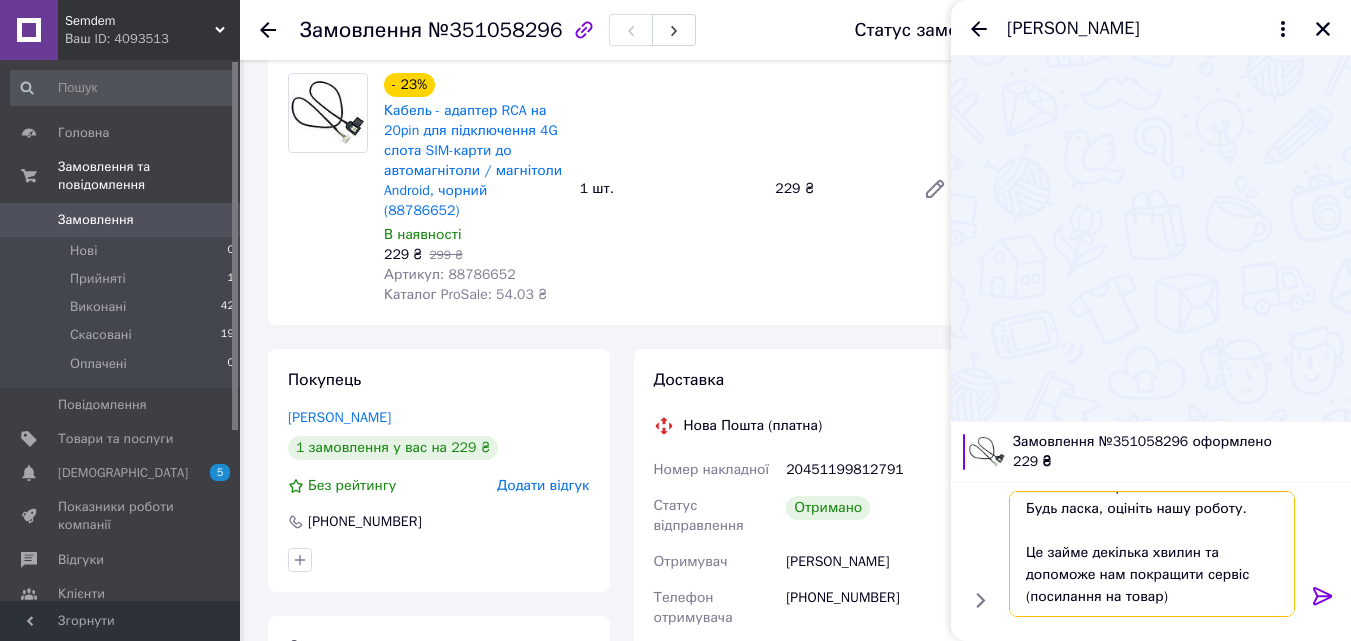 drag, startPoint x: 1161, startPoint y: 599, endPoint x: 1025, endPoint y: 605, distance: 136.1323 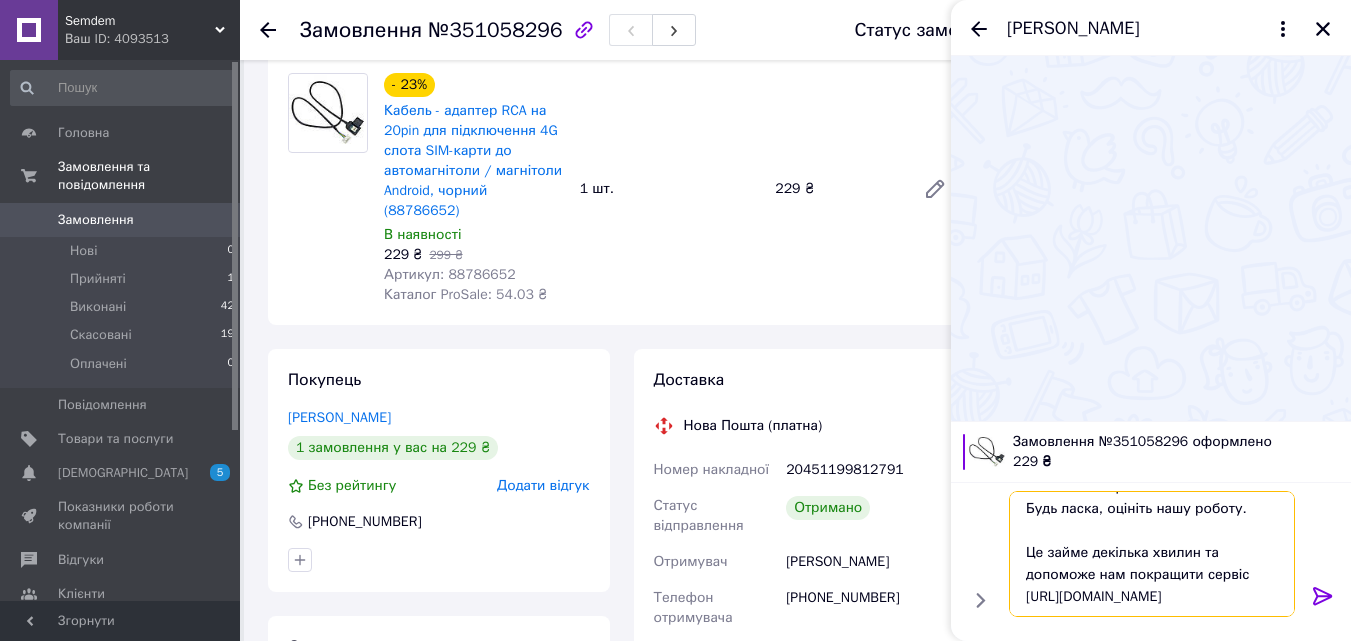 type on "Добрий день !
Вас вітає інтернет-магазин Semdem!
Будь ласка, оцініть нашу роботу.
Це займе декілька хвилин та допоможе нам покращити сервіс
https://s.prom.st/rmLN9xzY0c5" 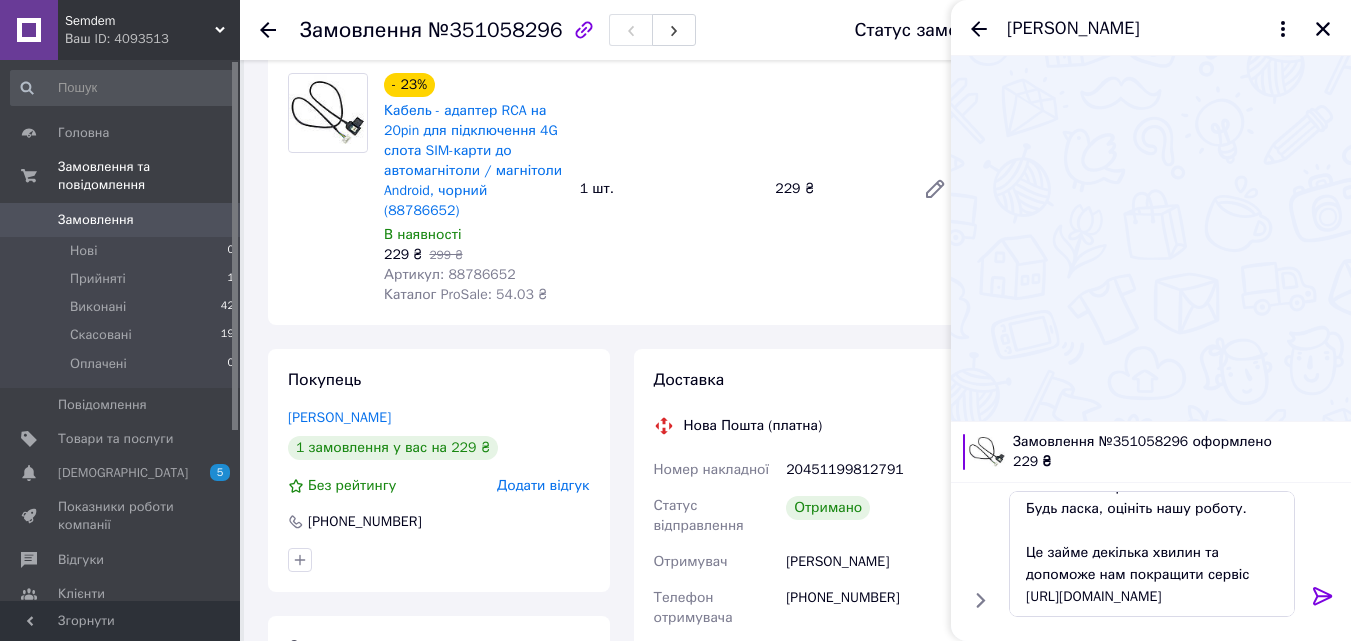 click 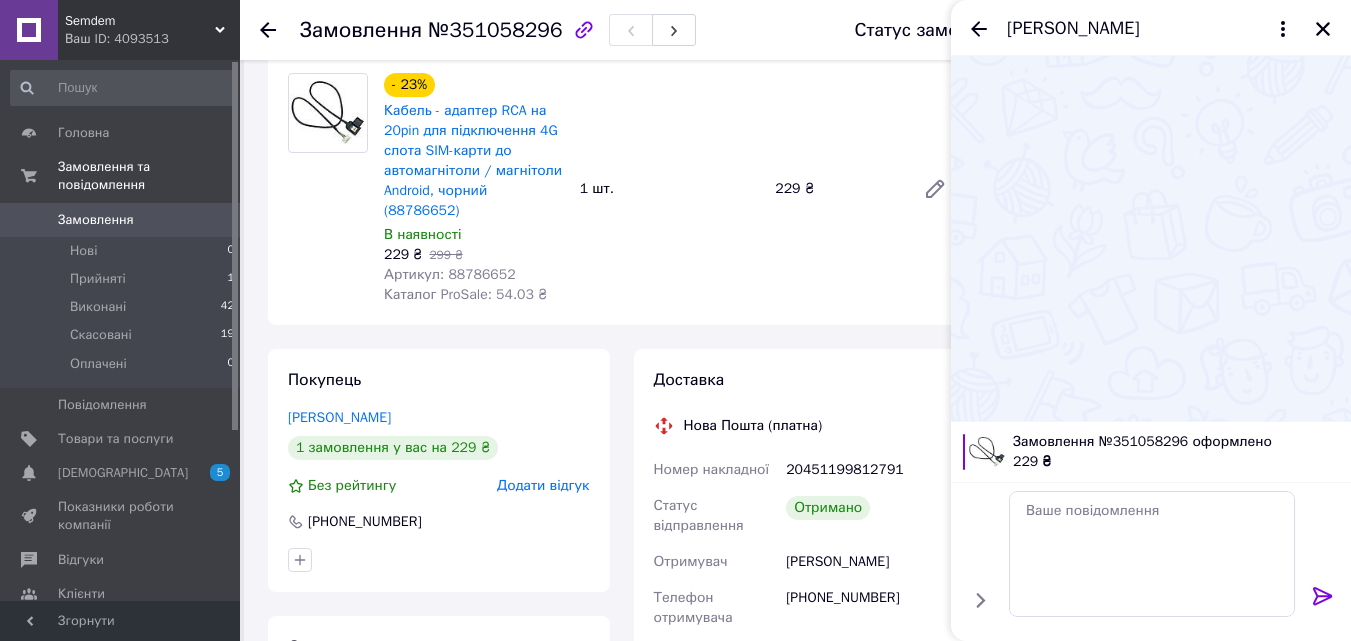 scroll, scrollTop: 0, scrollLeft: 0, axis: both 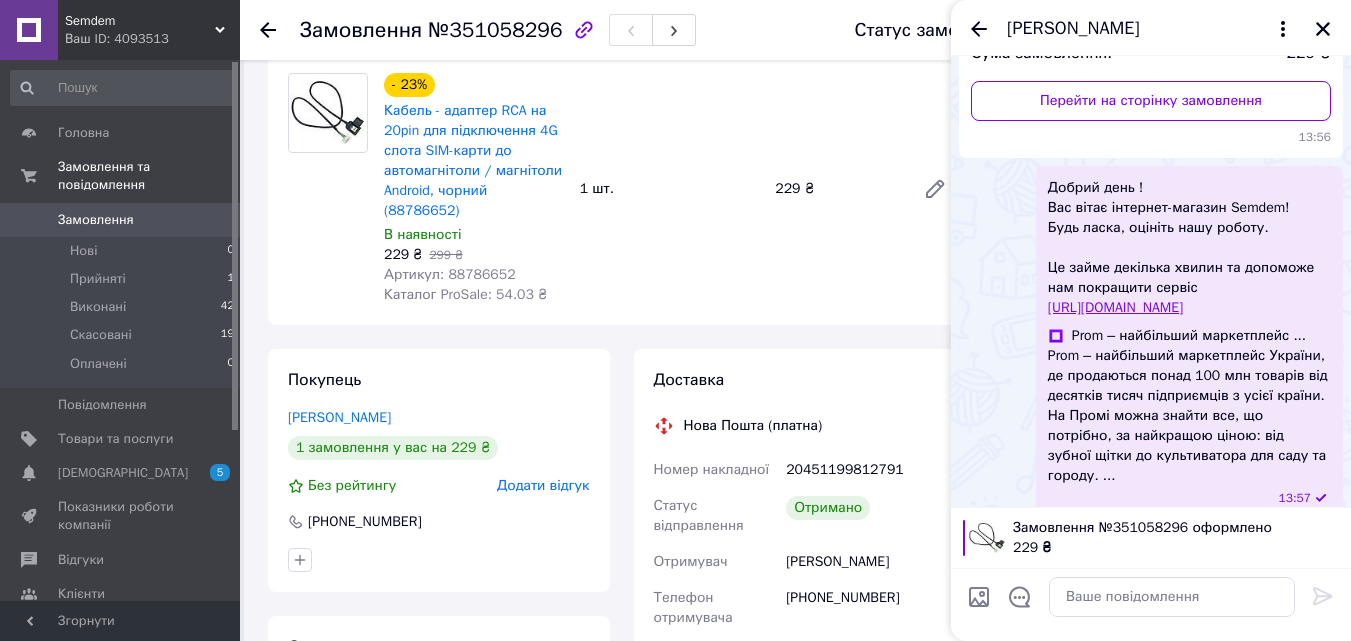 click on "https://s.prom.st/rmLN9xzY0c5" at bounding box center [1115, 307] 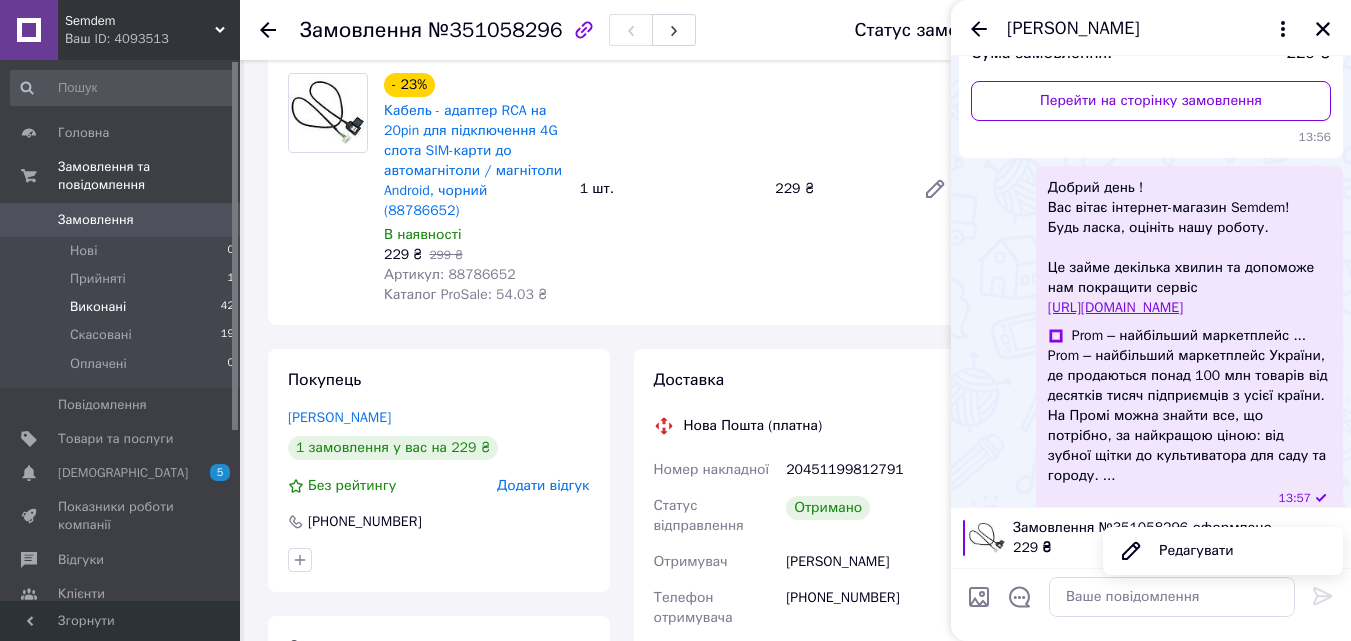 click on "Виконані 42" at bounding box center [123, 307] 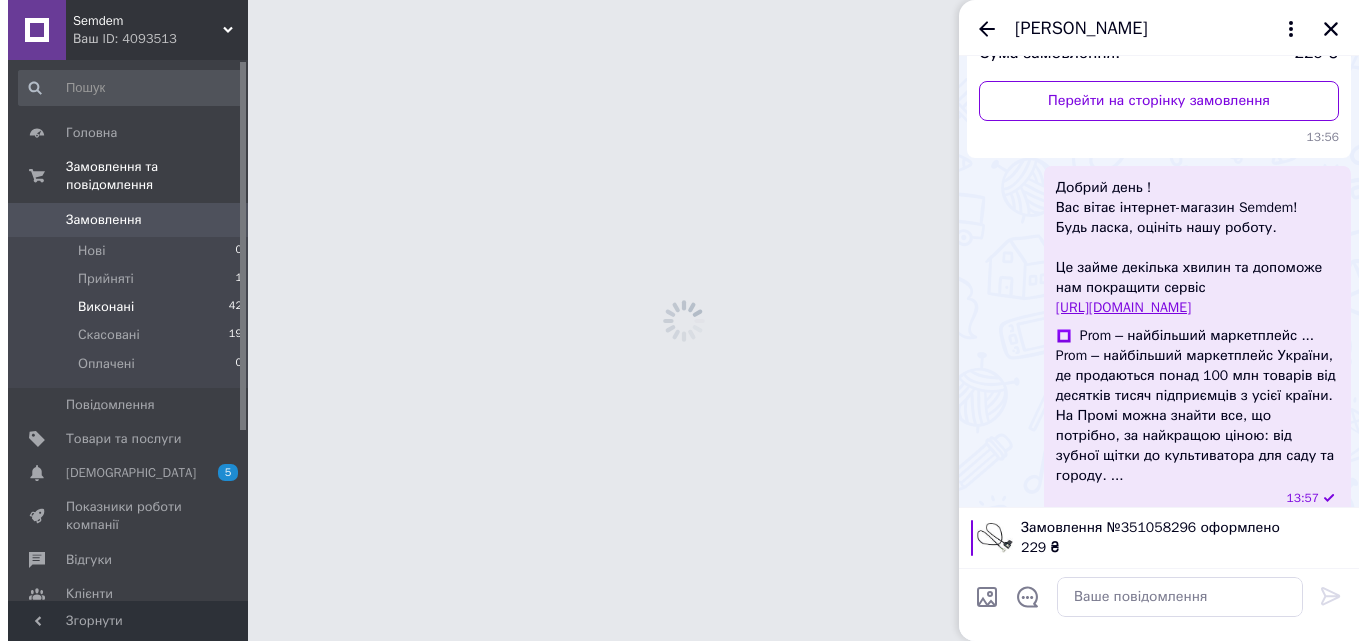 scroll, scrollTop: 0, scrollLeft: 0, axis: both 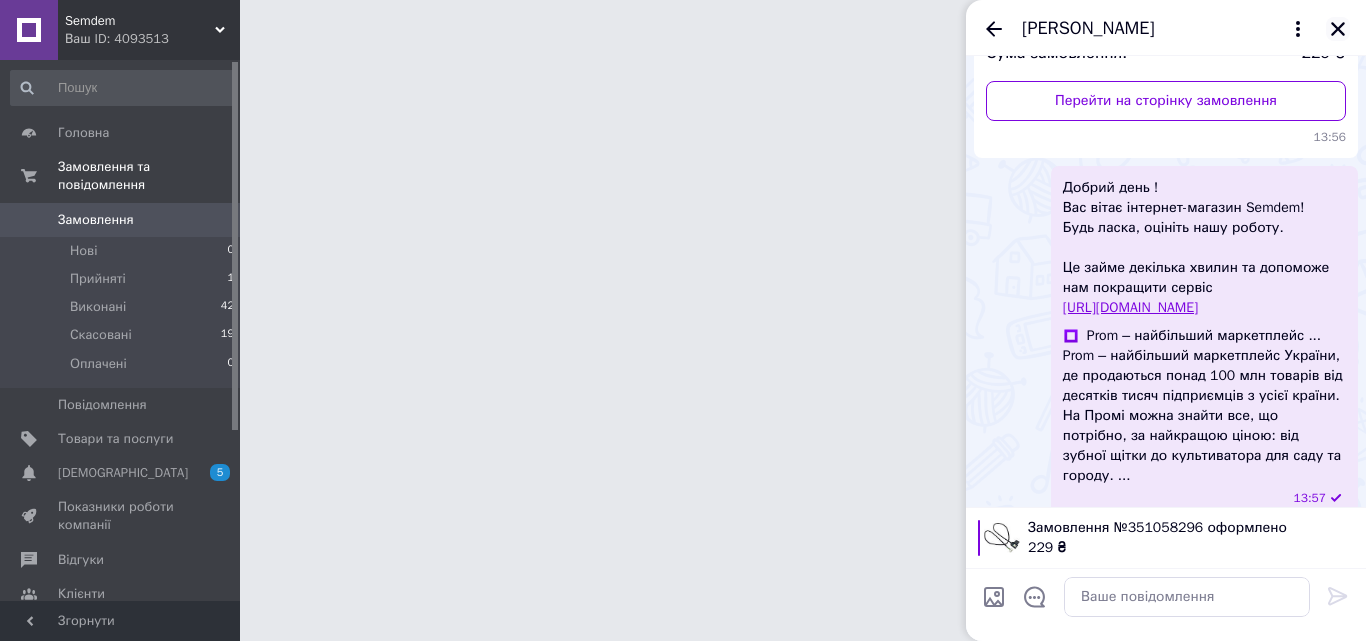 click 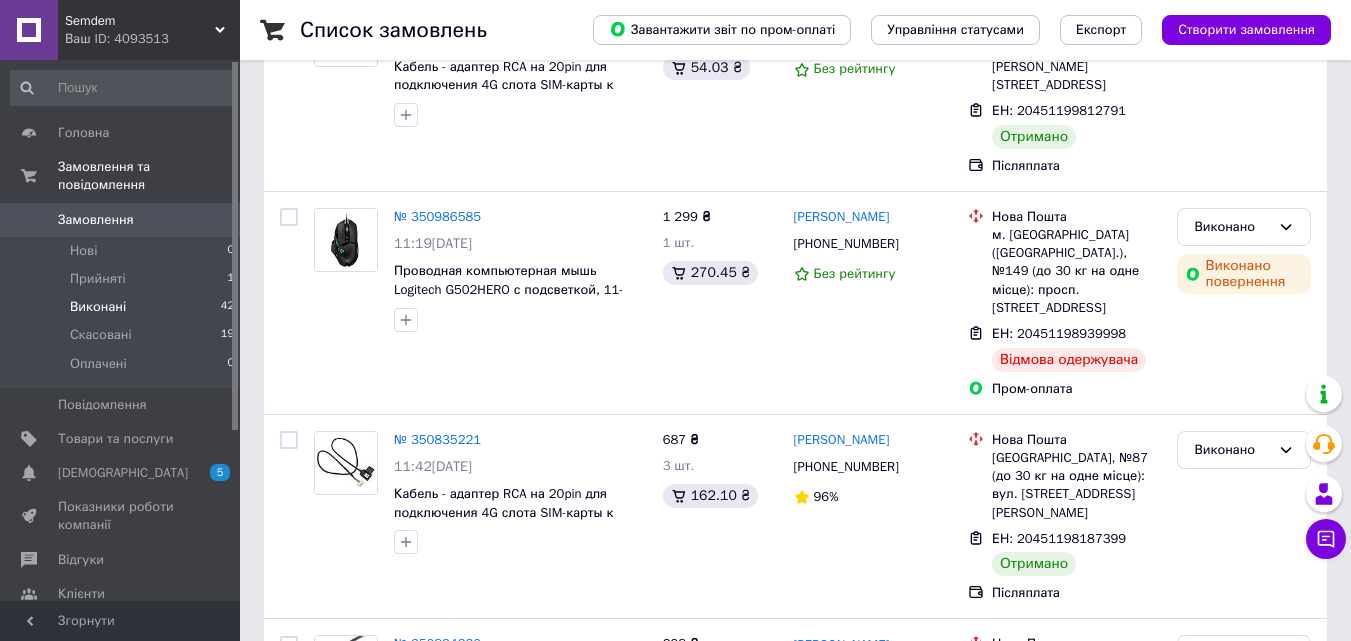 scroll, scrollTop: 400, scrollLeft: 0, axis: vertical 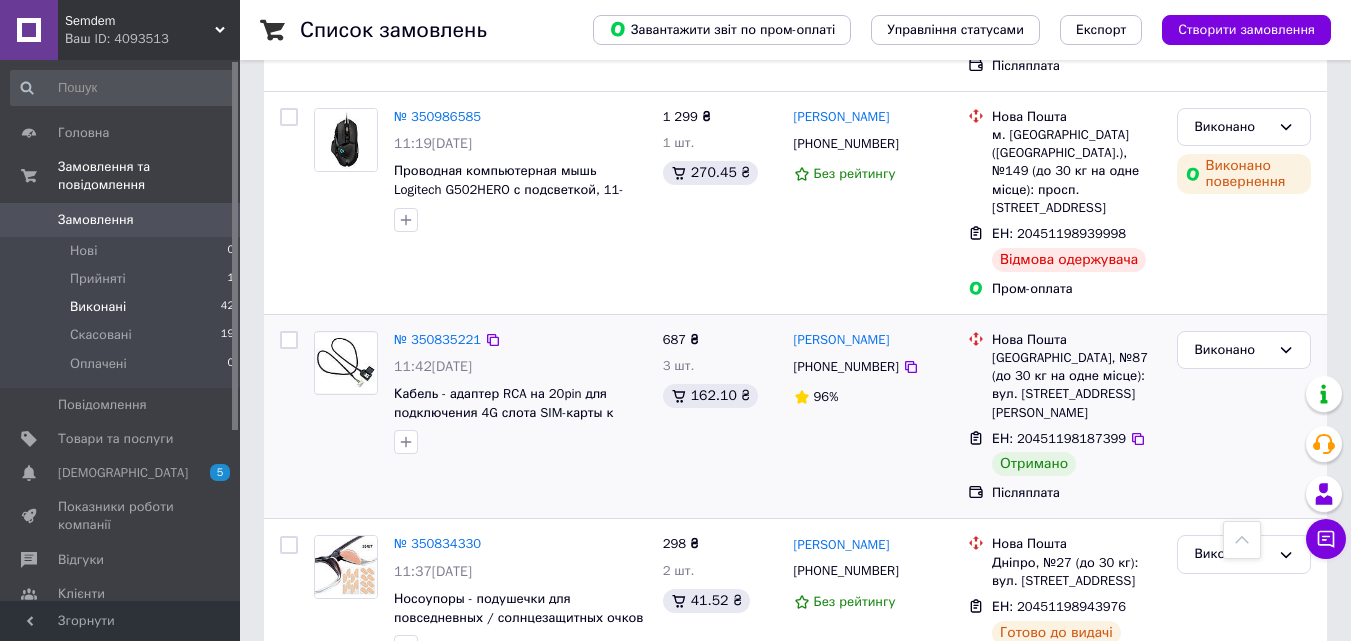 click at bounding box center [346, 363] 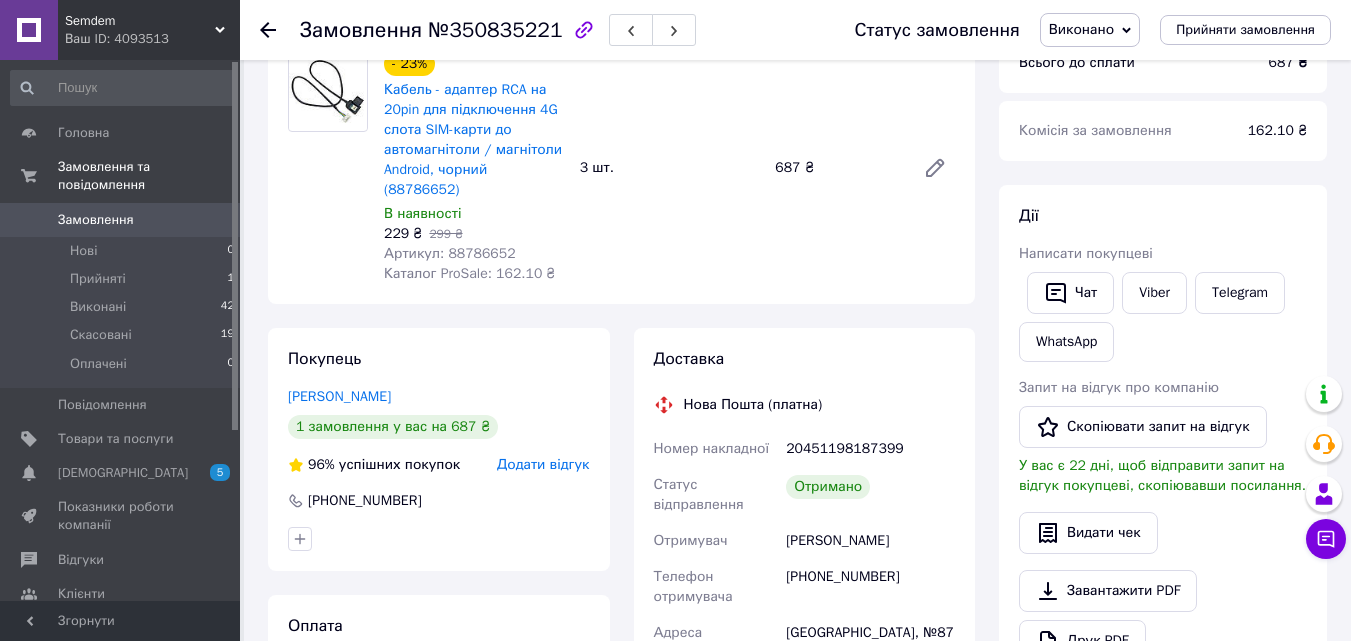 scroll, scrollTop: 300, scrollLeft: 0, axis: vertical 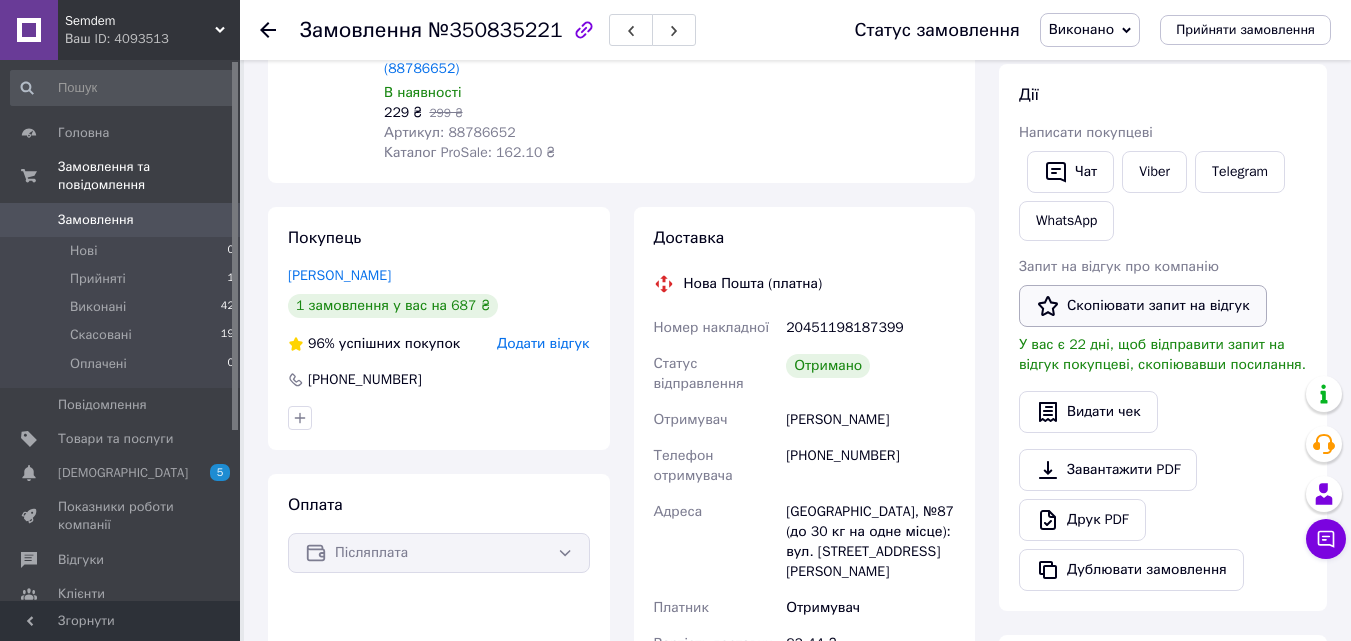 click on "Скопіювати запит на відгук" at bounding box center (1143, 306) 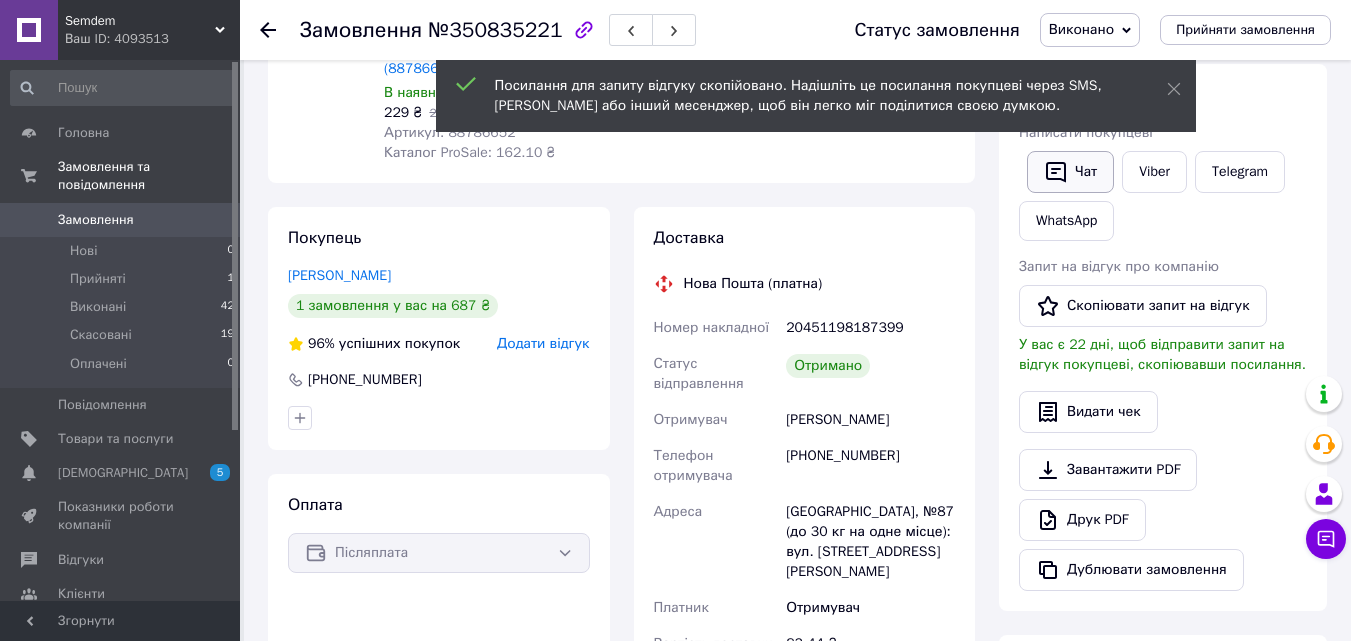 click on "Чат" at bounding box center (1070, 172) 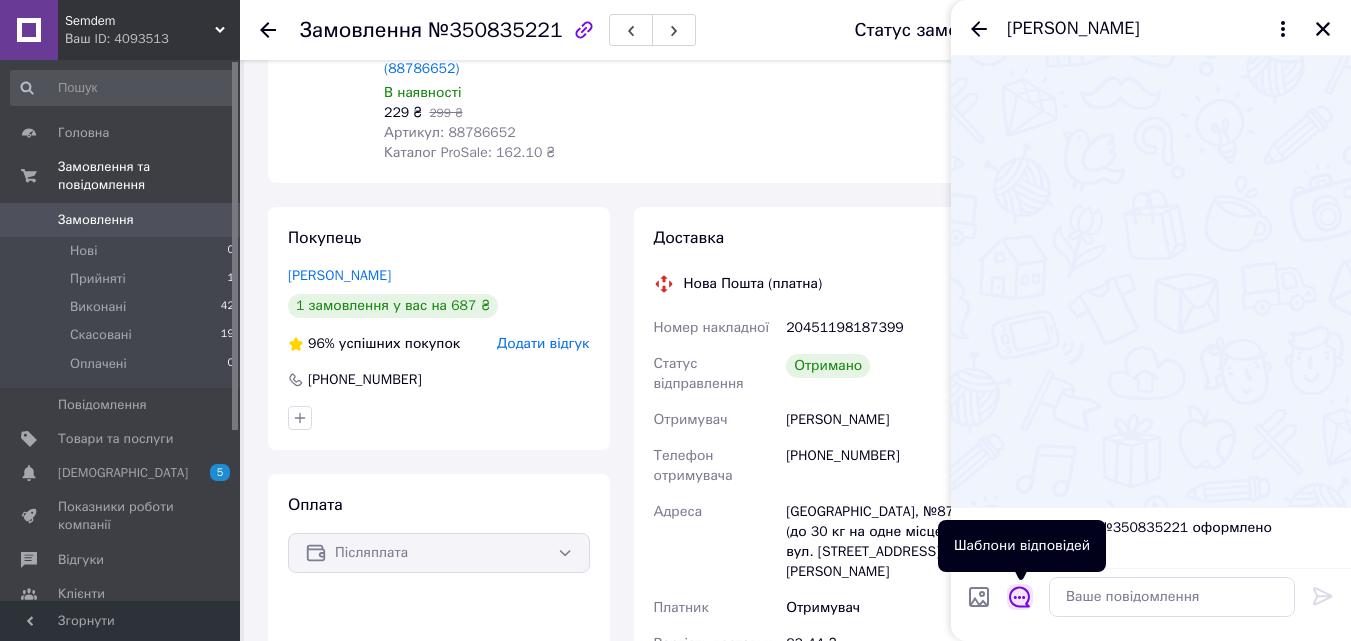 click 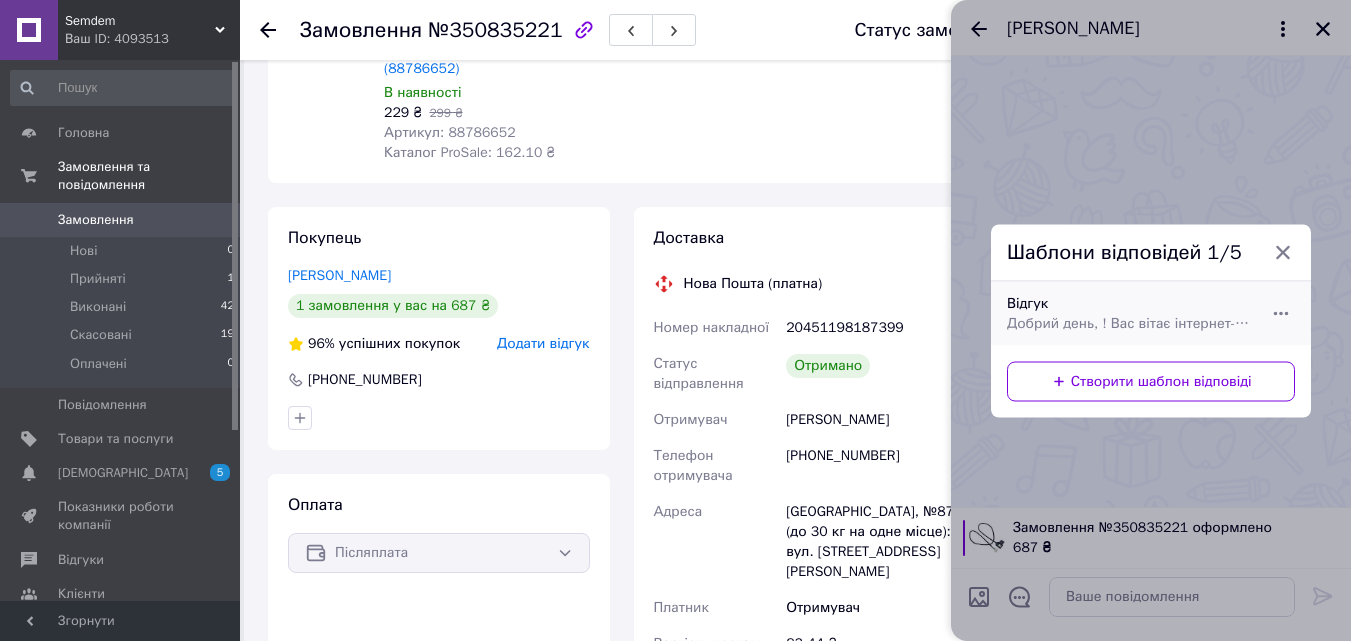click on "Добрий день, !
Вас вітає інтернет-магазин Semdem!
Будь ласка, оцініть нашу роботу.
Це займе декілька хвилин та допоможе нам покращити сервіс
(посилання на товар)" at bounding box center [1129, 323] 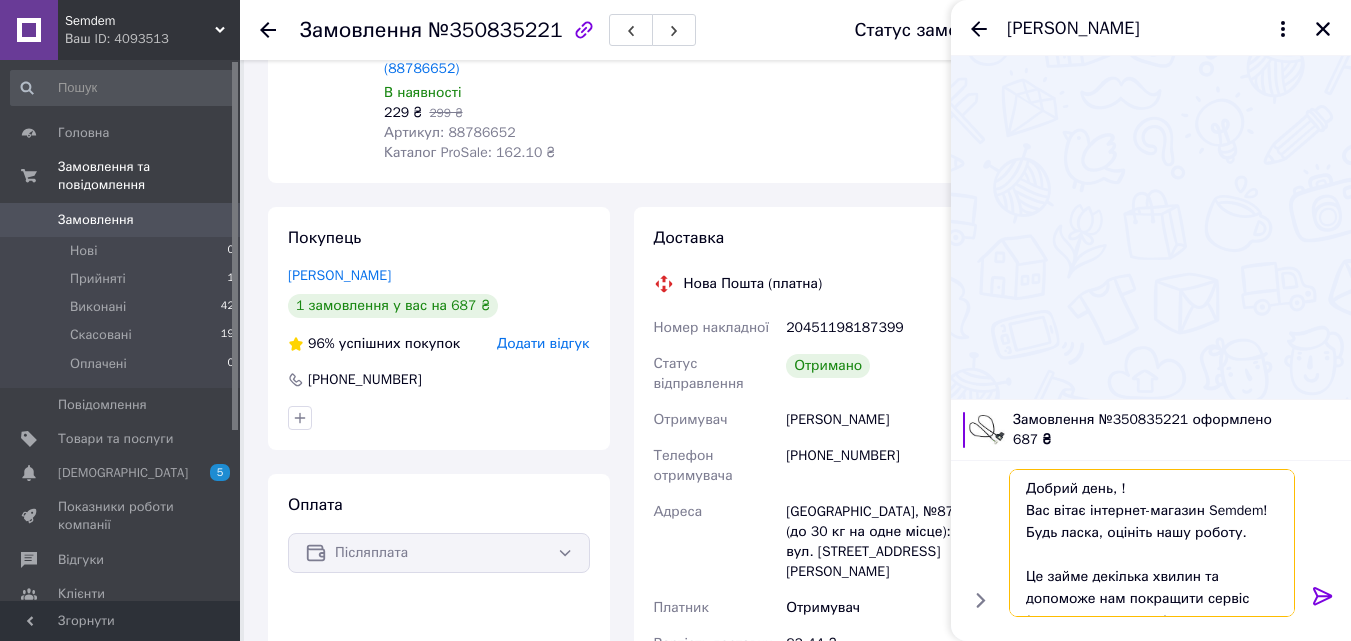 click on "Добрий день, !
Вас вітає інтернет-магазин Semdem!
Будь ласка, оцініть нашу роботу.
Це займе декілька хвилин та допоможе нам покращити сервіс
(посилання на товар)" at bounding box center [1152, 543] 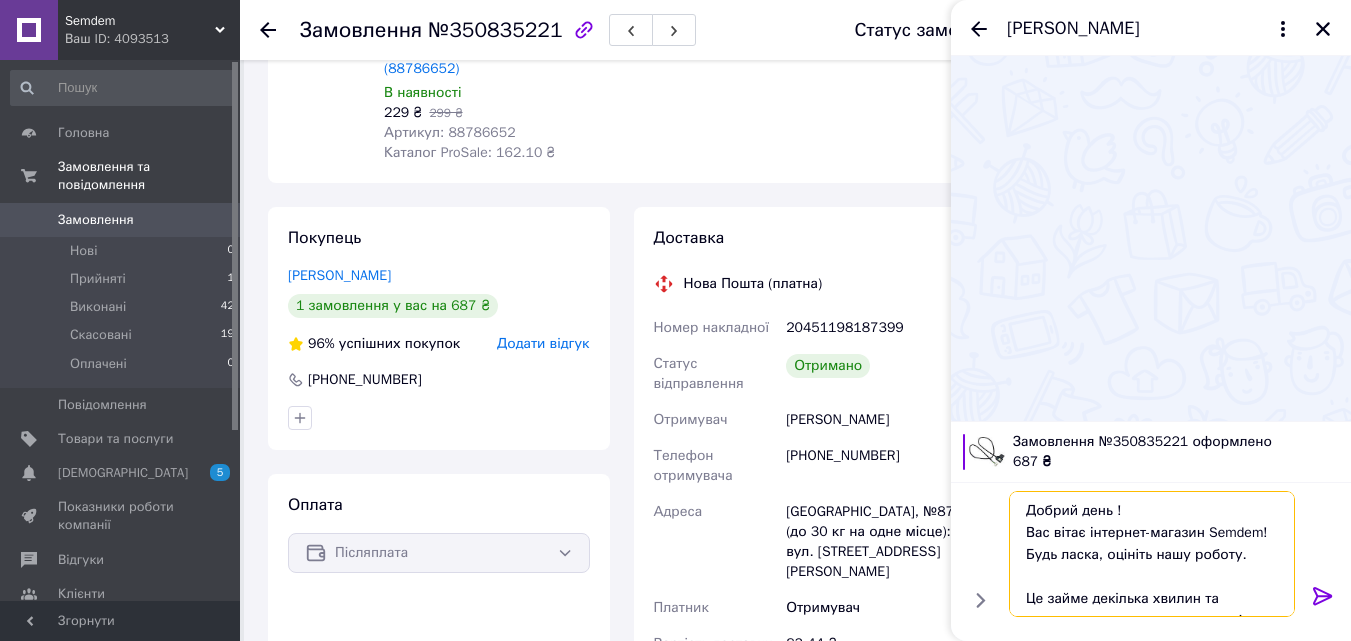 scroll, scrollTop: 46, scrollLeft: 0, axis: vertical 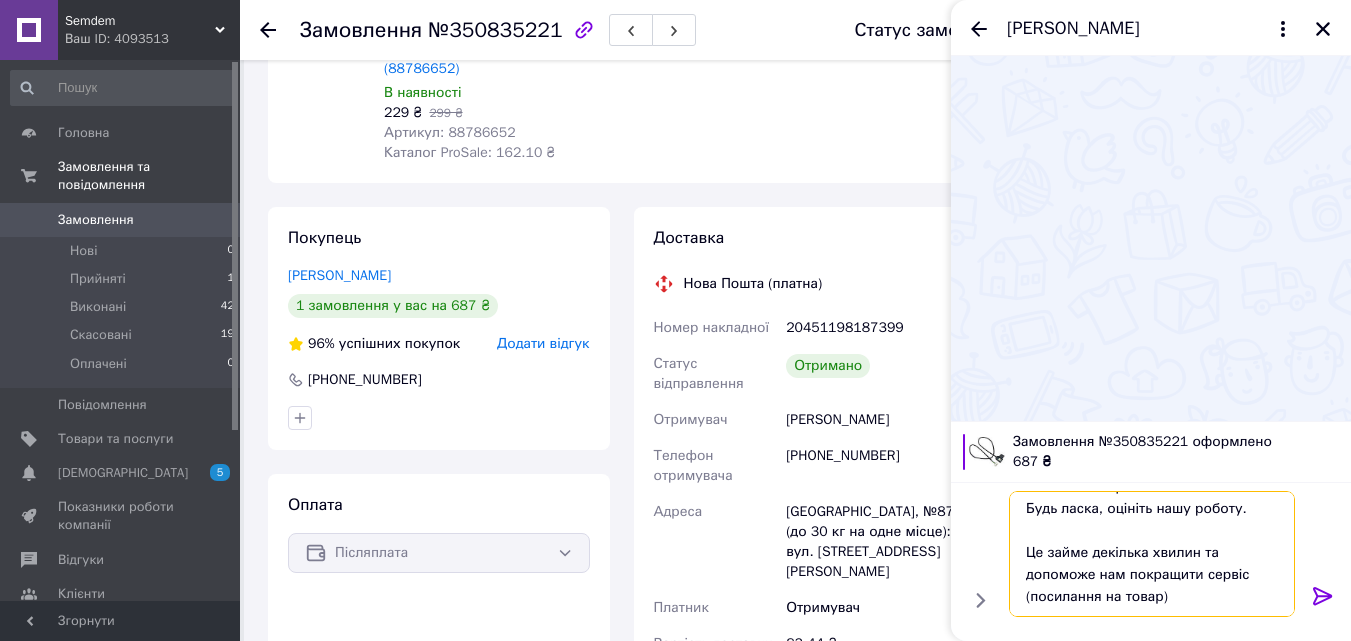 drag, startPoint x: 1177, startPoint y: 599, endPoint x: 1029, endPoint y: 596, distance: 148.0304 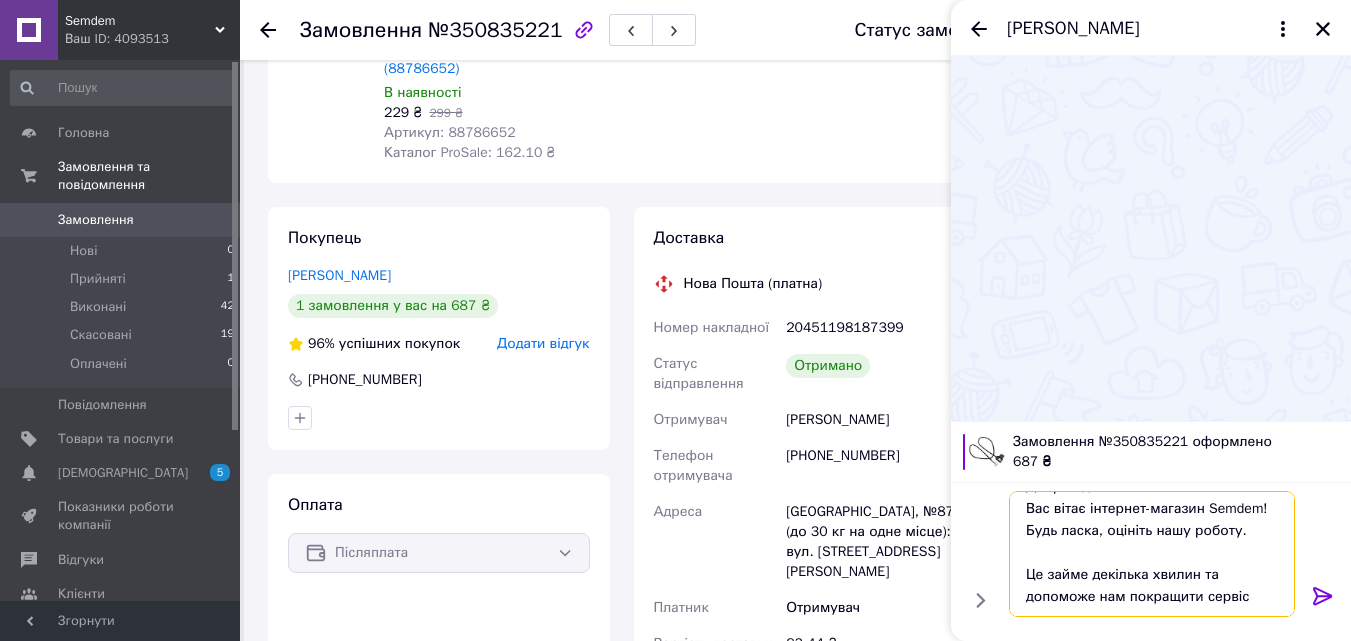 paste on "https://s.prom.st/81n46FPWln" 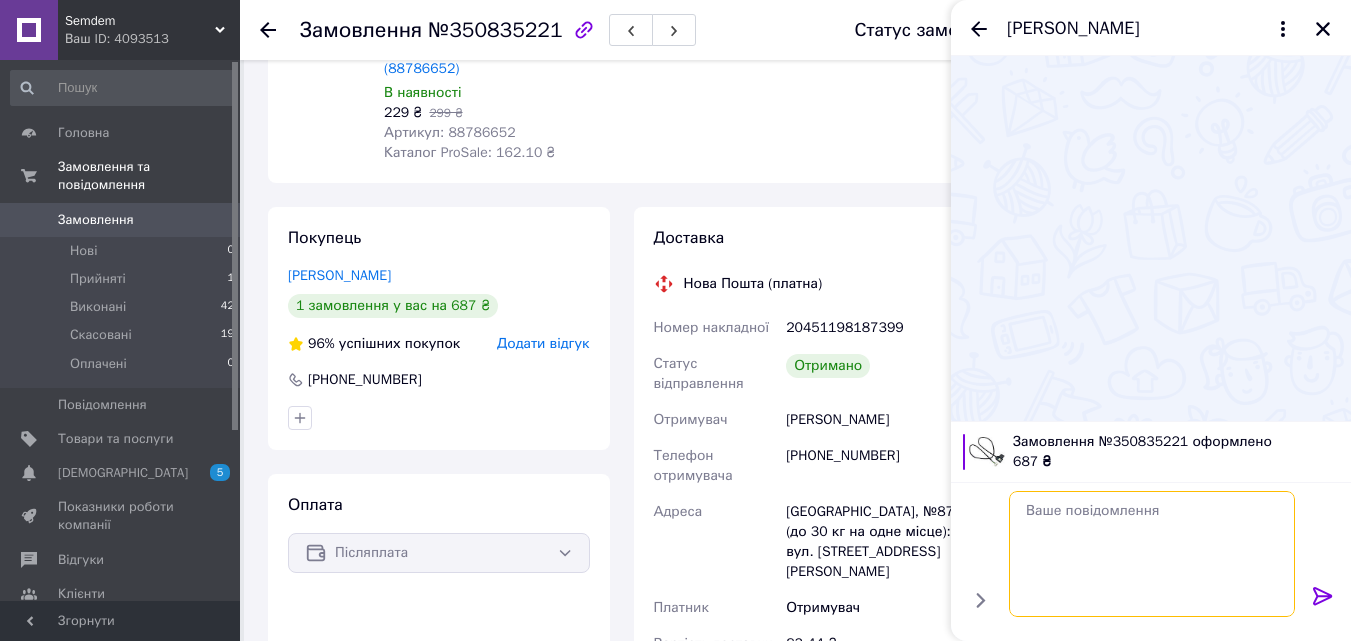 scroll, scrollTop: 0, scrollLeft: 0, axis: both 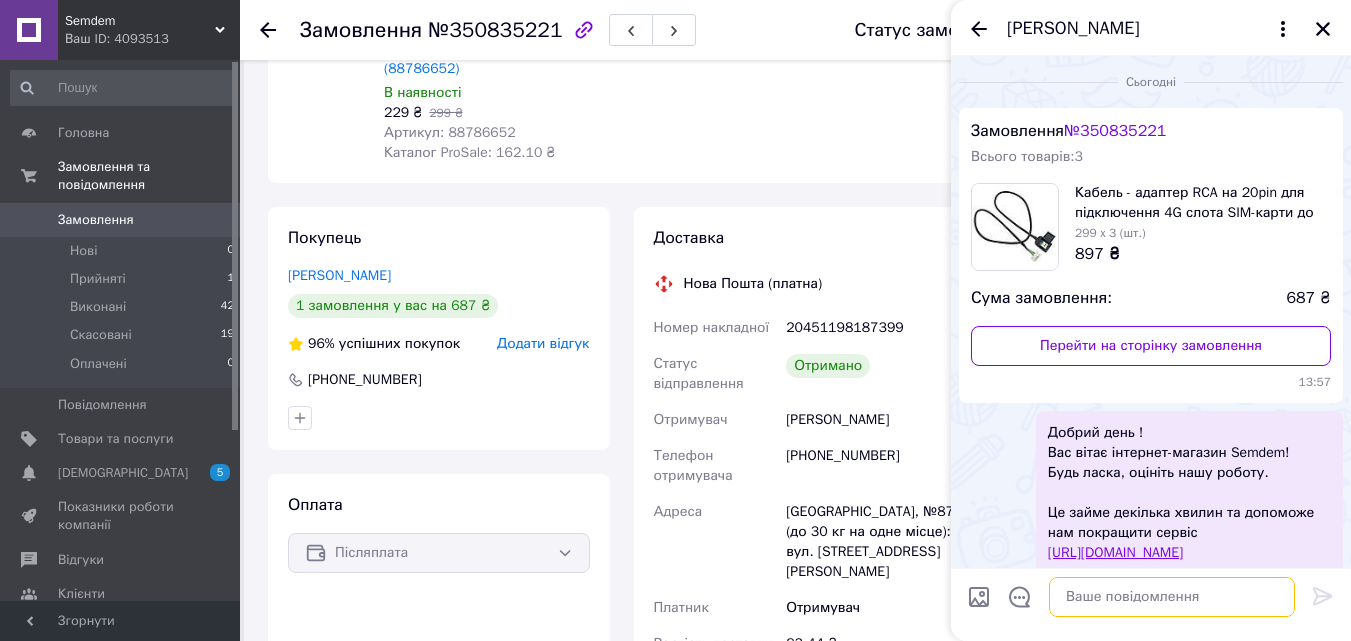 type 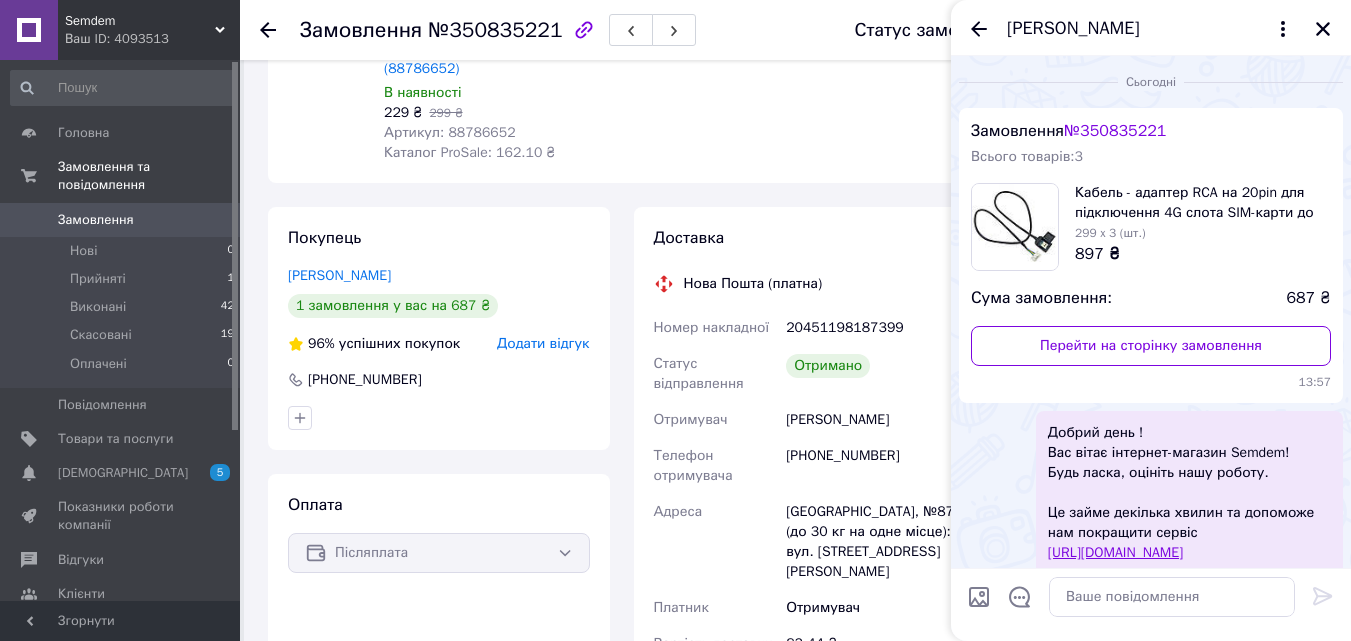 click 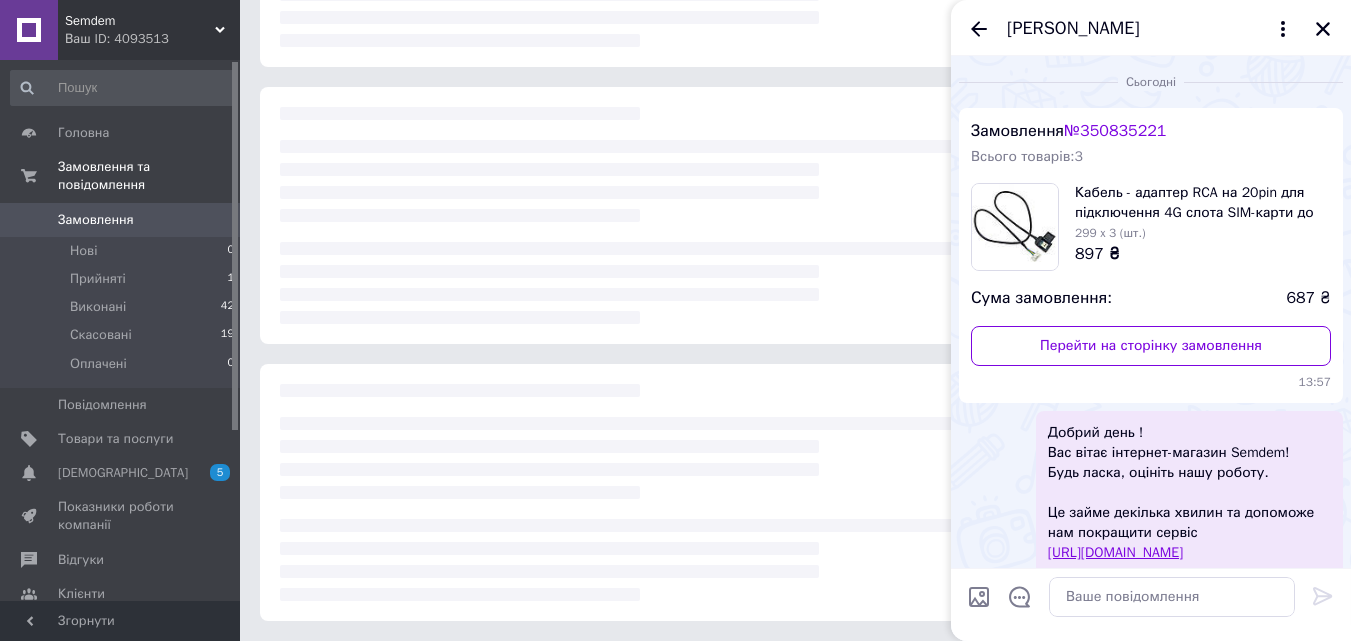 scroll, scrollTop: 273, scrollLeft: 0, axis: vertical 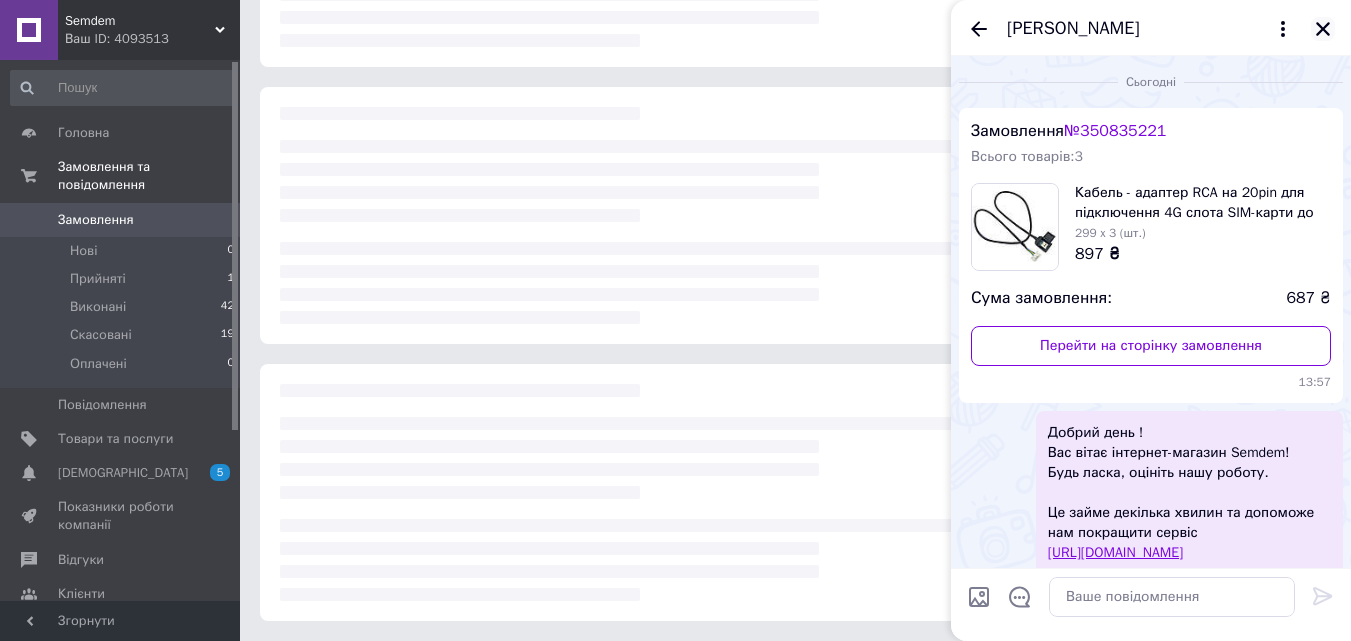 click 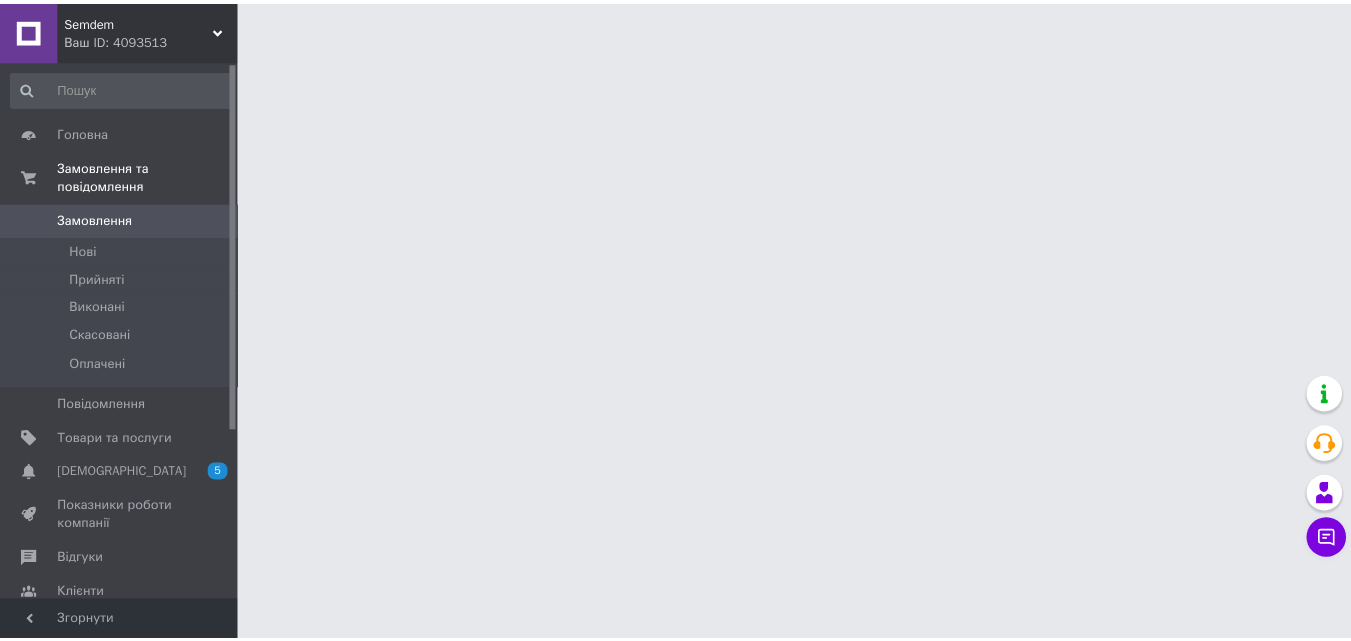 scroll, scrollTop: 0, scrollLeft: 0, axis: both 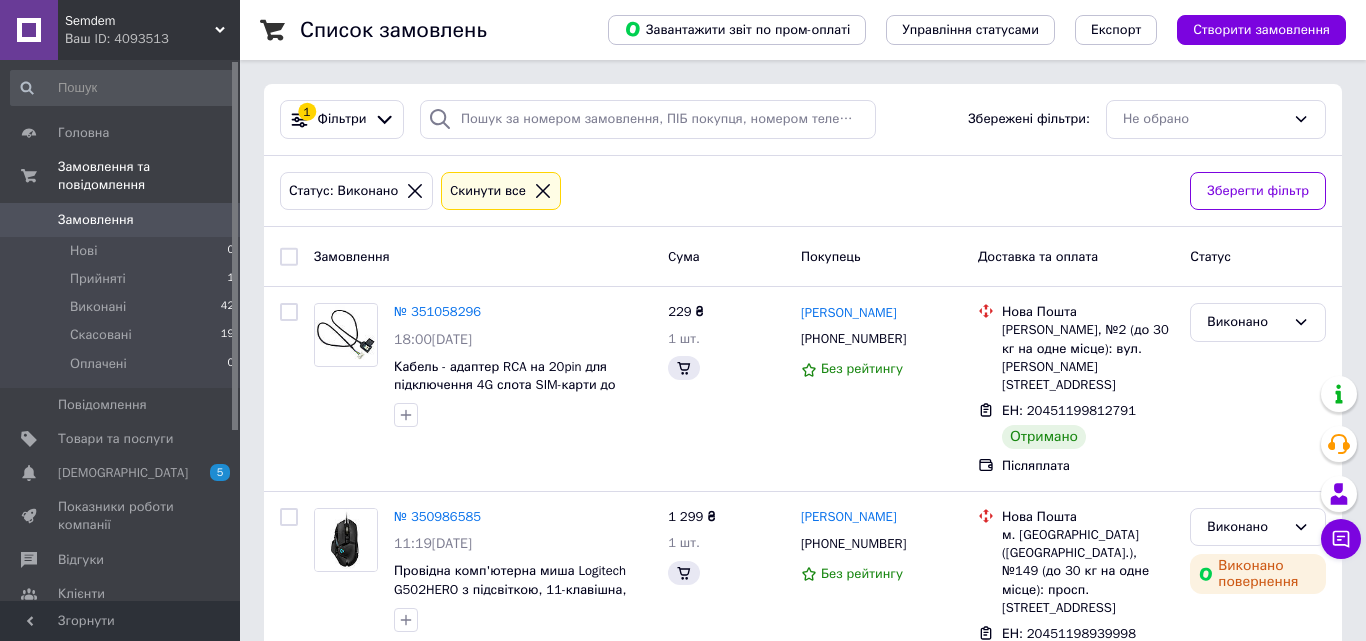 click on "229 ₴ 1 шт." at bounding box center [726, 389] 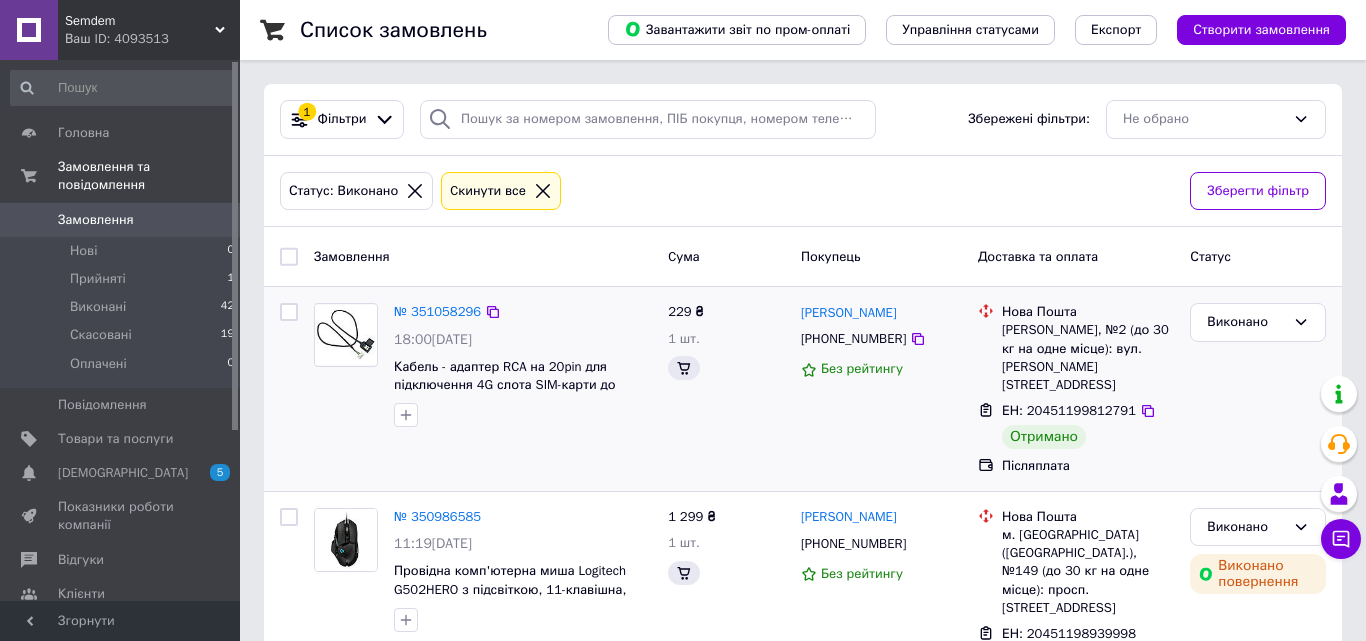 click on "229 ₴ 1 шт." at bounding box center [726, 389] 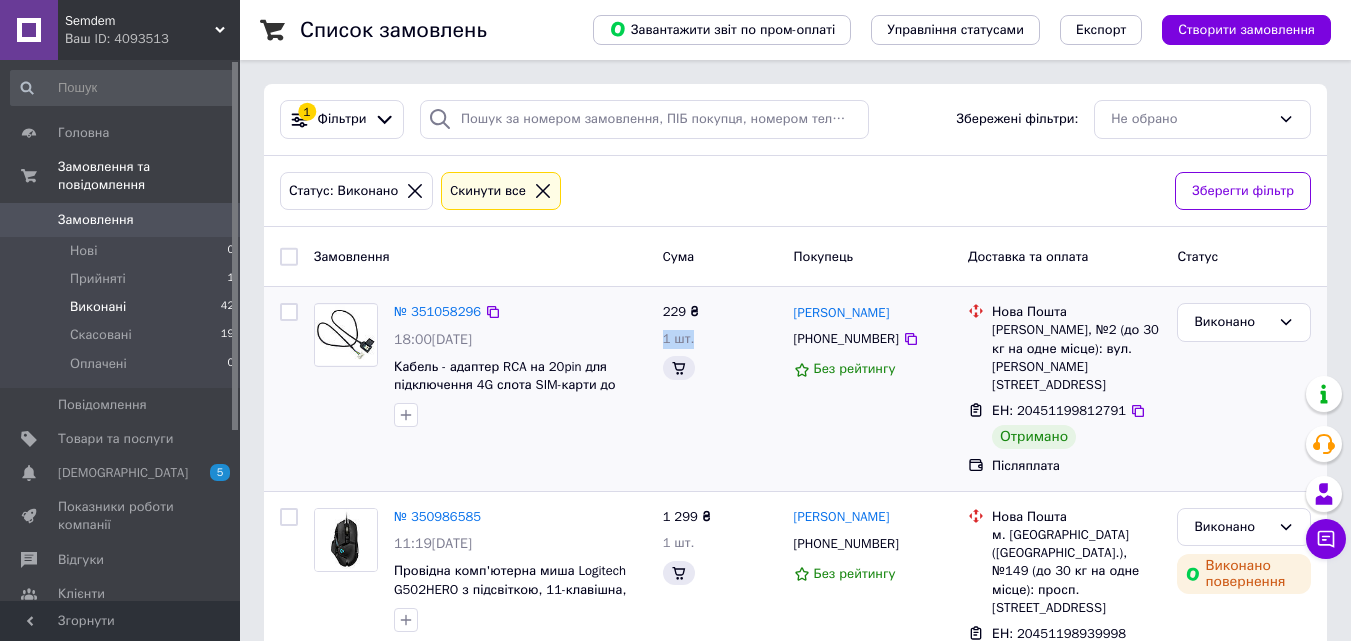 click on "229 ₴ 1 шт." at bounding box center [720, 389] 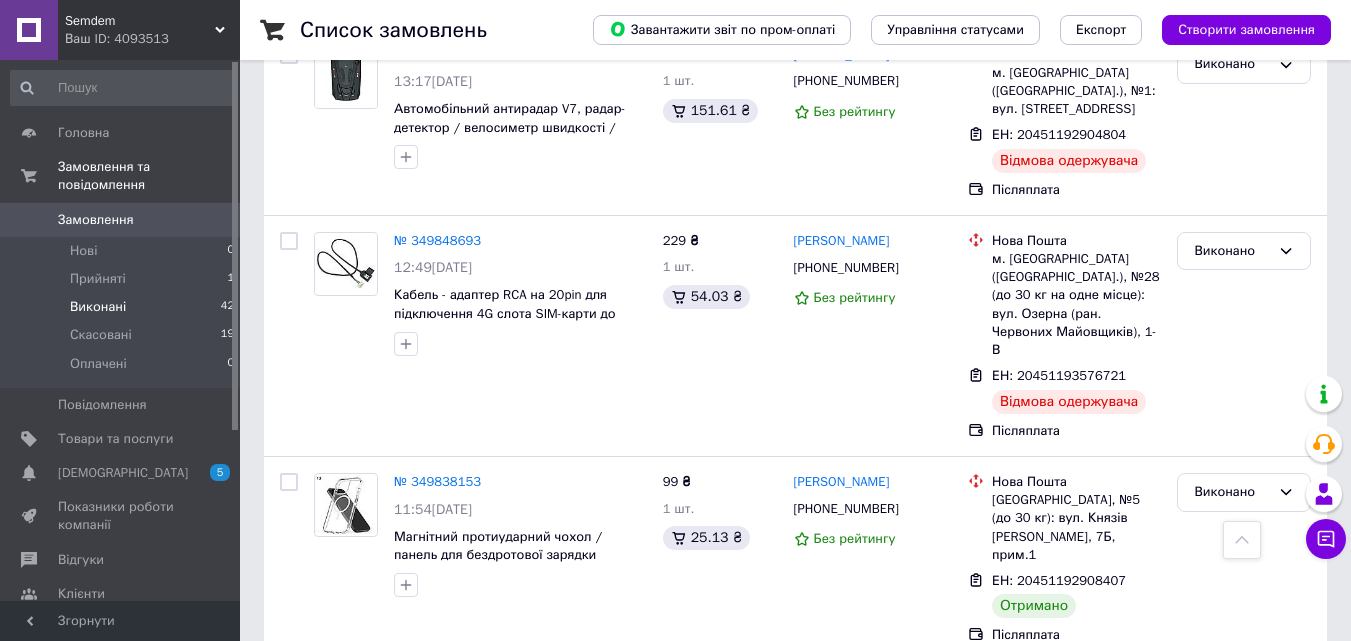 scroll, scrollTop: 2000, scrollLeft: 0, axis: vertical 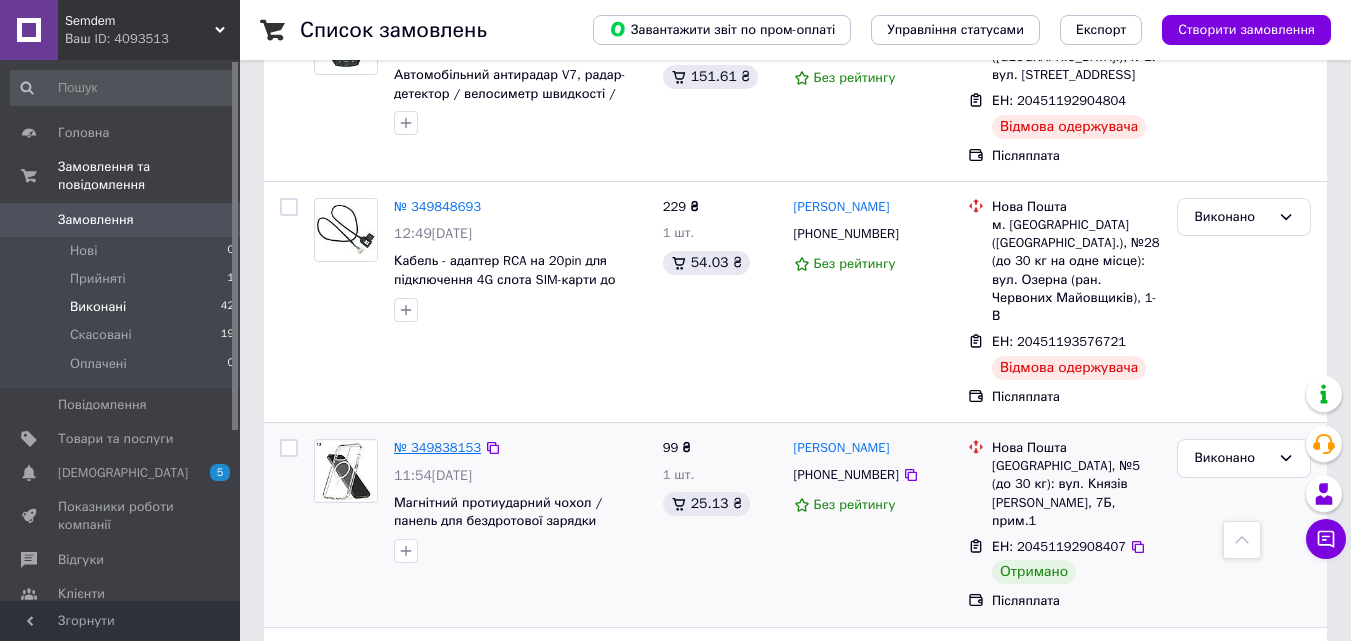click on "№ 349838153" at bounding box center (437, 447) 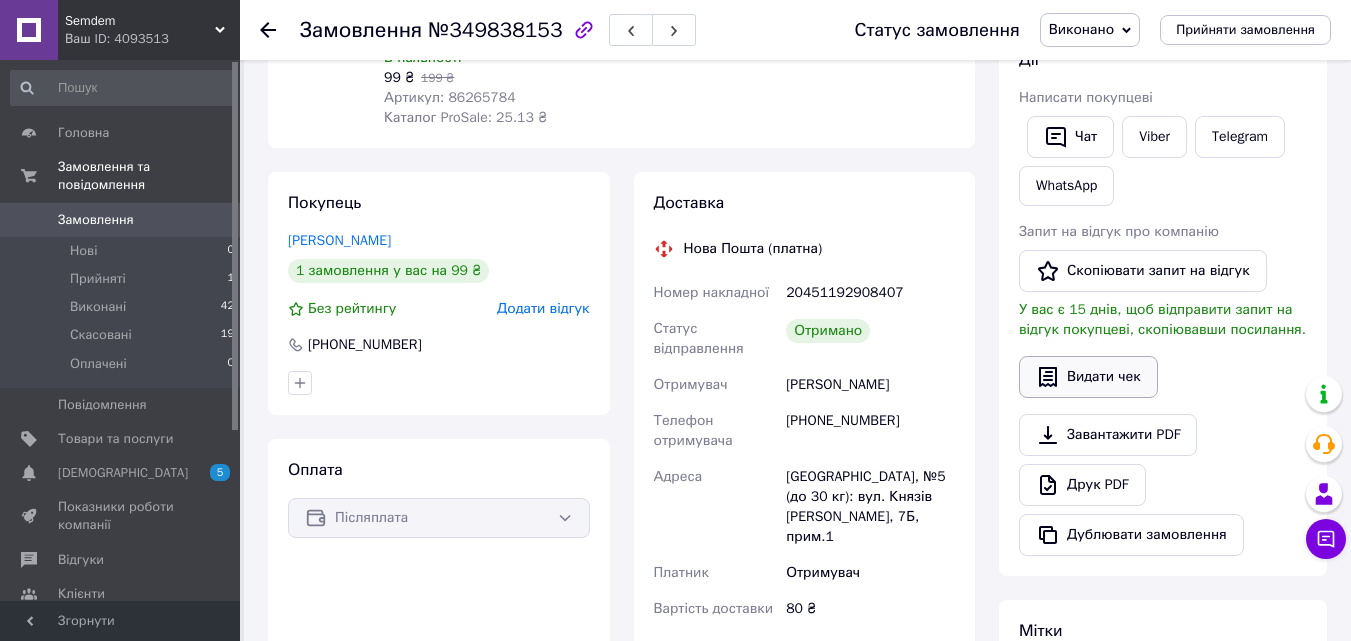 scroll, scrollTop: 300, scrollLeft: 0, axis: vertical 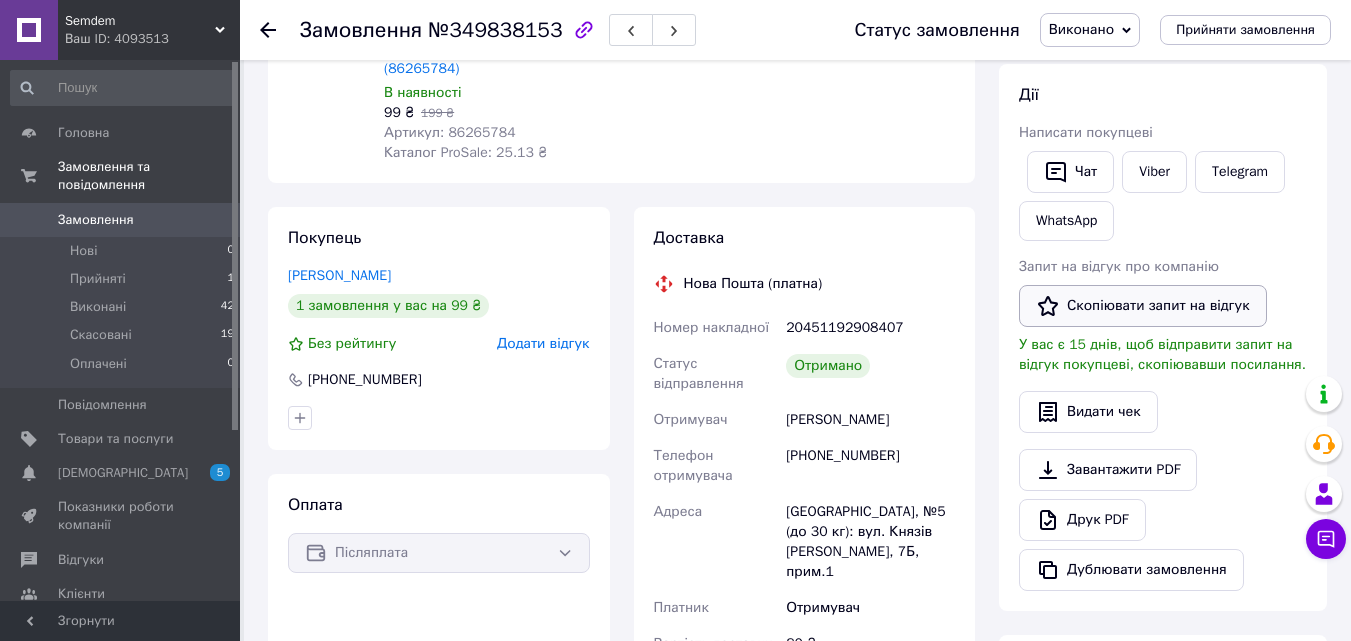 click on "Скопіювати запит на відгук" at bounding box center [1143, 306] 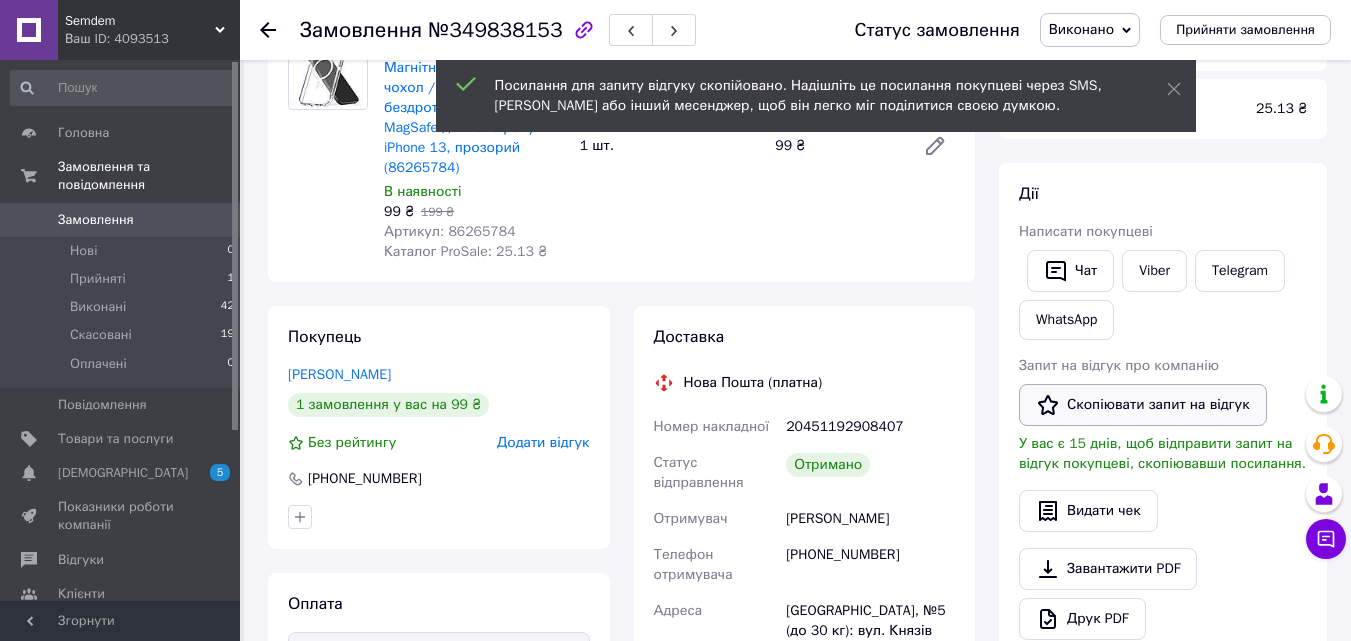 scroll, scrollTop: 200, scrollLeft: 0, axis: vertical 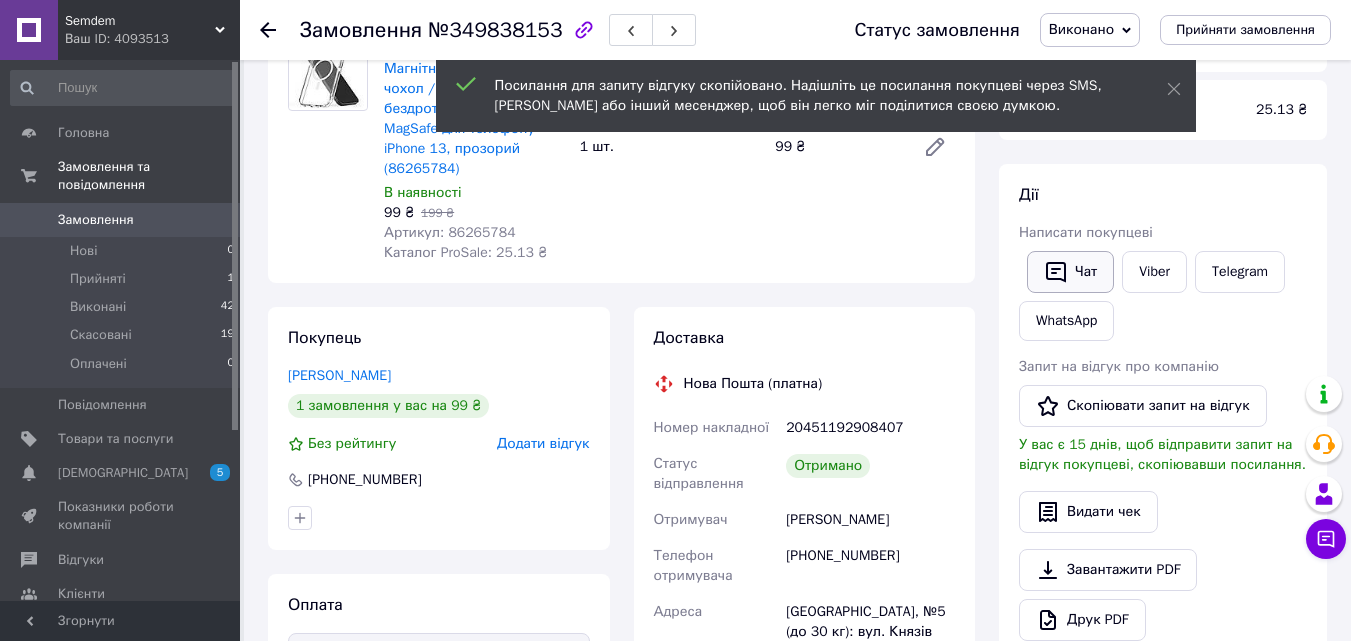 click on "Чат" at bounding box center [1070, 272] 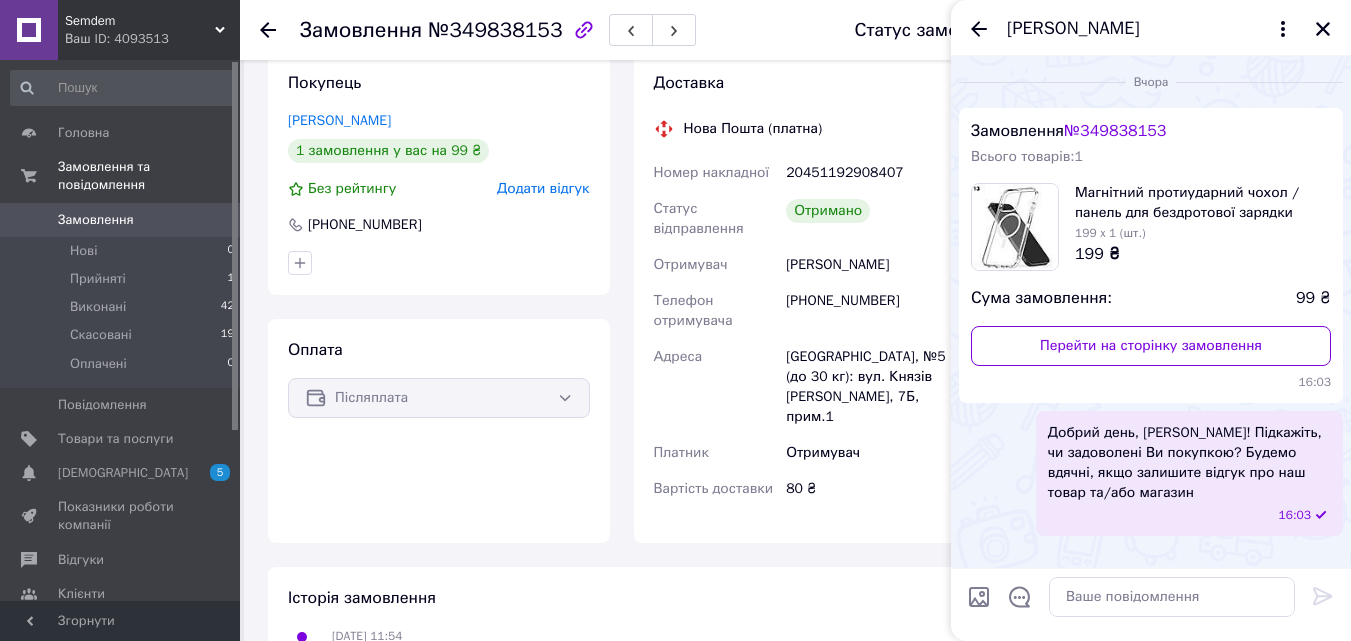 scroll, scrollTop: 500, scrollLeft: 0, axis: vertical 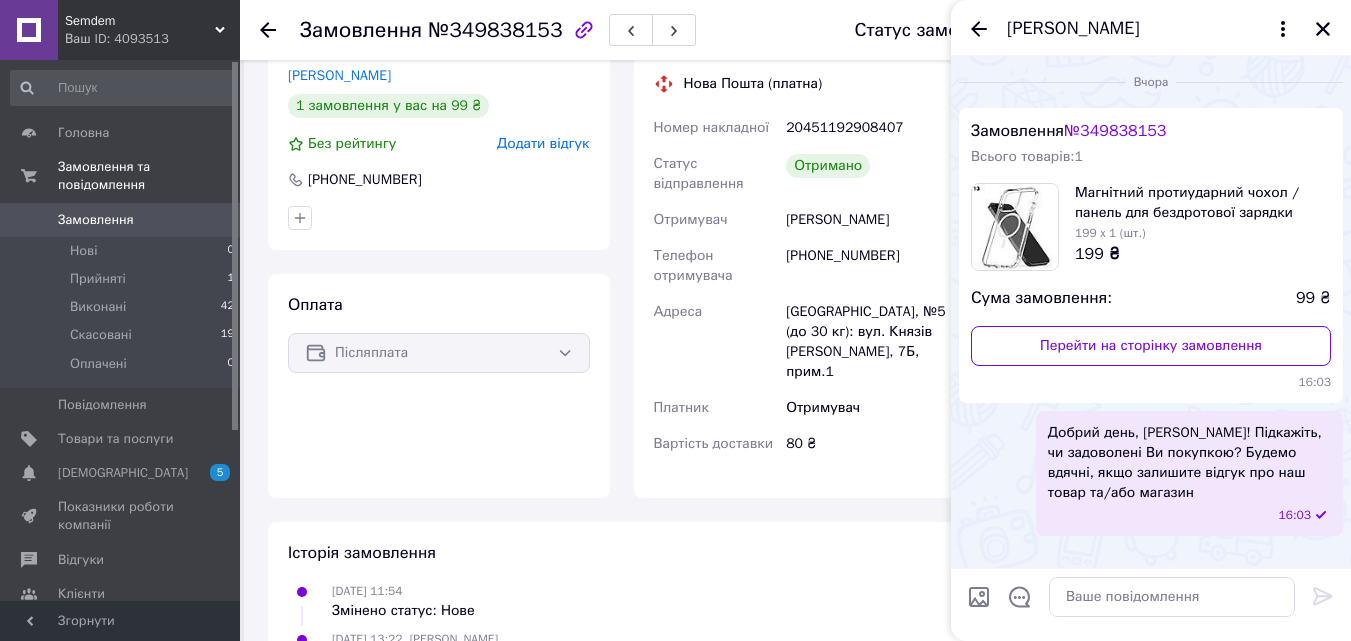 click 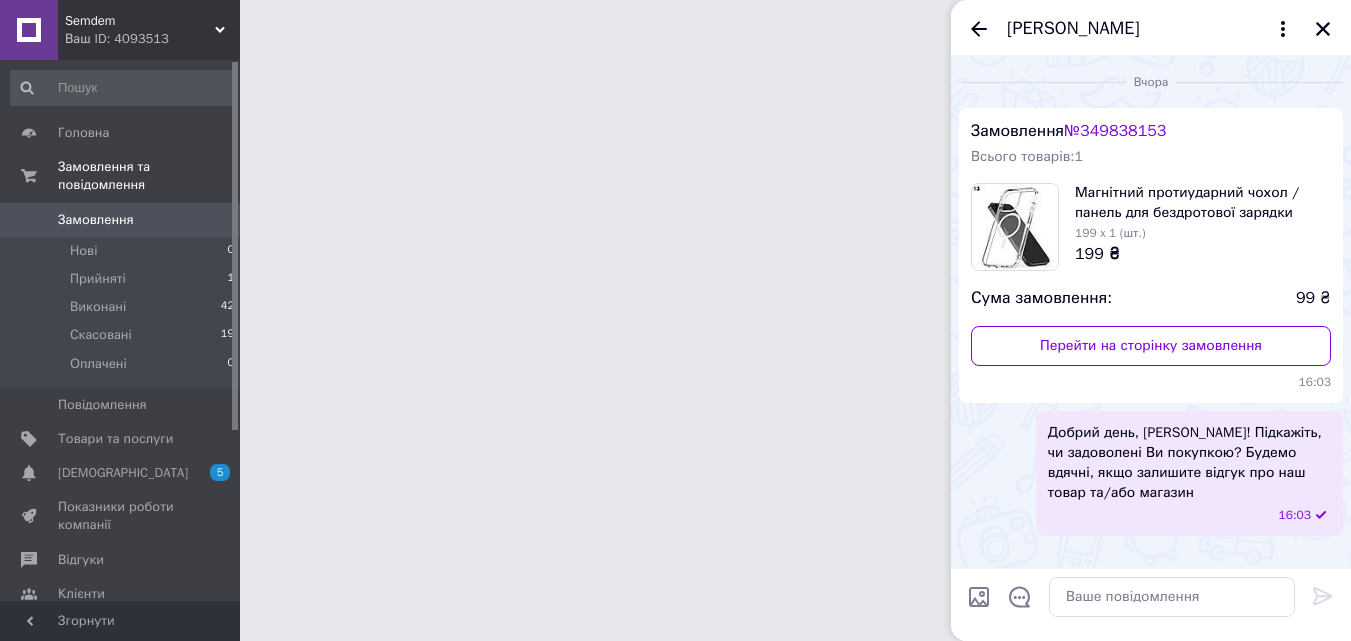 scroll, scrollTop: 0, scrollLeft: 0, axis: both 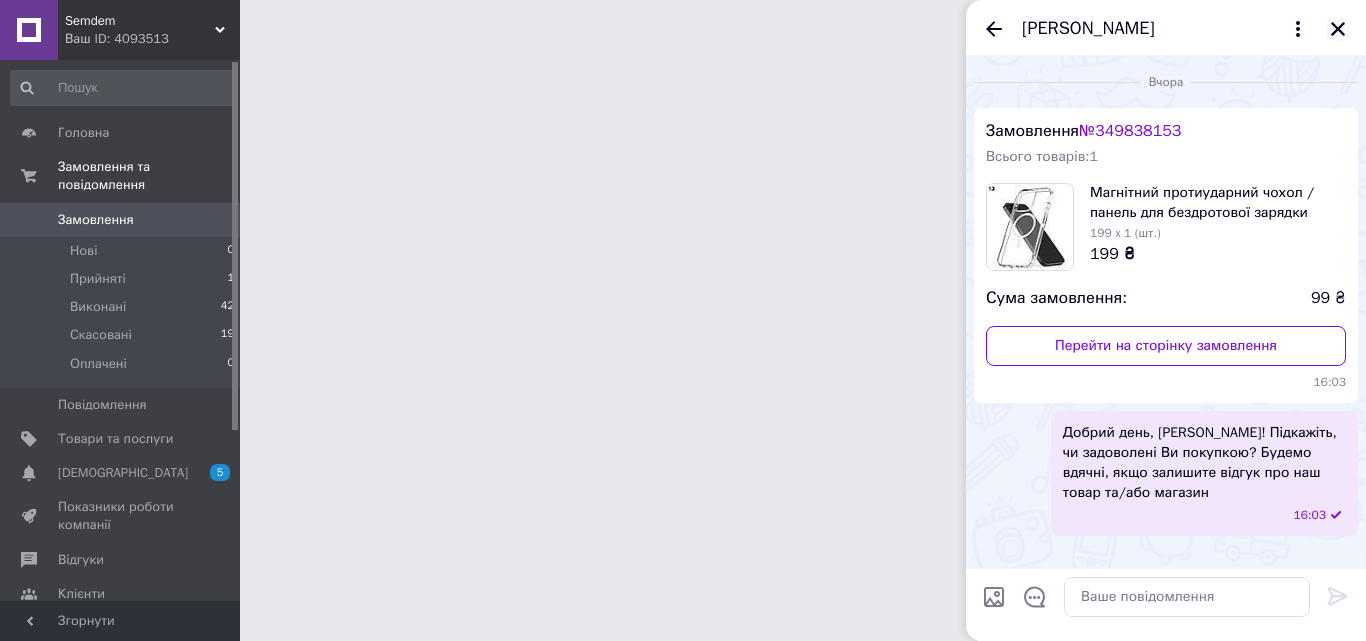click 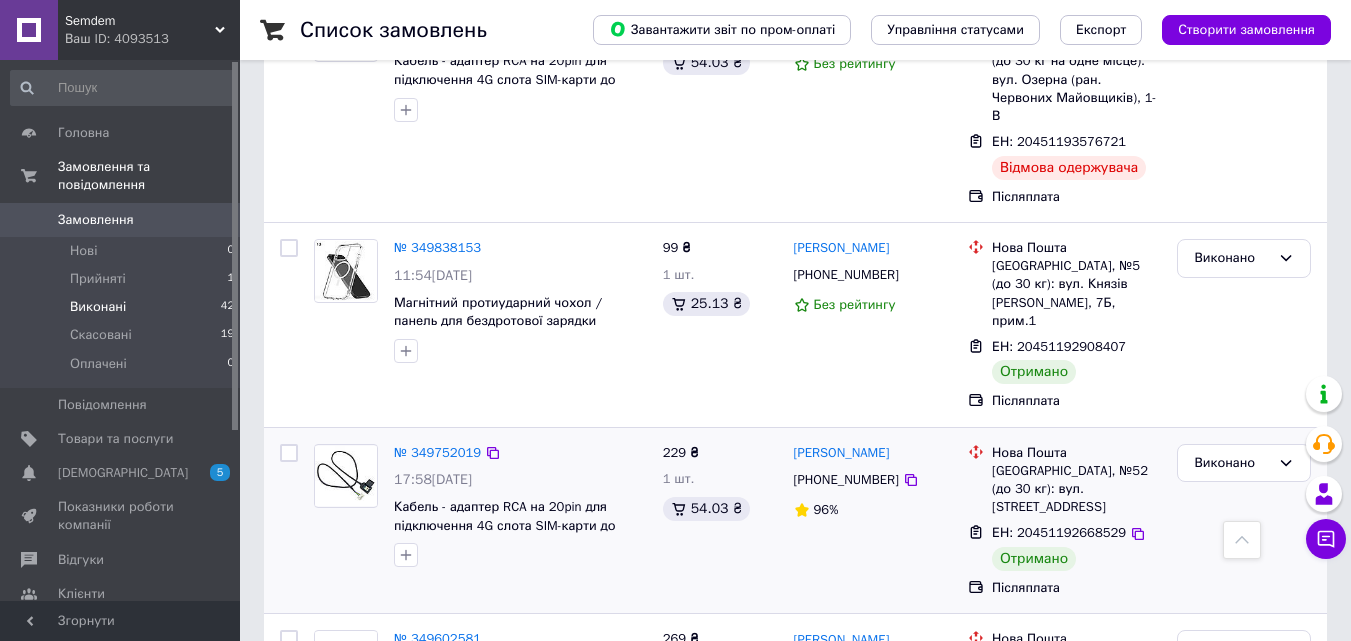 scroll, scrollTop: 2300, scrollLeft: 0, axis: vertical 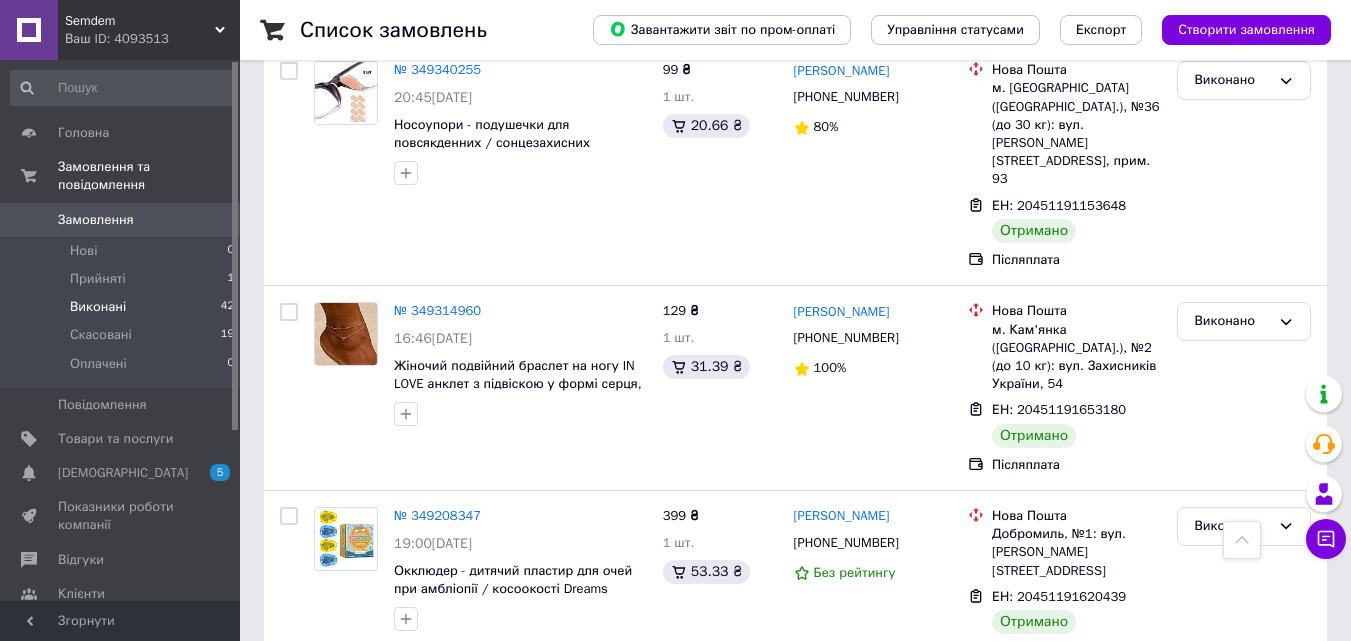click on "2" at bounding box center [327, 908] 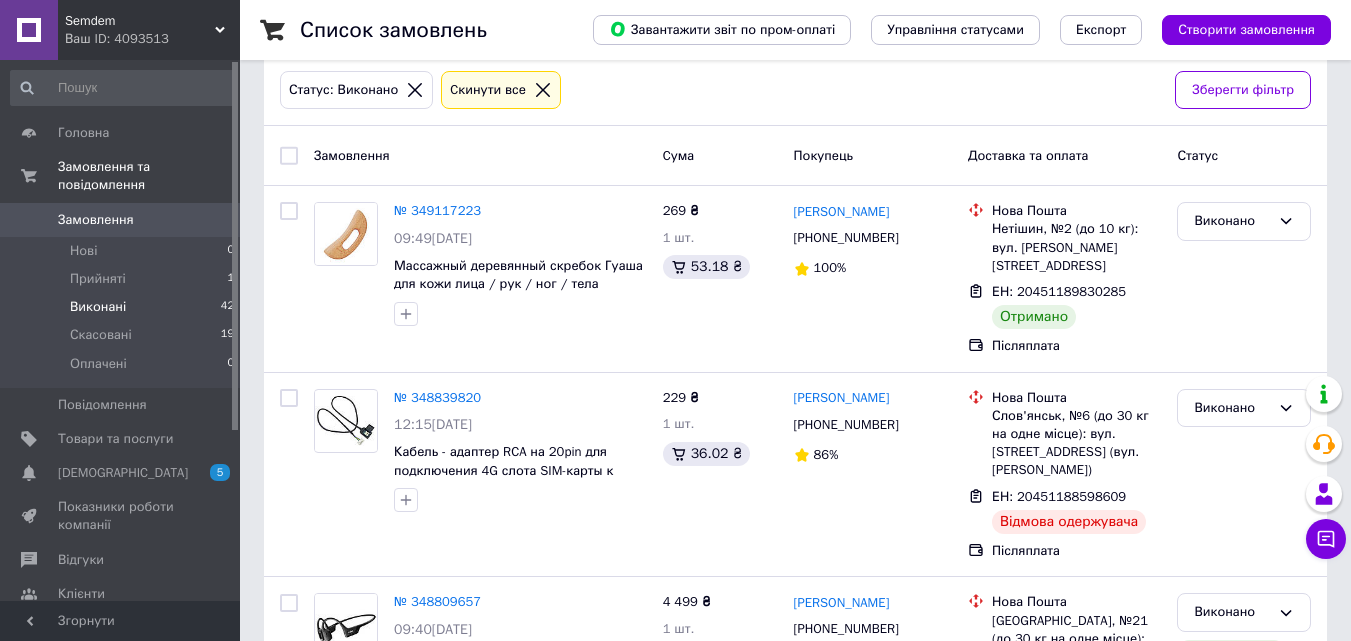 scroll, scrollTop: 200, scrollLeft: 0, axis: vertical 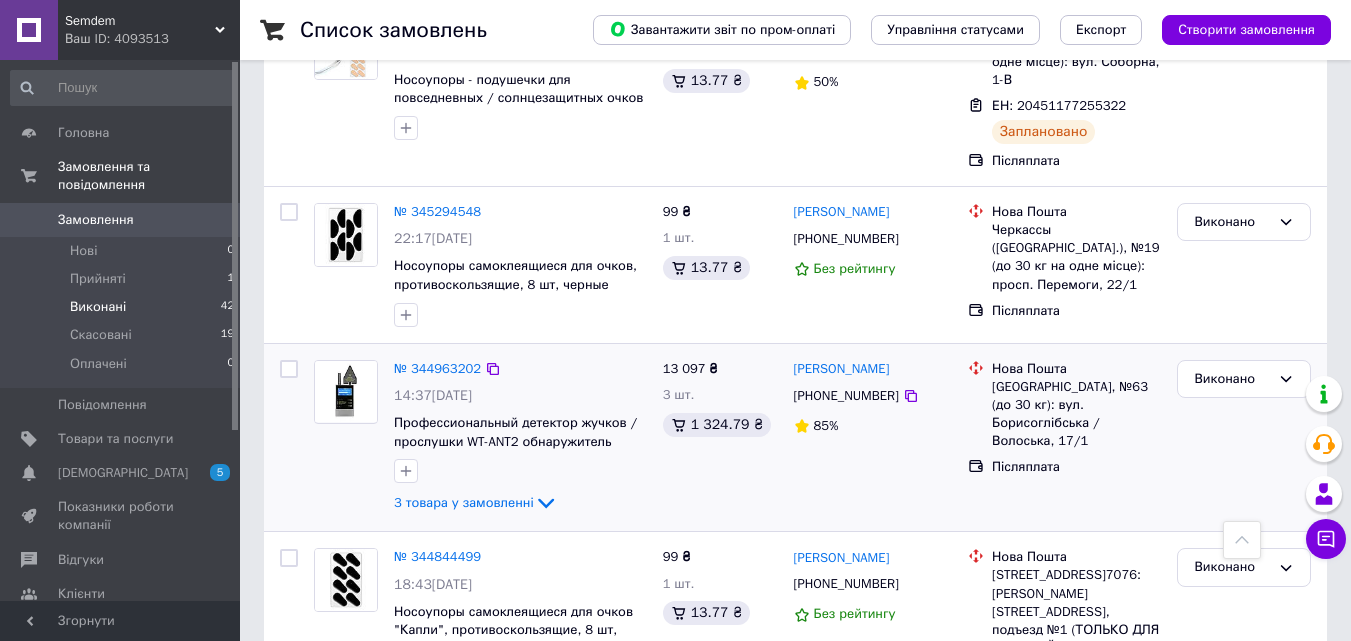 click on "Післяплата" at bounding box center (1076, 467) 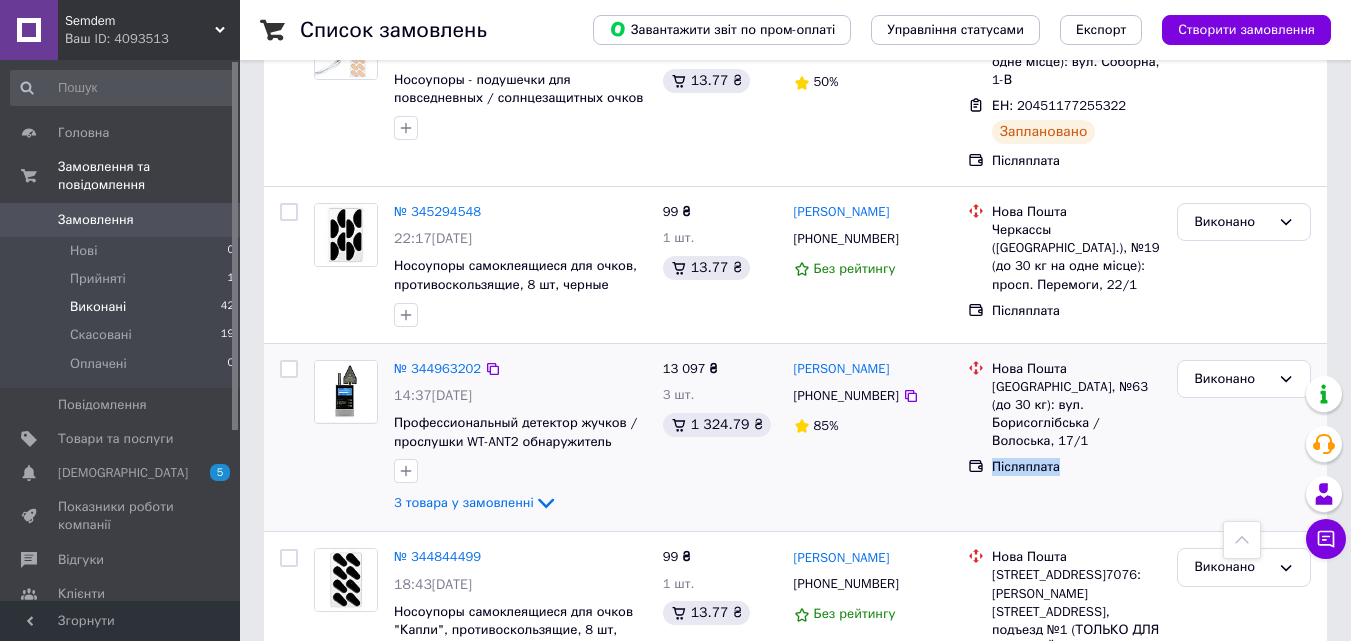 click on "Післяплата" at bounding box center (1076, 467) 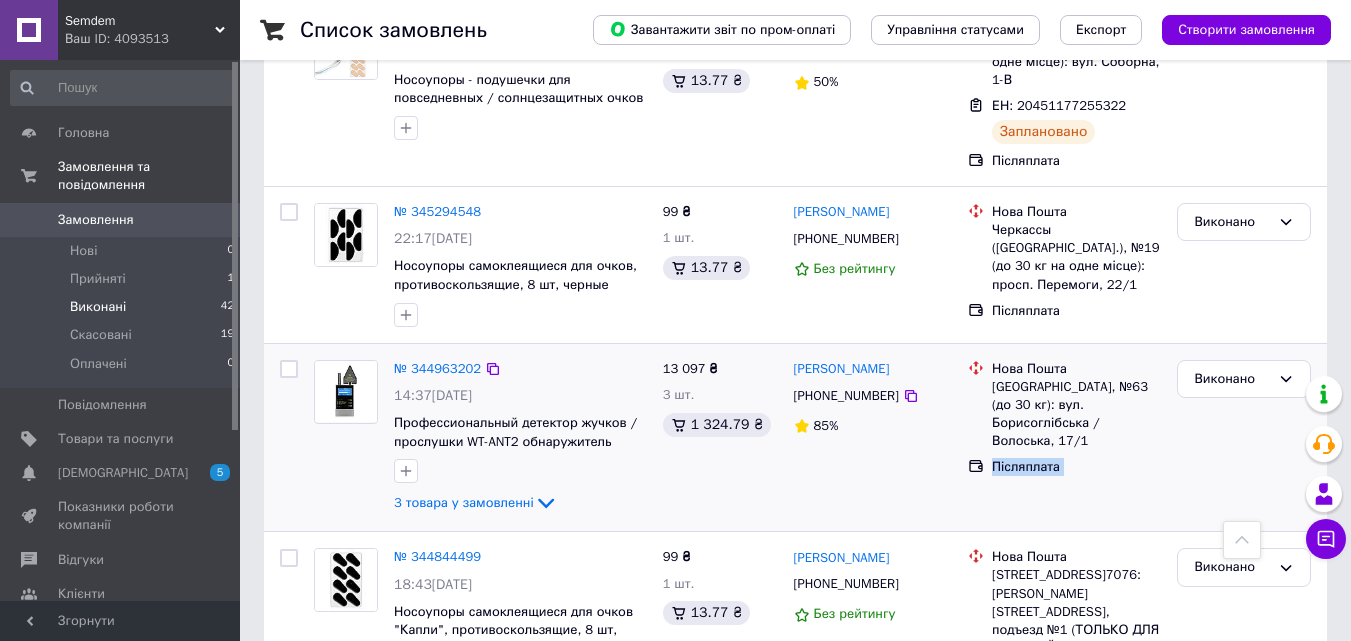 click on "Післяплата" at bounding box center [1076, 467] 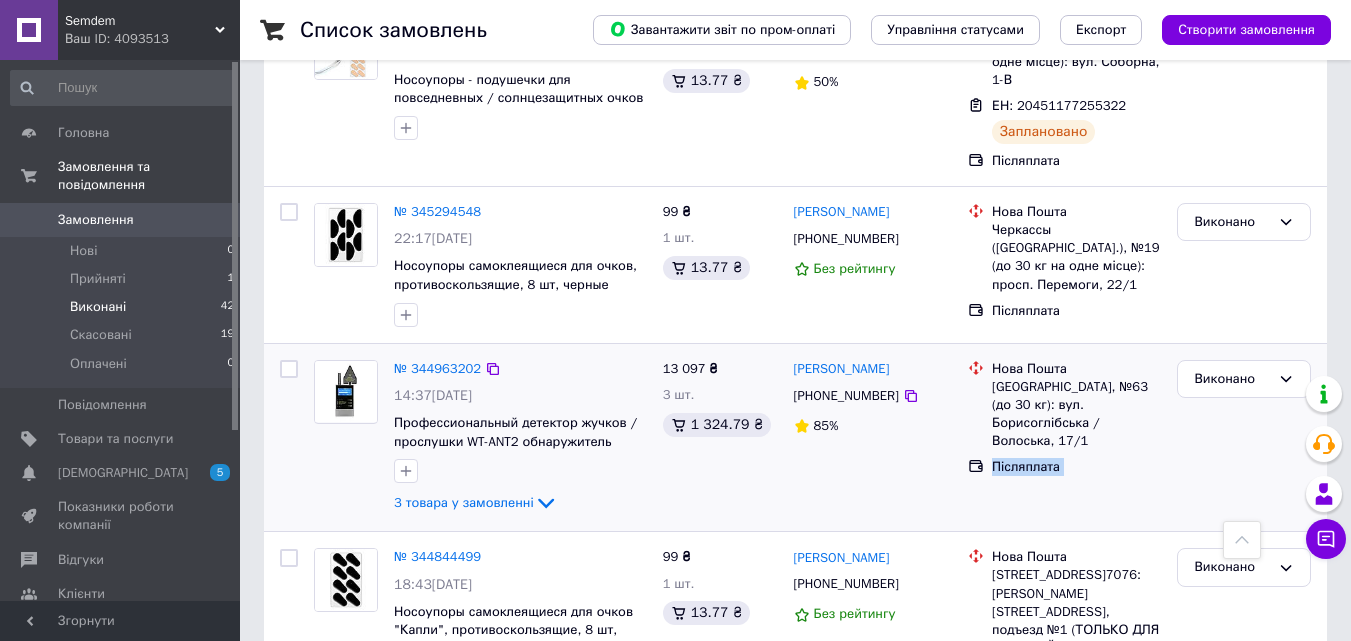 click on "Післяплата" at bounding box center (1076, 467) 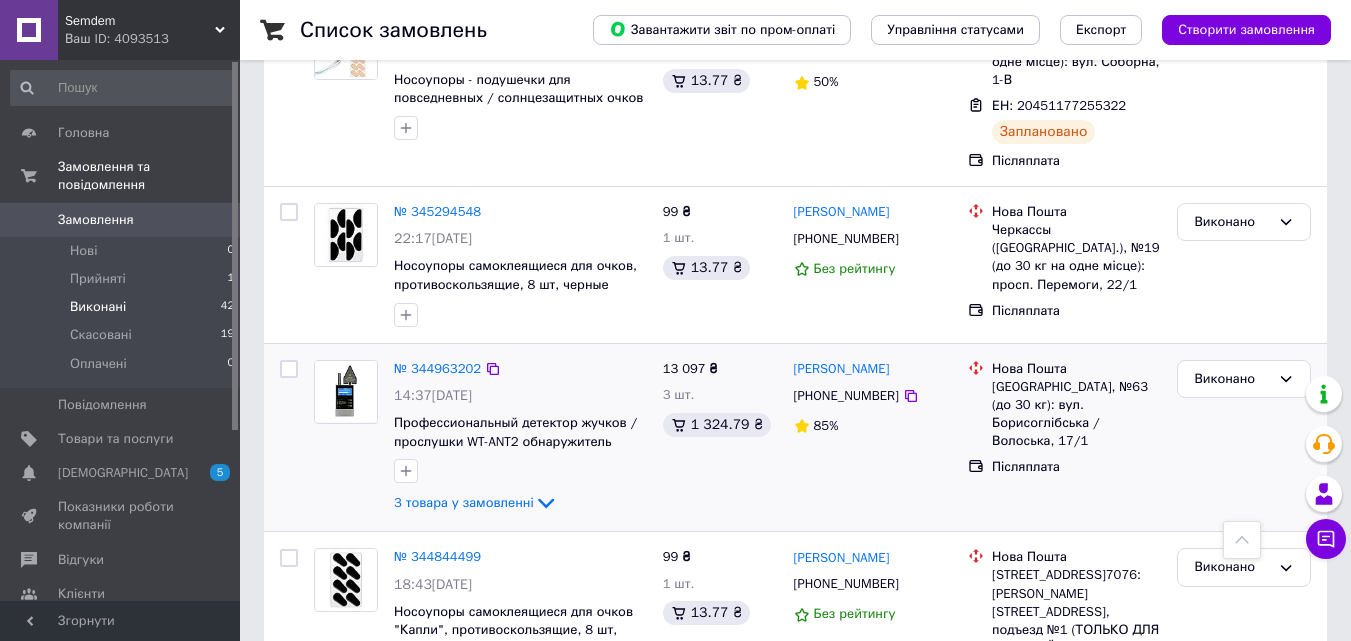click on "Післяплата" at bounding box center (1076, 467) 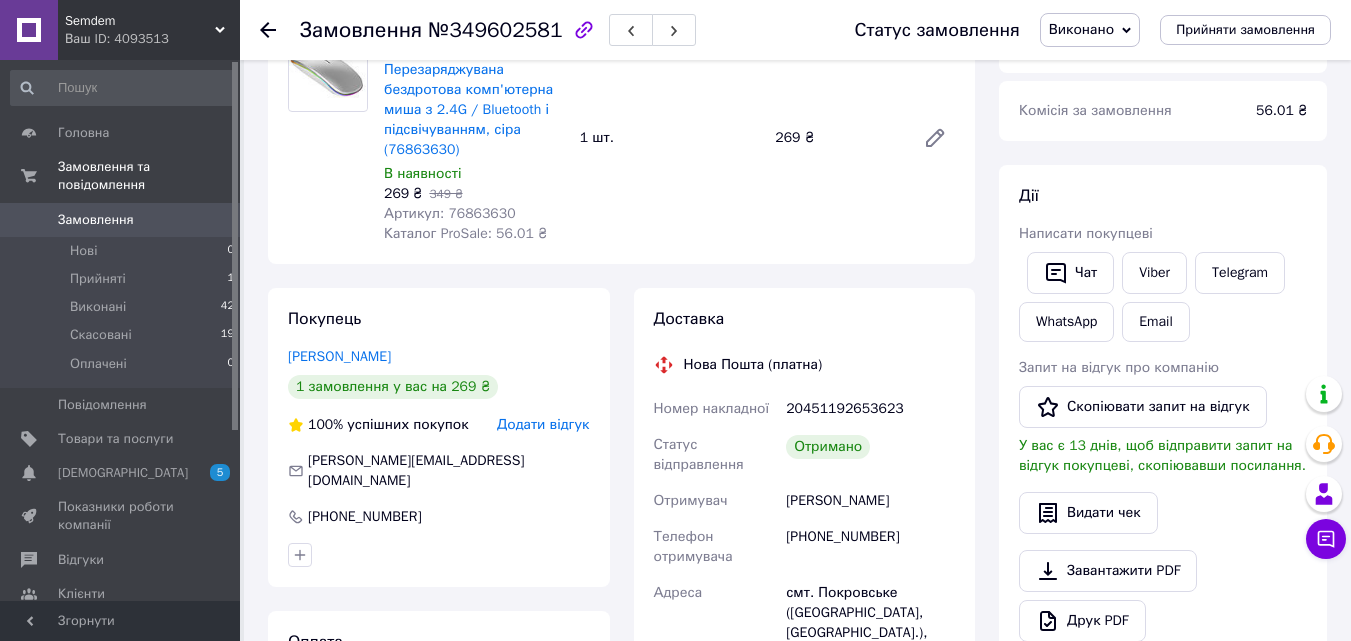 scroll, scrollTop: 200, scrollLeft: 0, axis: vertical 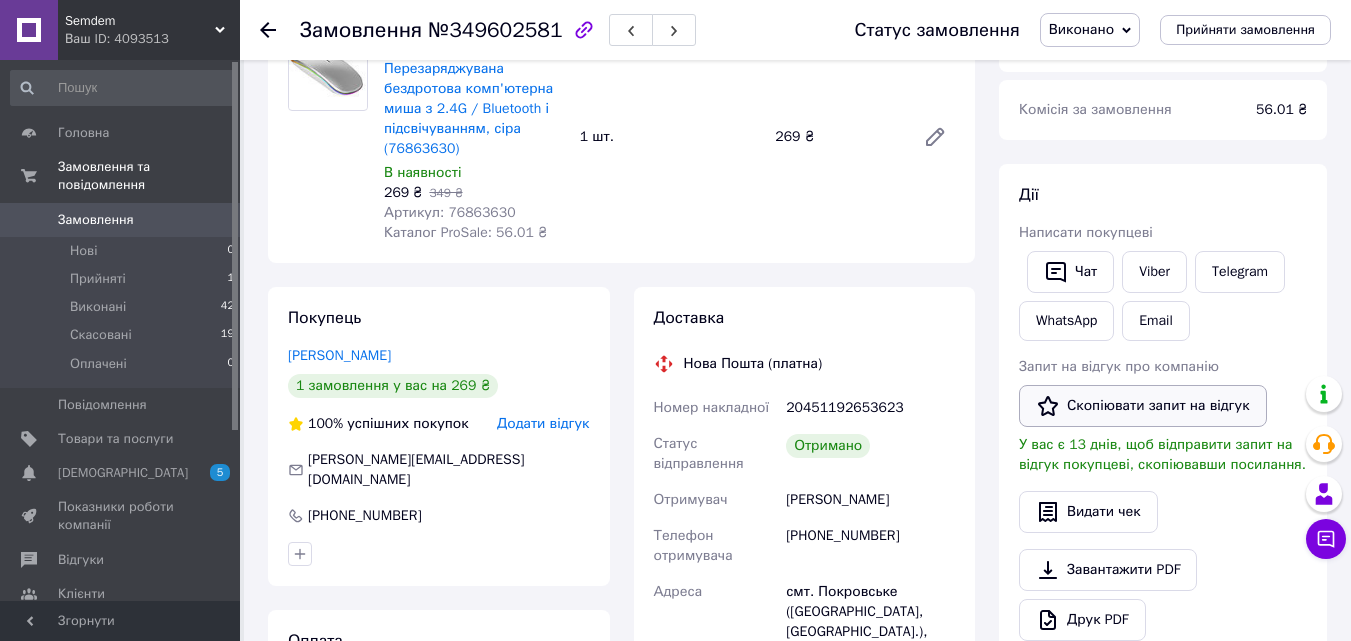 click on "Скопіювати запит на відгук" at bounding box center [1143, 406] 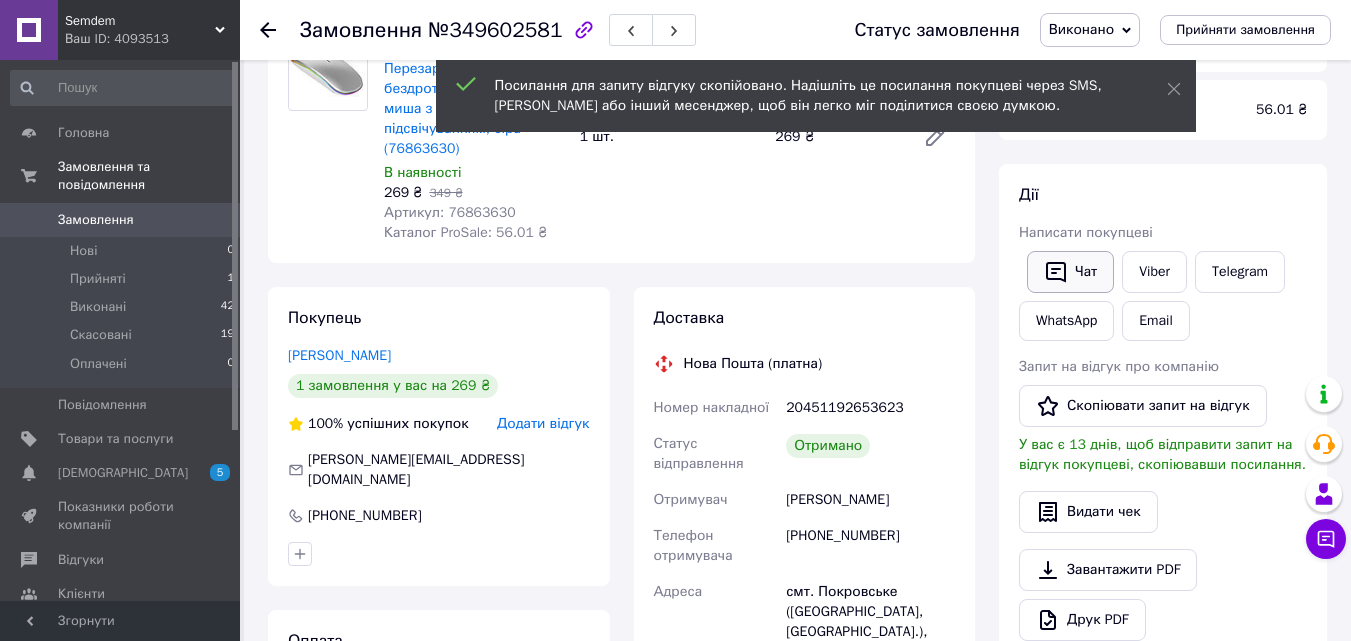 click on "Чат" at bounding box center [1070, 272] 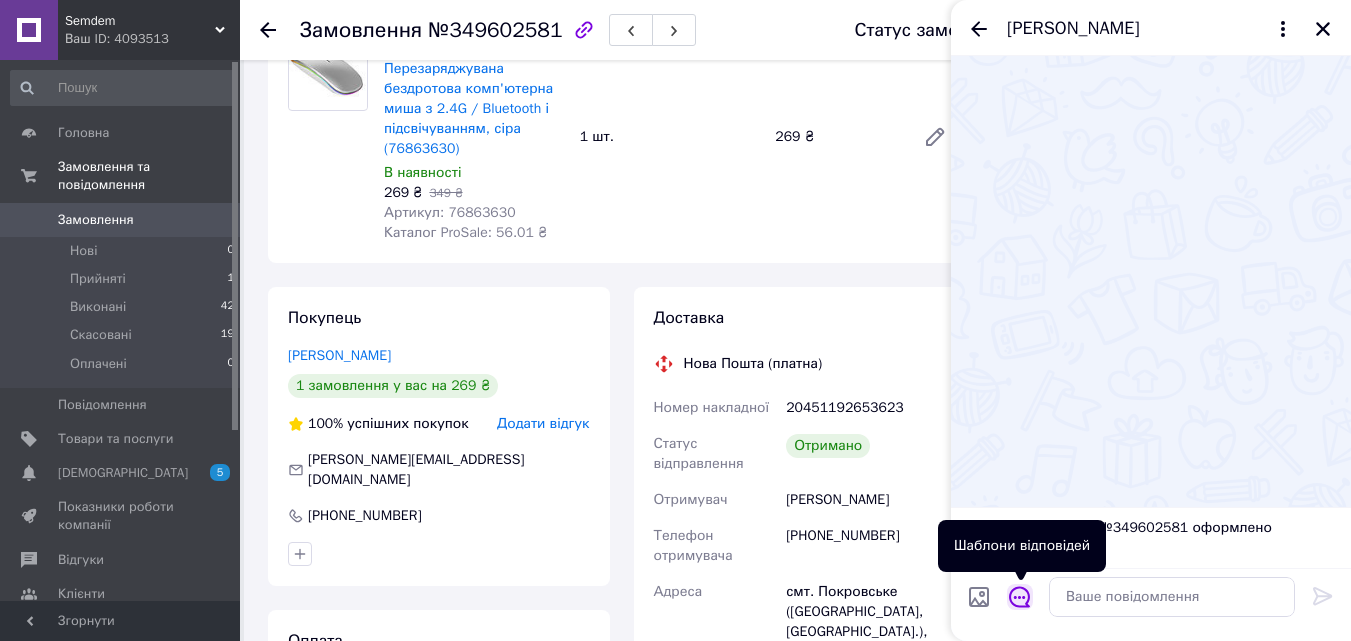 click 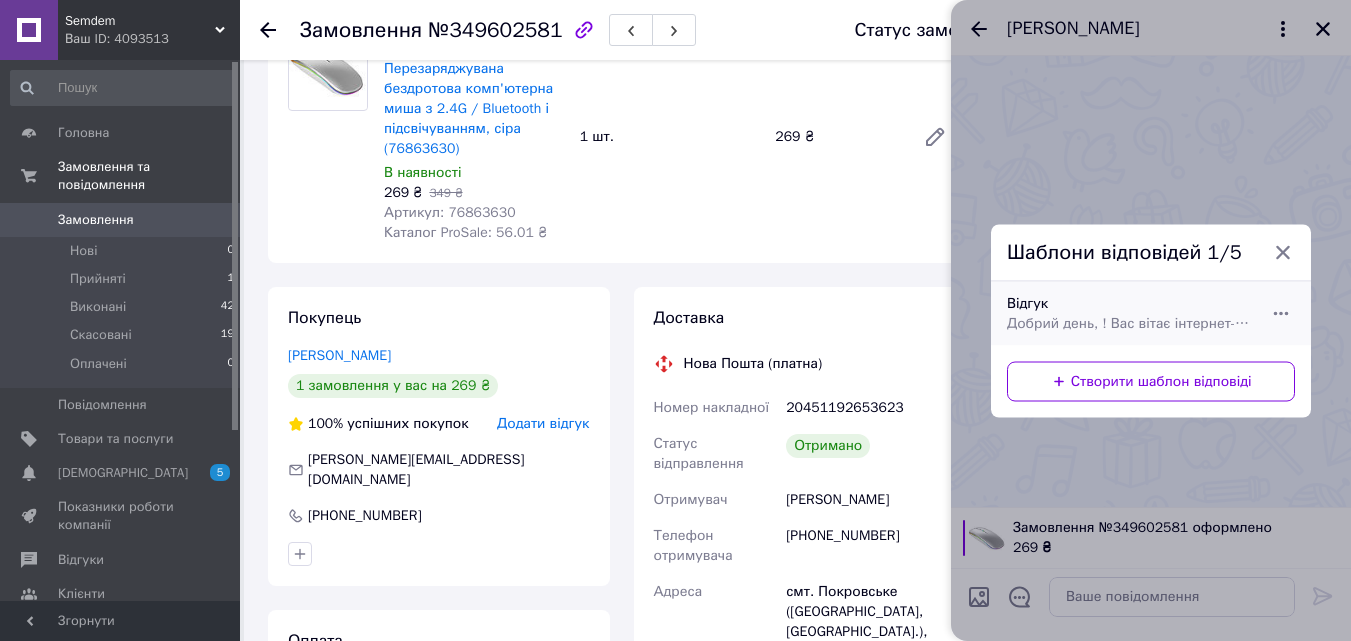 click on "Відгук Добрий день, !
Вас вітає інтернет-магазин Semdem!
Будь ласка, оцініть нашу роботу.
Це займе декілька хвилин та допоможе нам покращити сервіс
(посилання на товар)" at bounding box center (1129, 313) 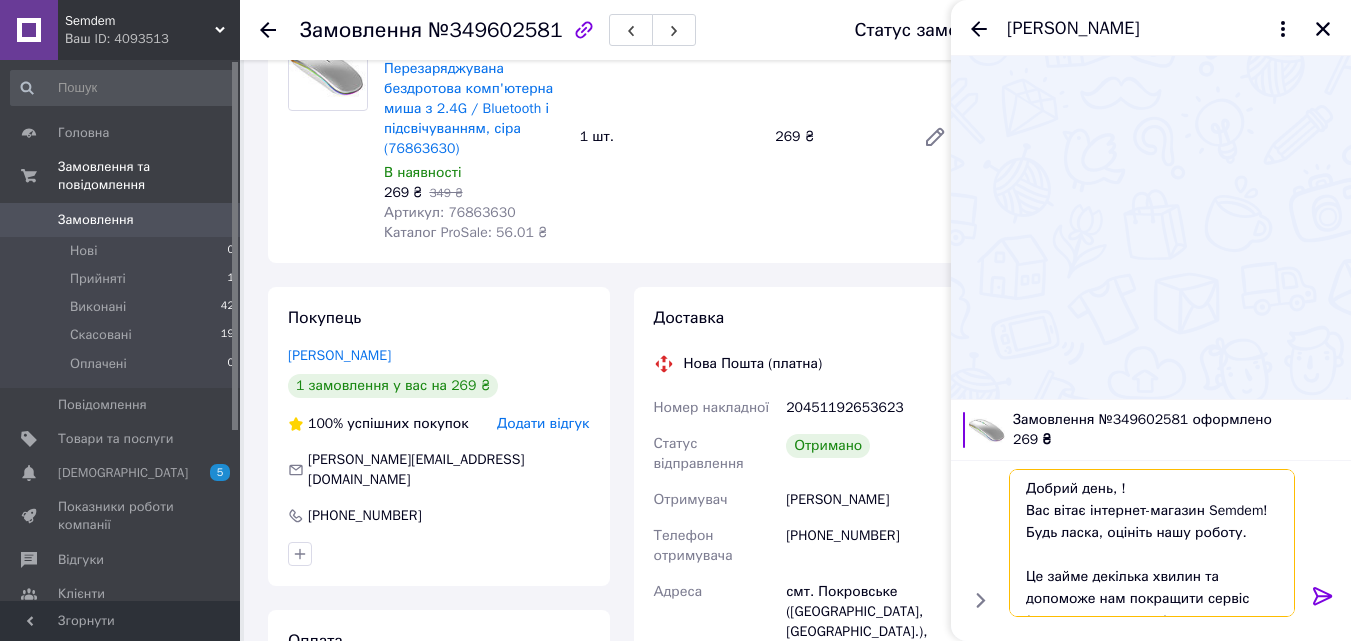 click on "Добрий день, !
Вас вітає інтернет-магазин Semdem!
Будь ласка, оцініть нашу роботу.
Це займе декілька хвилин та допоможе нам покращити сервіс
(посилання на товар)" at bounding box center (1152, 543) 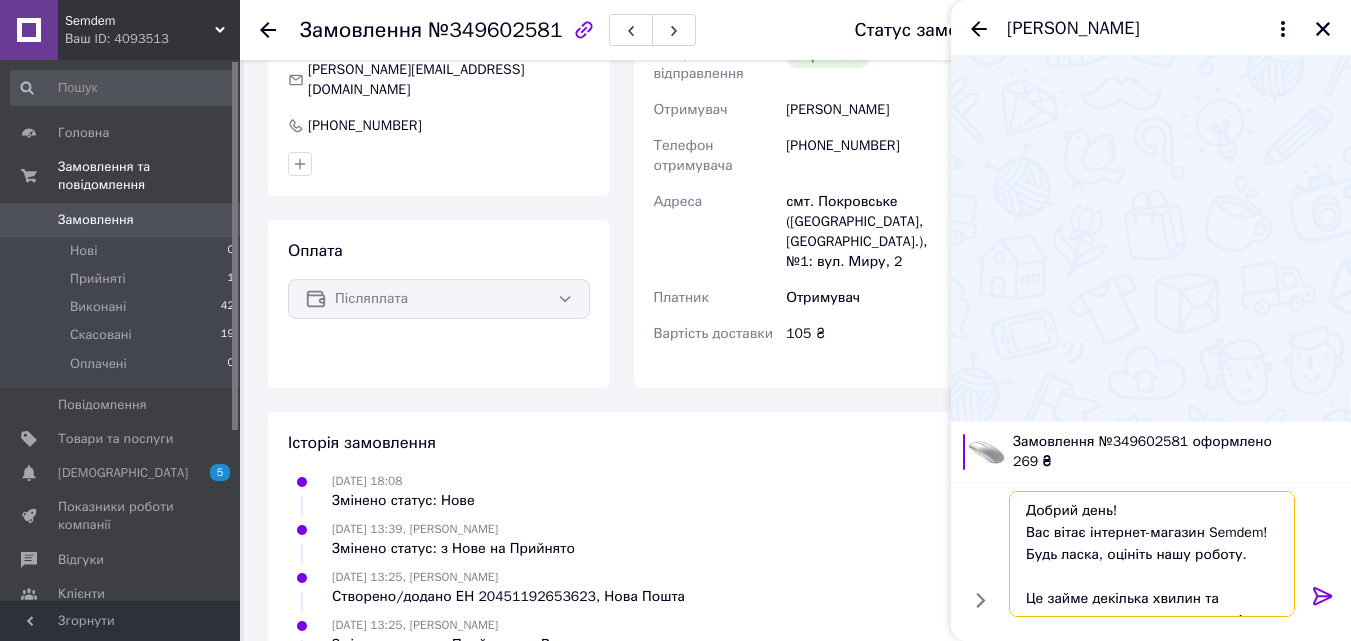 scroll, scrollTop: 700, scrollLeft: 0, axis: vertical 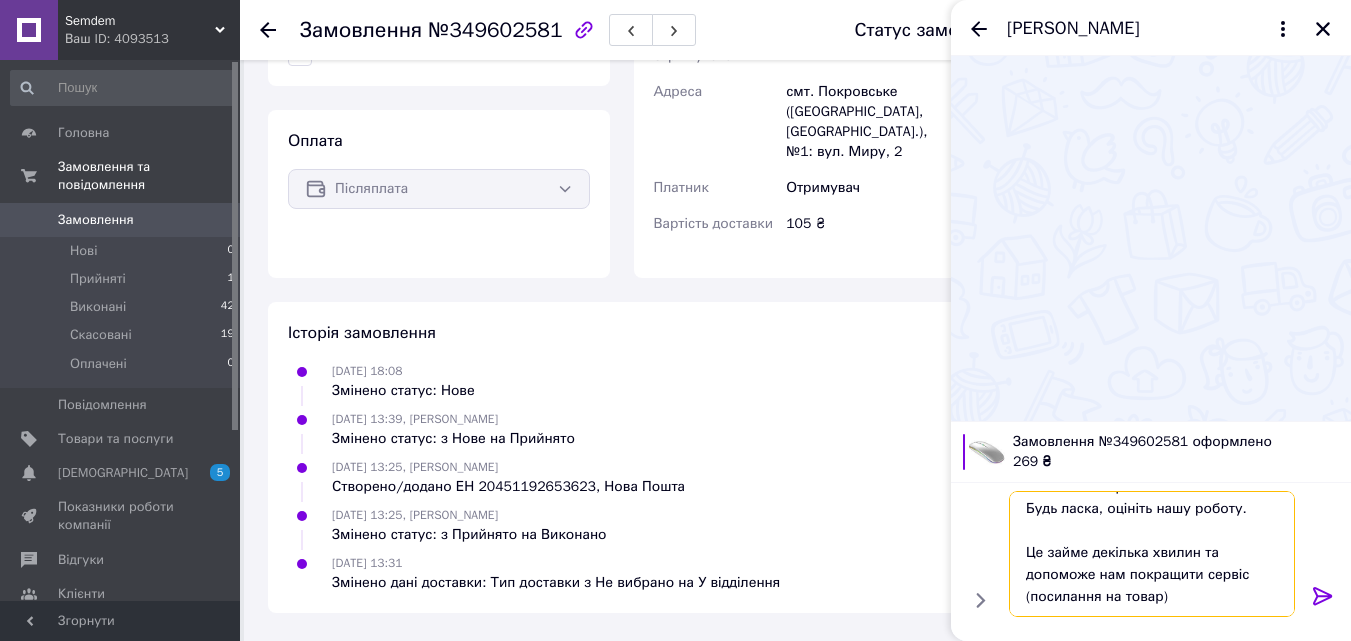 drag, startPoint x: 1020, startPoint y: 600, endPoint x: 1164, endPoint y: 600, distance: 144 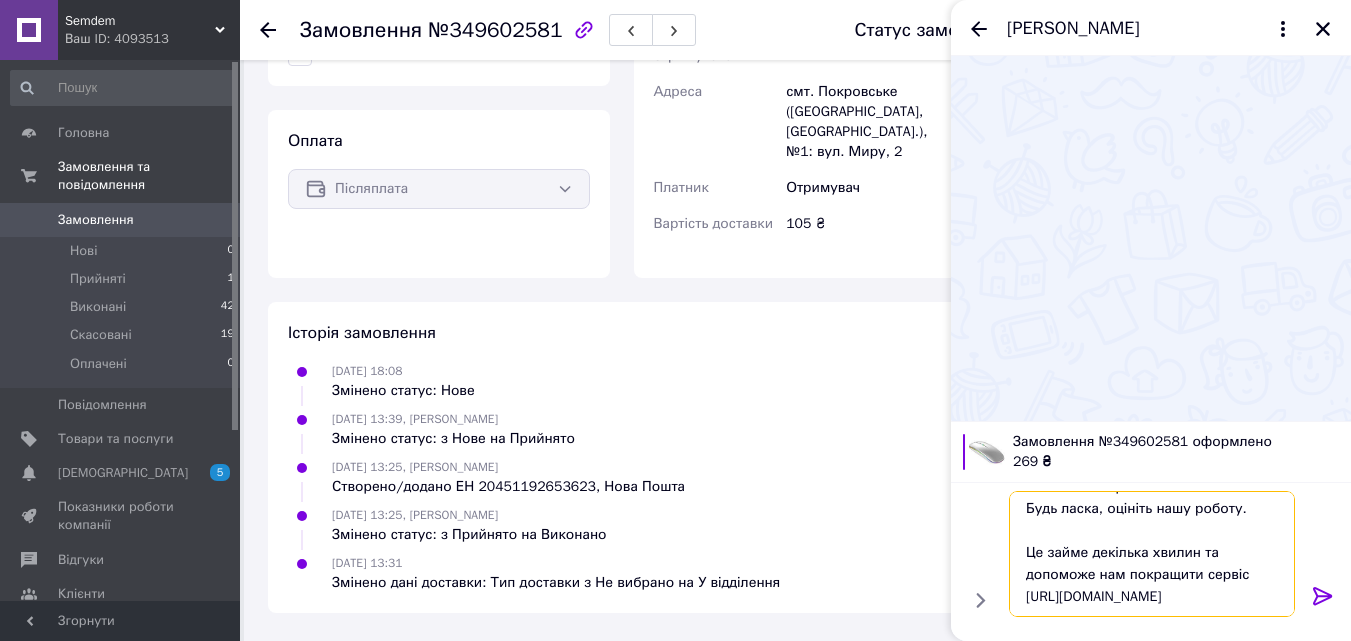 type on "Добрий день!
Вас вітає інтернет-магазин Semdem!
Будь ласка, оцініть нашу роботу.
Це займе декілька хвилин та допоможе нам покращити сервіс
[URL][DOMAIN_NAME]" 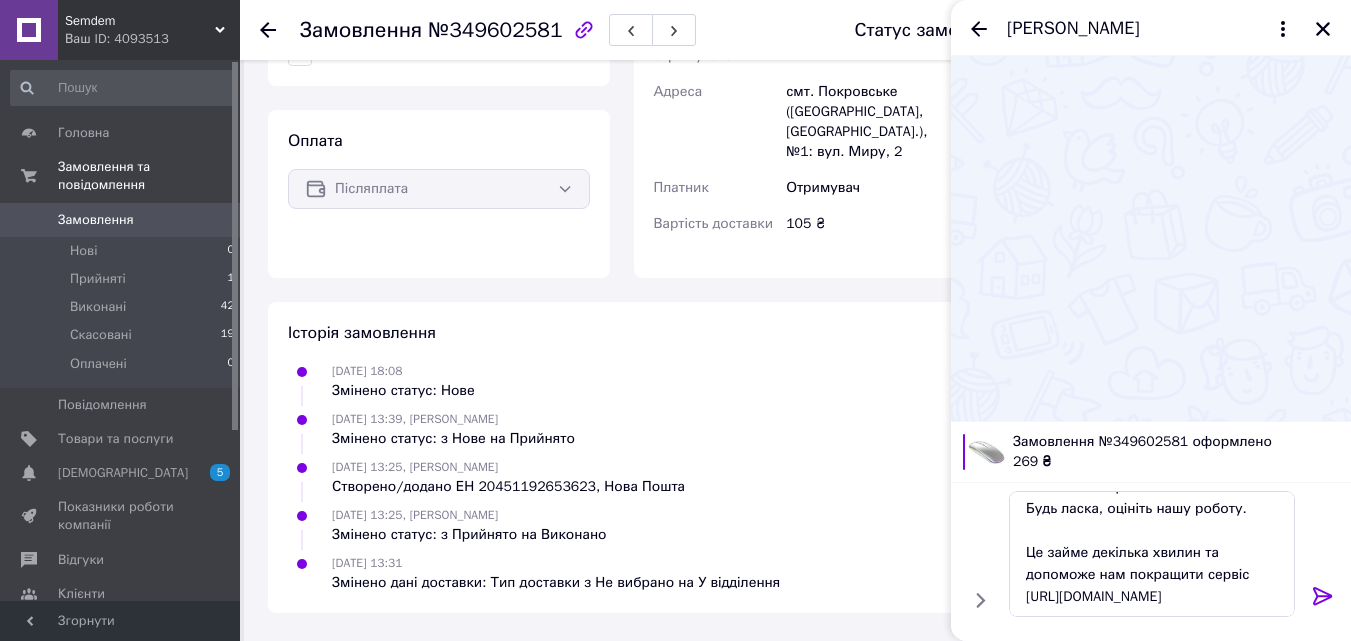 click 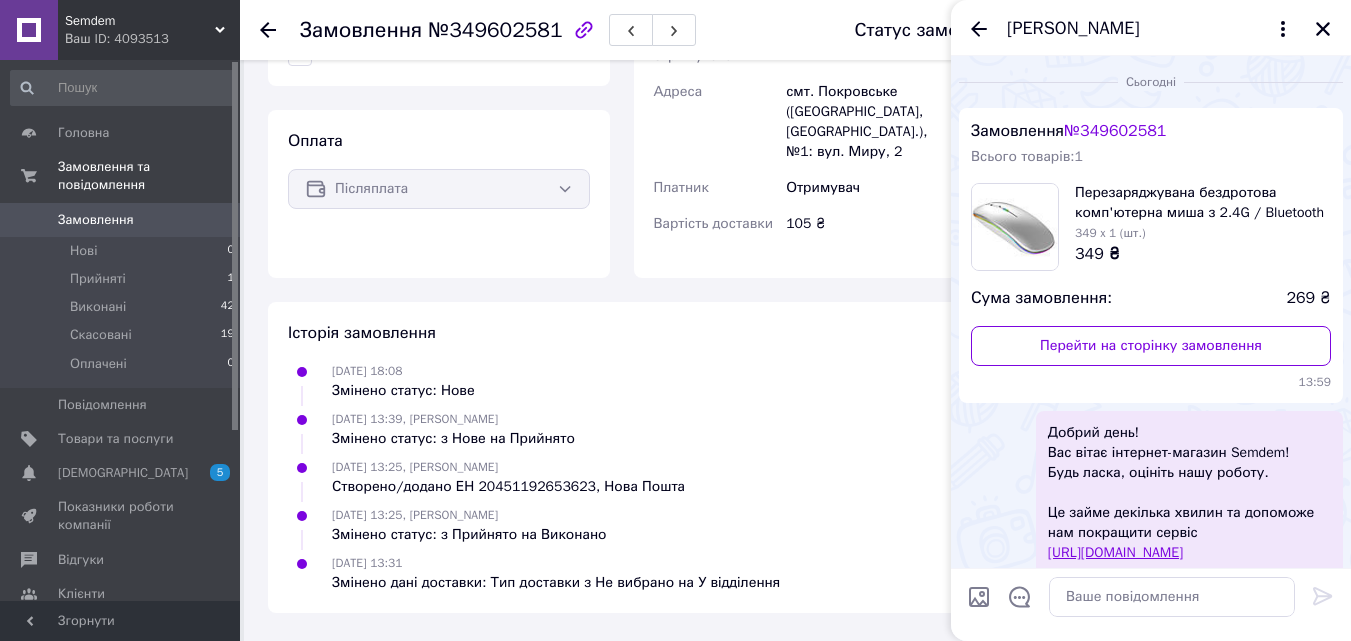 scroll, scrollTop: 0, scrollLeft: 0, axis: both 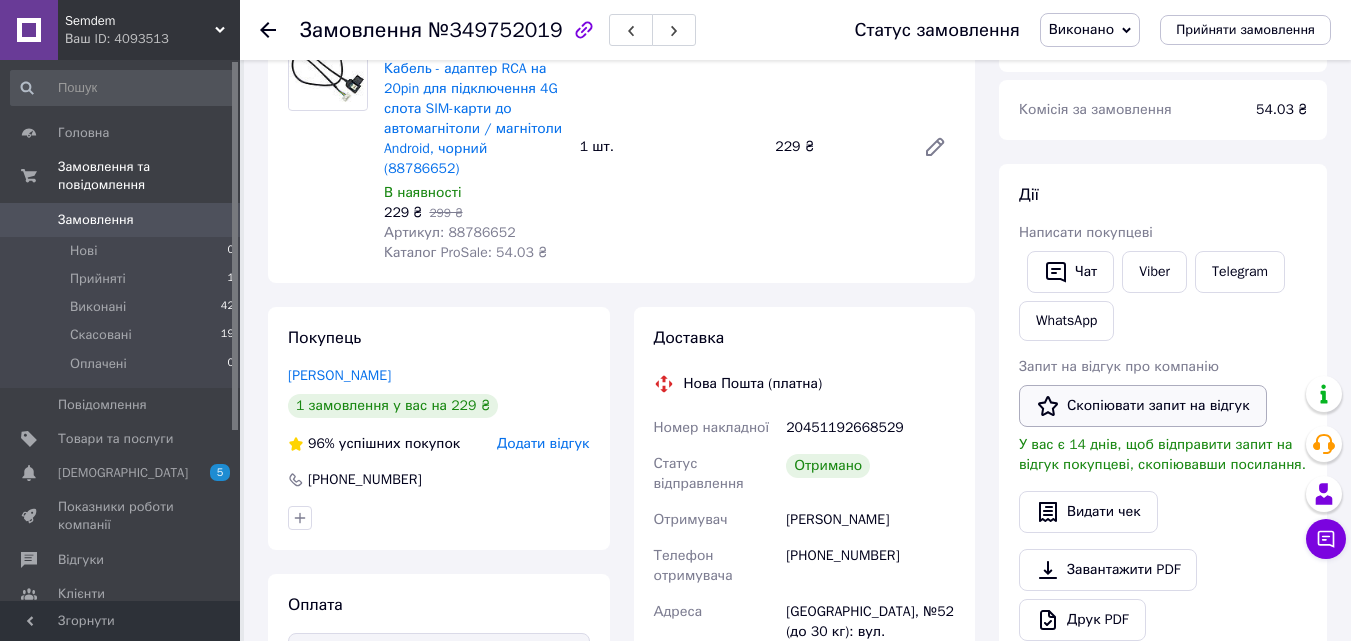 click on "Скопіювати запит на відгук" at bounding box center [1143, 406] 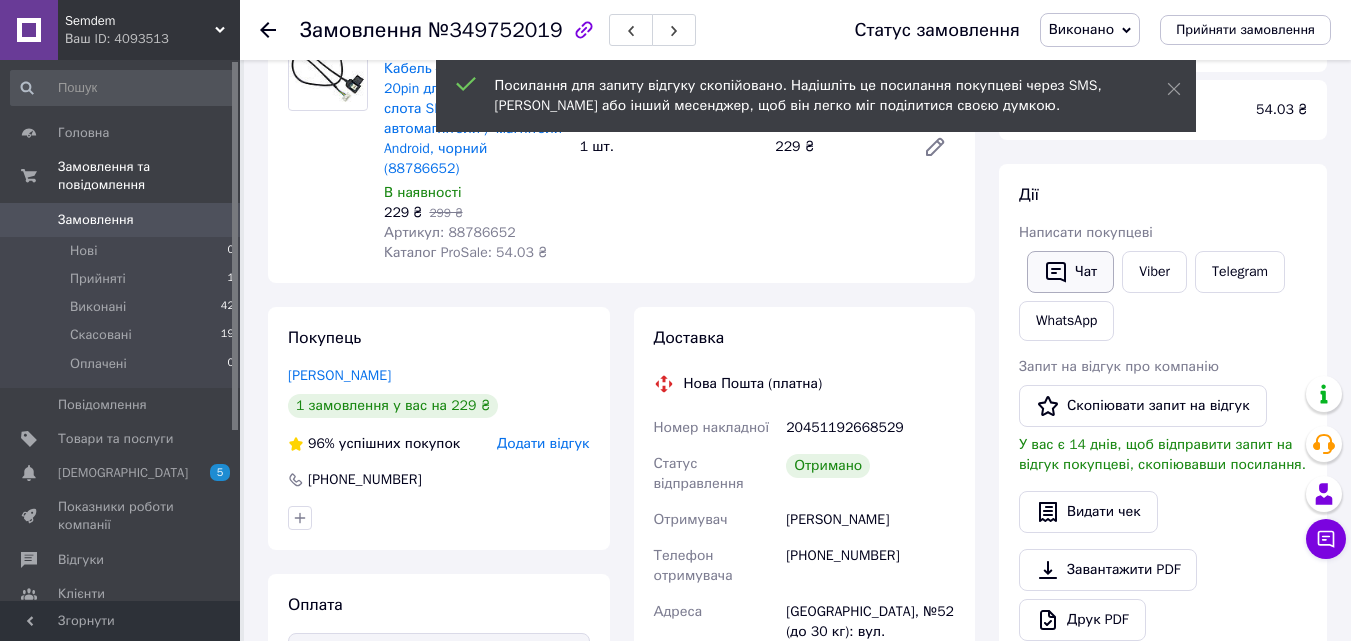 click on "Чат" at bounding box center (1070, 272) 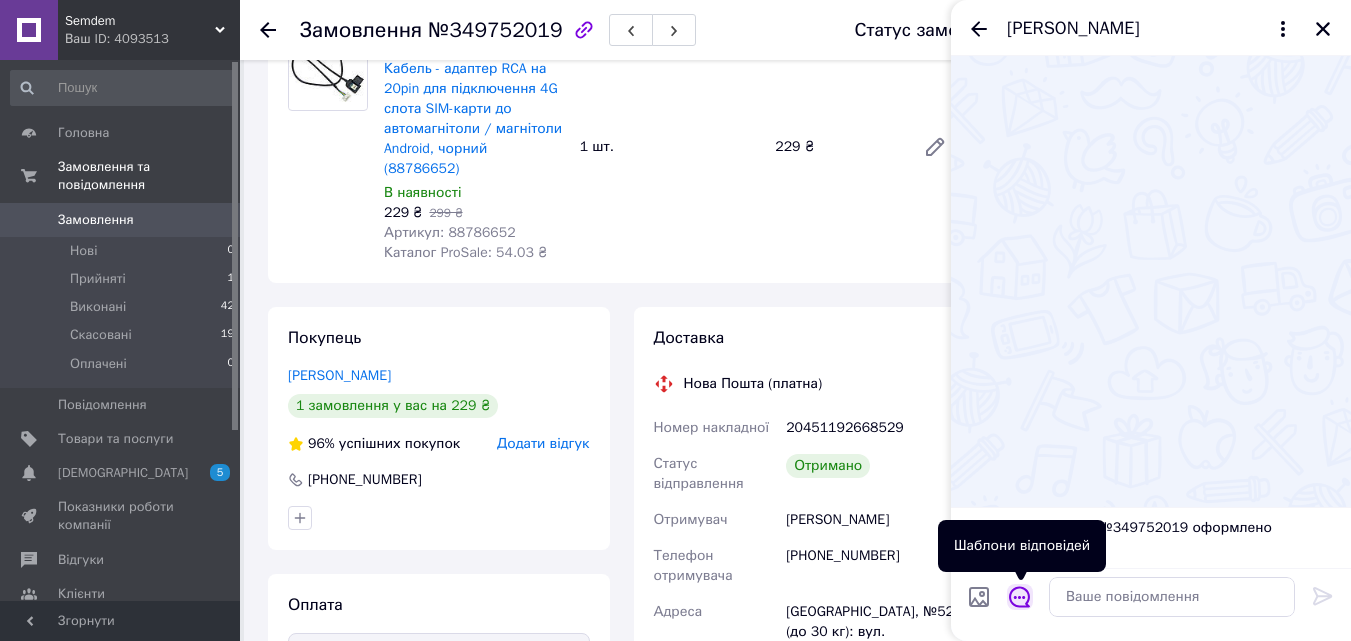 click 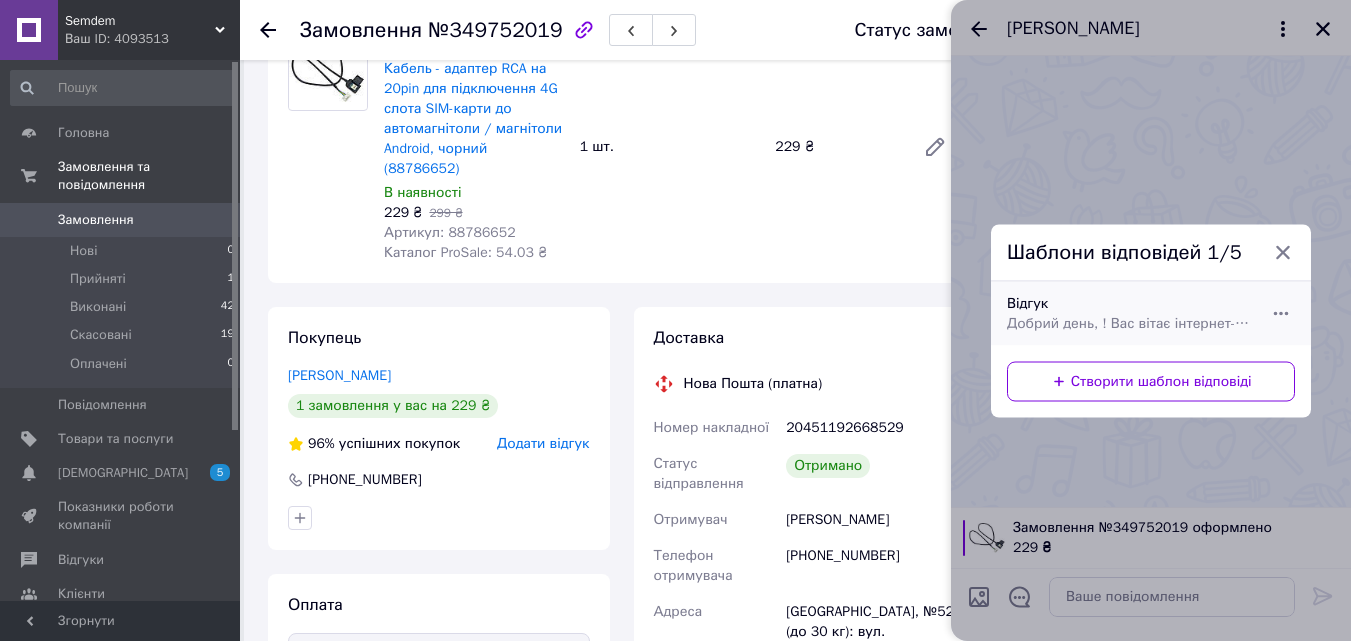 click on "Добрий день, !
Вас вітає інтернет-магазин Semdem!
Будь ласка, оцініть нашу роботу.
Це займе декілька хвилин та допоможе нам покращити сервіс
(посилання на товар)" at bounding box center [1129, 323] 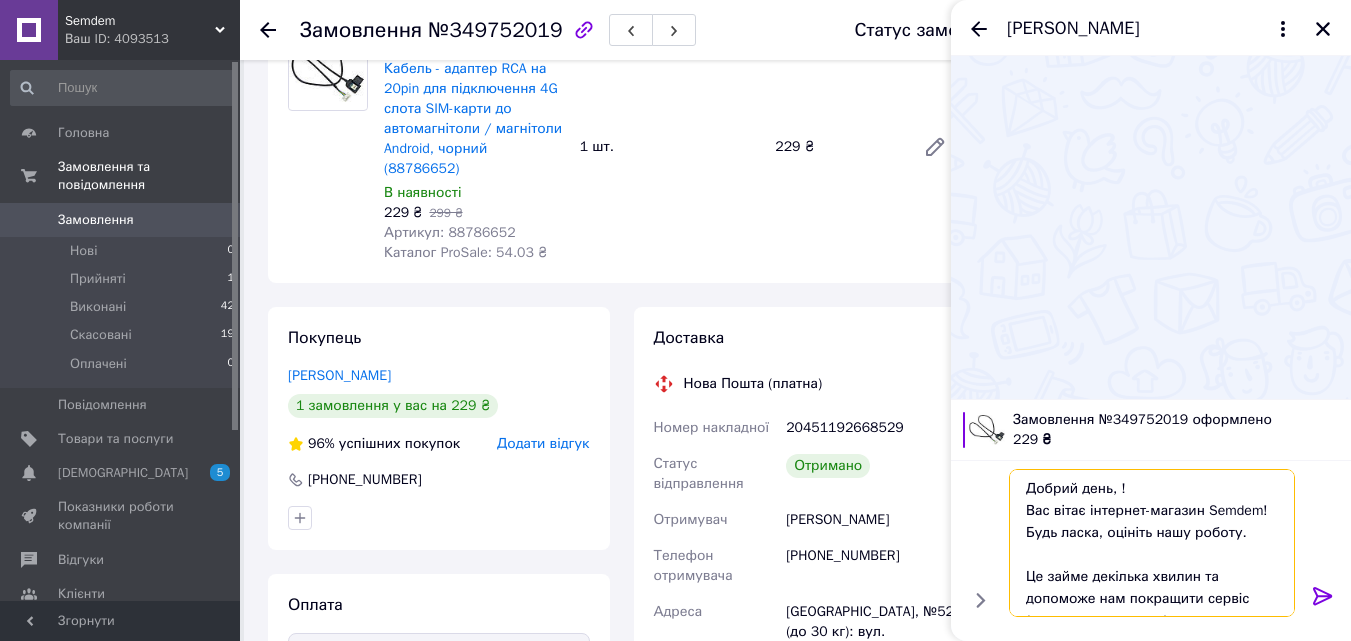 click on "Добрий день, !
Вас вітає інтернет-магазин Semdem!
Будь ласка, оцініть нашу роботу.
Це займе декілька хвилин та допоможе нам покращити сервіс
(посилання на товар)" at bounding box center (1152, 543) 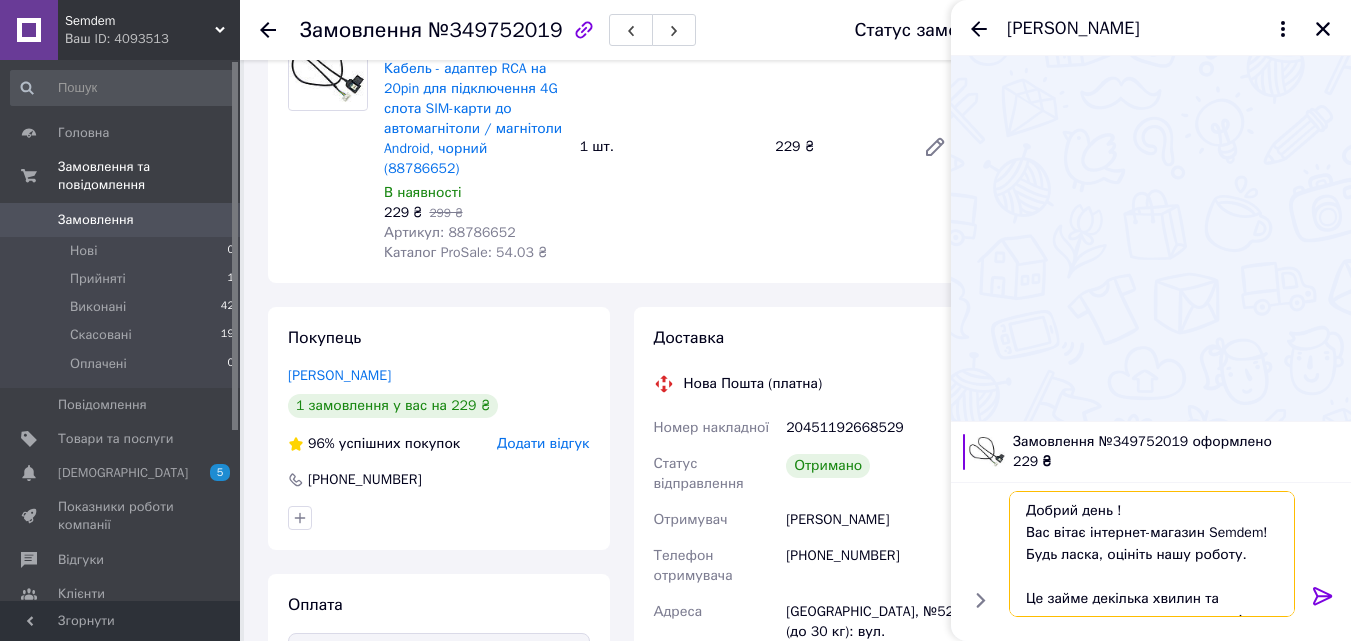 scroll, scrollTop: 46, scrollLeft: 0, axis: vertical 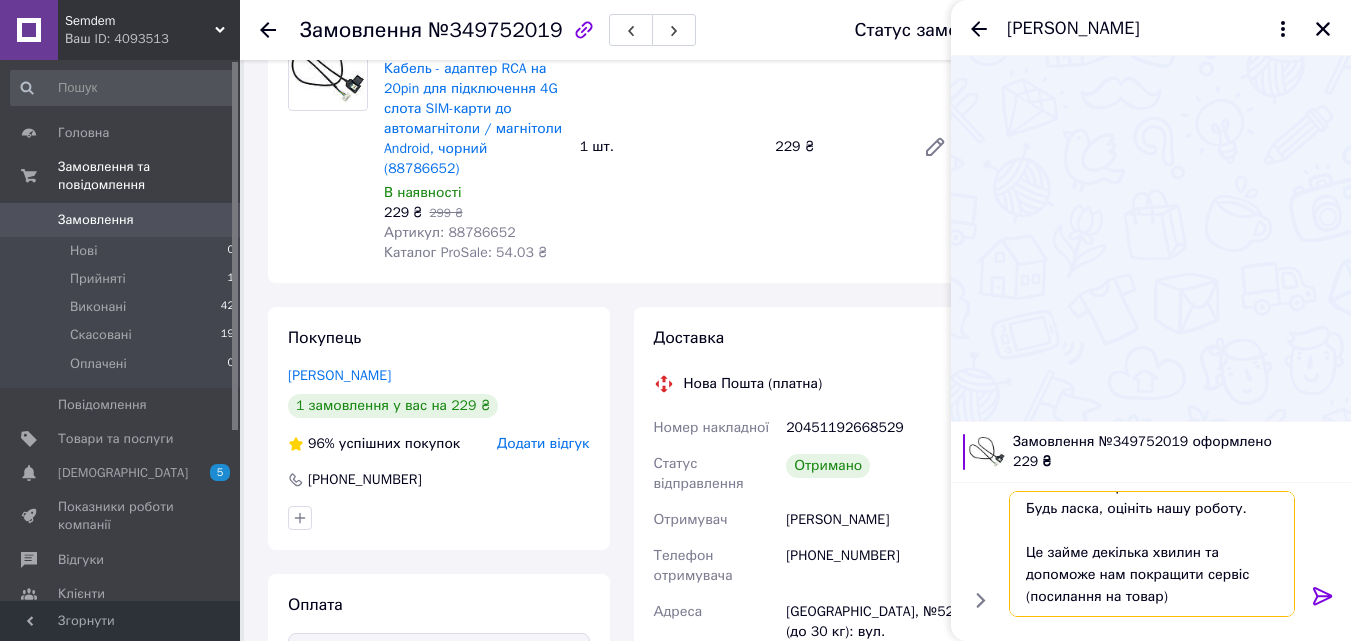 click on "Добрий день !
Вас вітає інтернет-магазин Semdem!
Будь ласка, оцініть нашу роботу.
Це займе декілька хвилин та допоможе нам покращити сервіс
(посилання на товар)" at bounding box center [1152, 554] 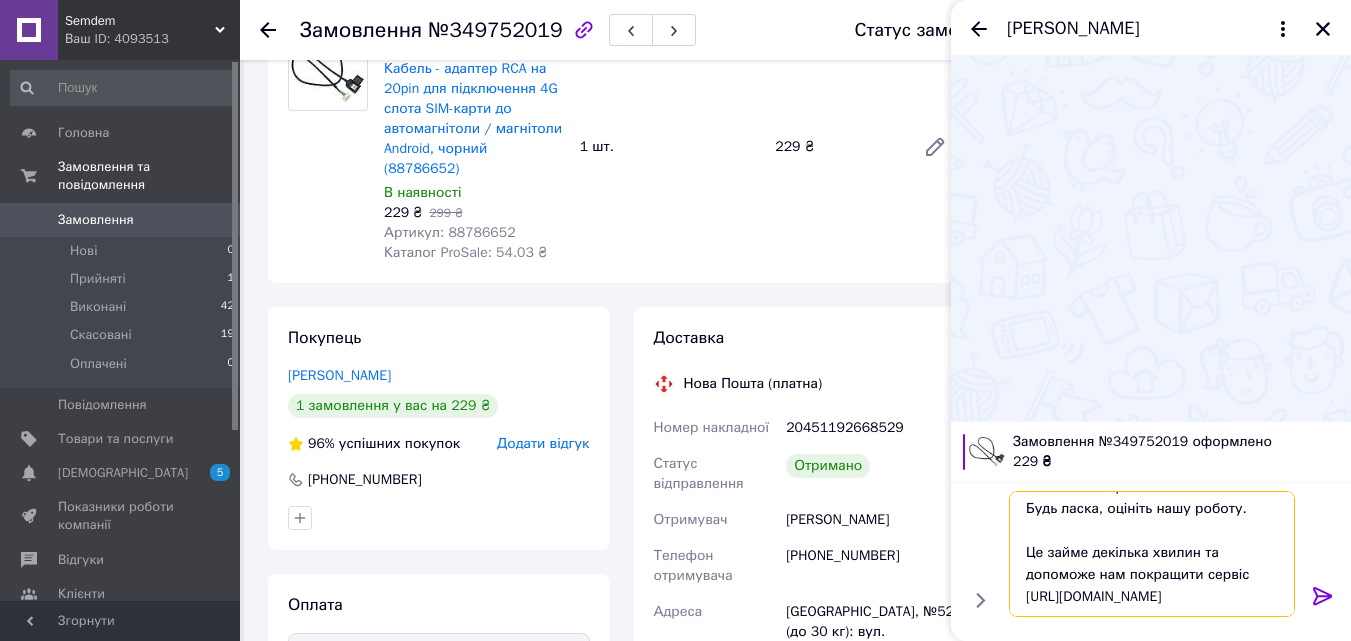 type on "Добрий день !
Вас вітає інтернет-магазин Semdem!
Будь ласка, оцініть нашу роботу.
Це займе декілька хвилин та допоможе нам покращити сервіс
[URL][DOMAIN_NAME]" 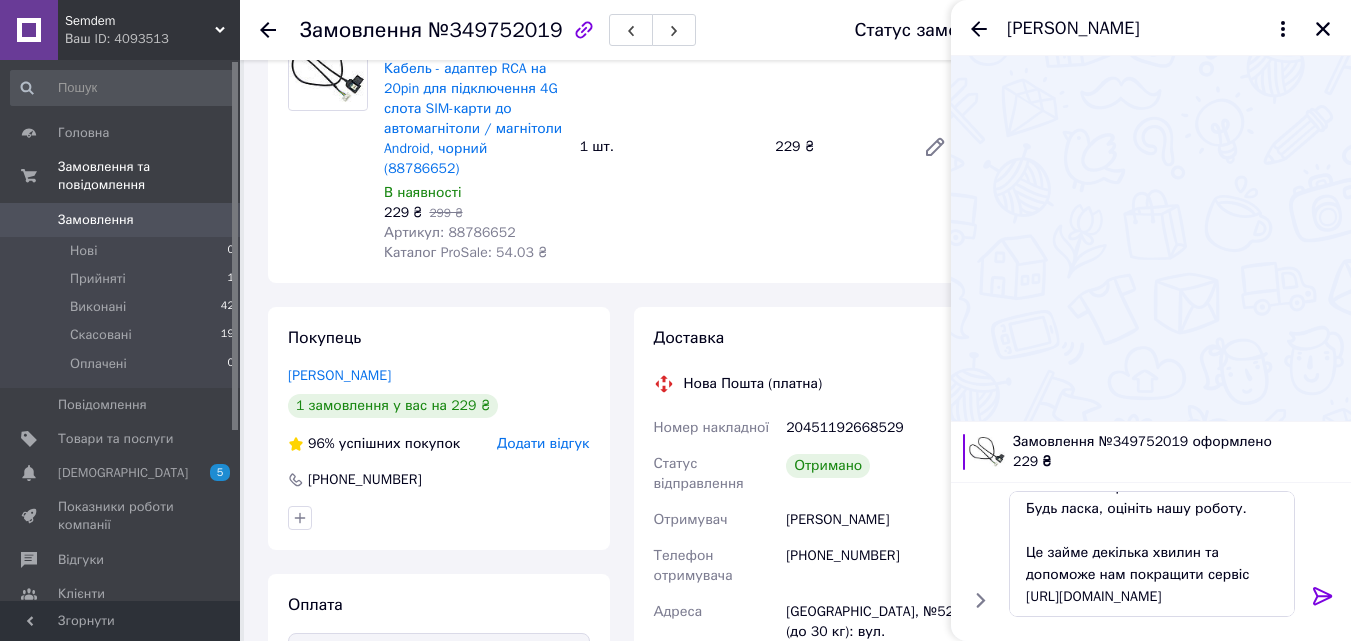 click 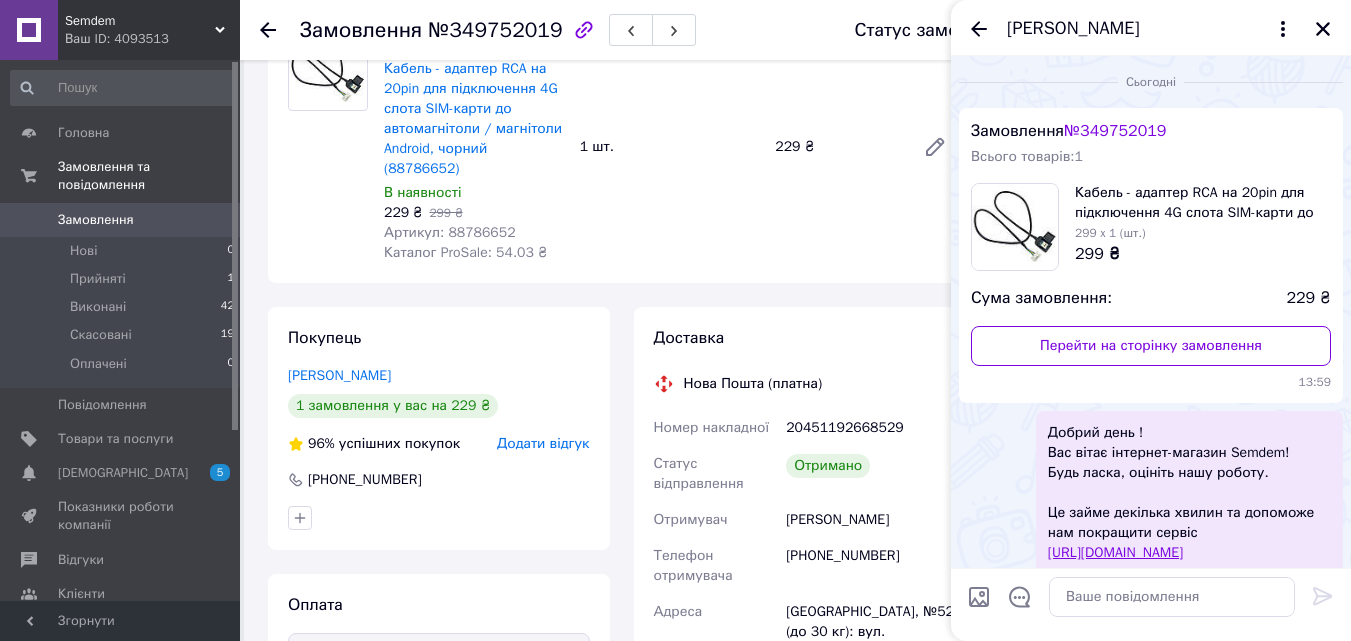 scroll, scrollTop: 0, scrollLeft: 0, axis: both 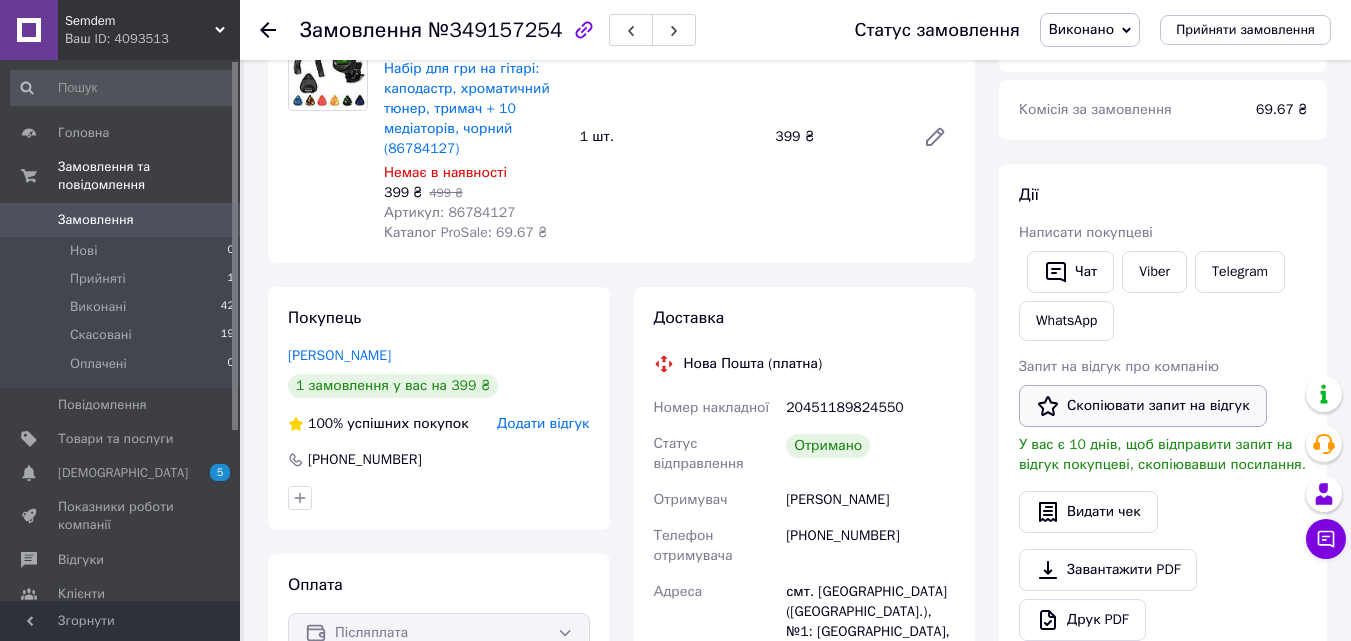 click on "Скопіювати запит на відгук" at bounding box center (1143, 406) 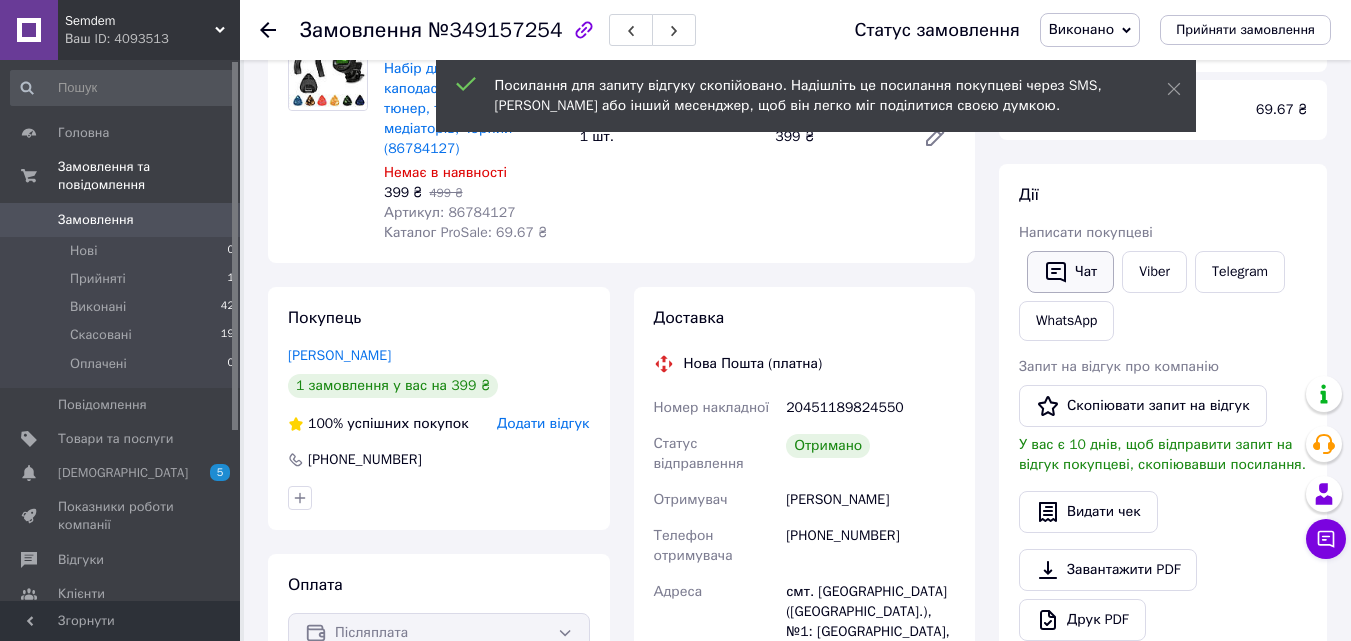 click 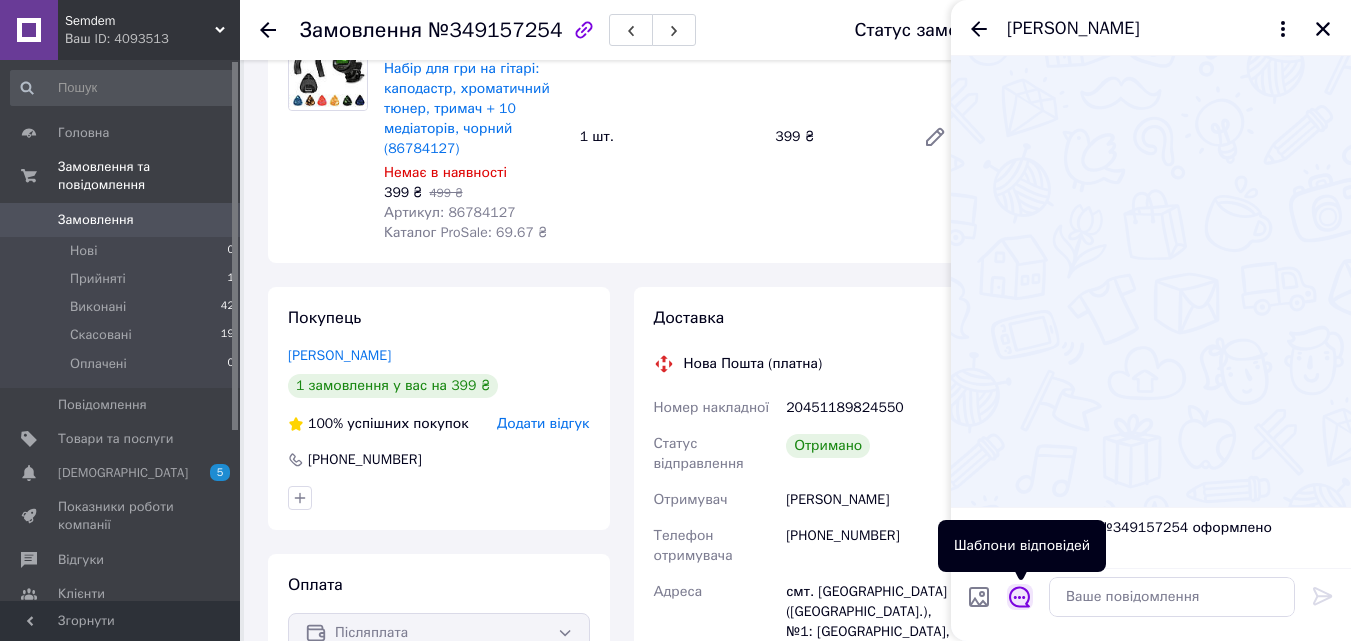 click 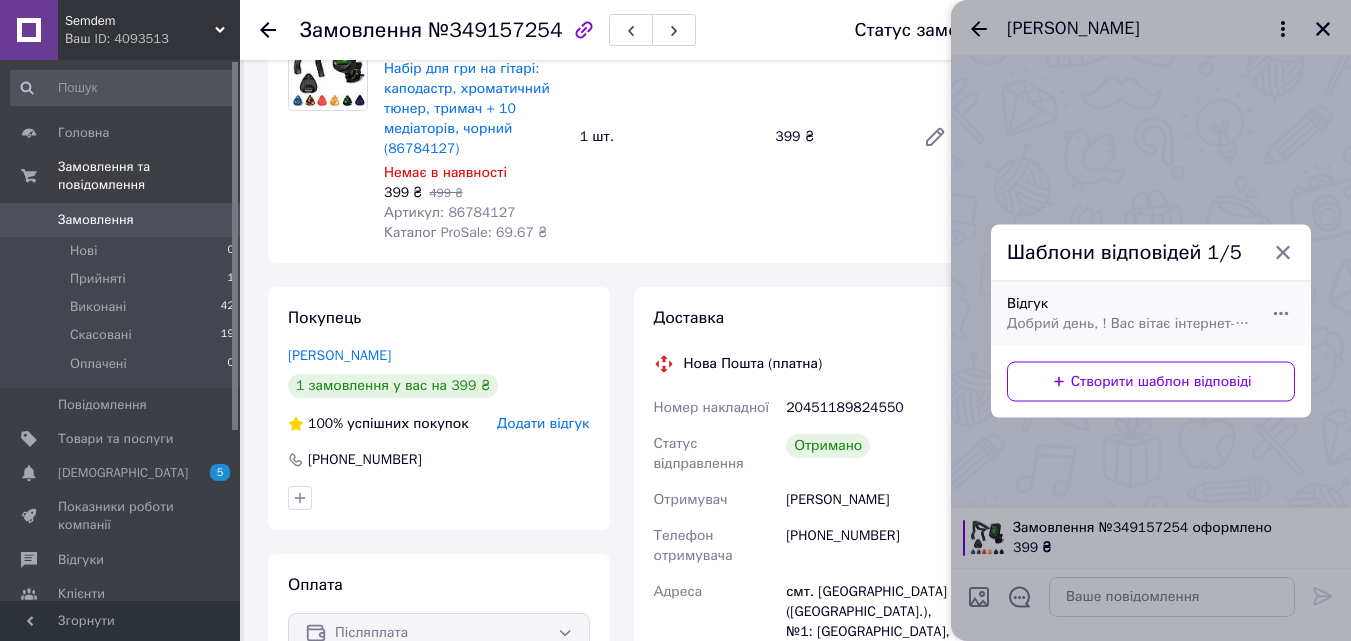click on "Добрий день, !
Вас вітає інтернет-магазин Semdem!
Будь ласка, оцініть нашу роботу.
Це займе декілька хвилин та допоможе нам покращити сервіс
(посилання на товар)" at bounding box center [1129, 323] 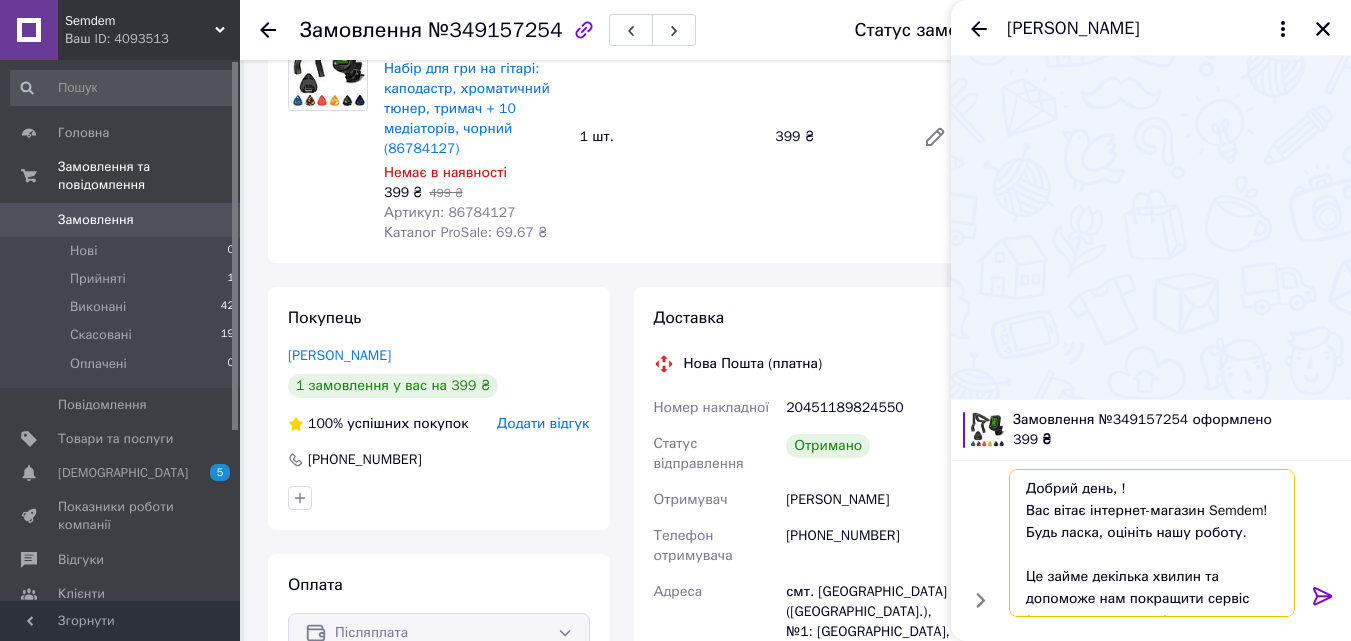 click on "Добрий день, !
Вас вітає інтернет-магазин Semdem!
Будь ласка, оцініть нашу роботу.
Це займе декілька хвилин та допоможе нам покращити сервіс
(посилання на товар)" at bounding box center [1152, 543] 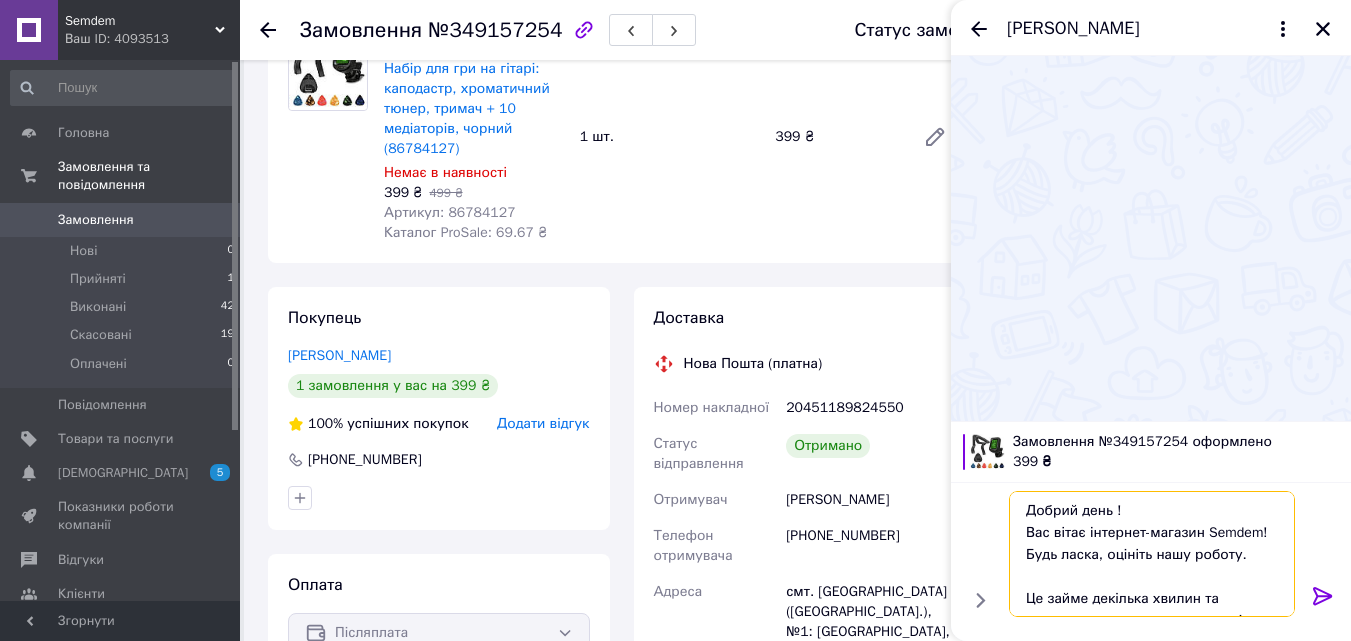 scroll, scrollTop: 46, scrollLeft: 0, axis: vertical 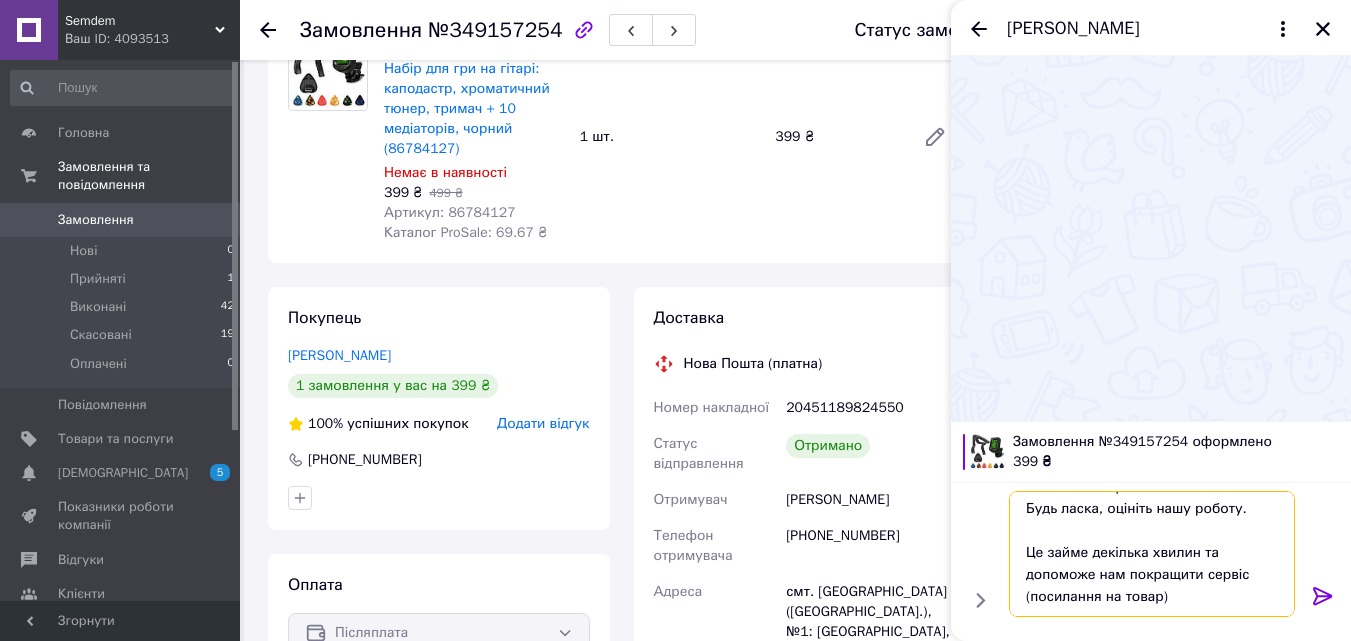 drag, startPoint x: 1165, startPoint y: 598, endPoint x: 1026, endPoint y: 608, distance: 139.35925 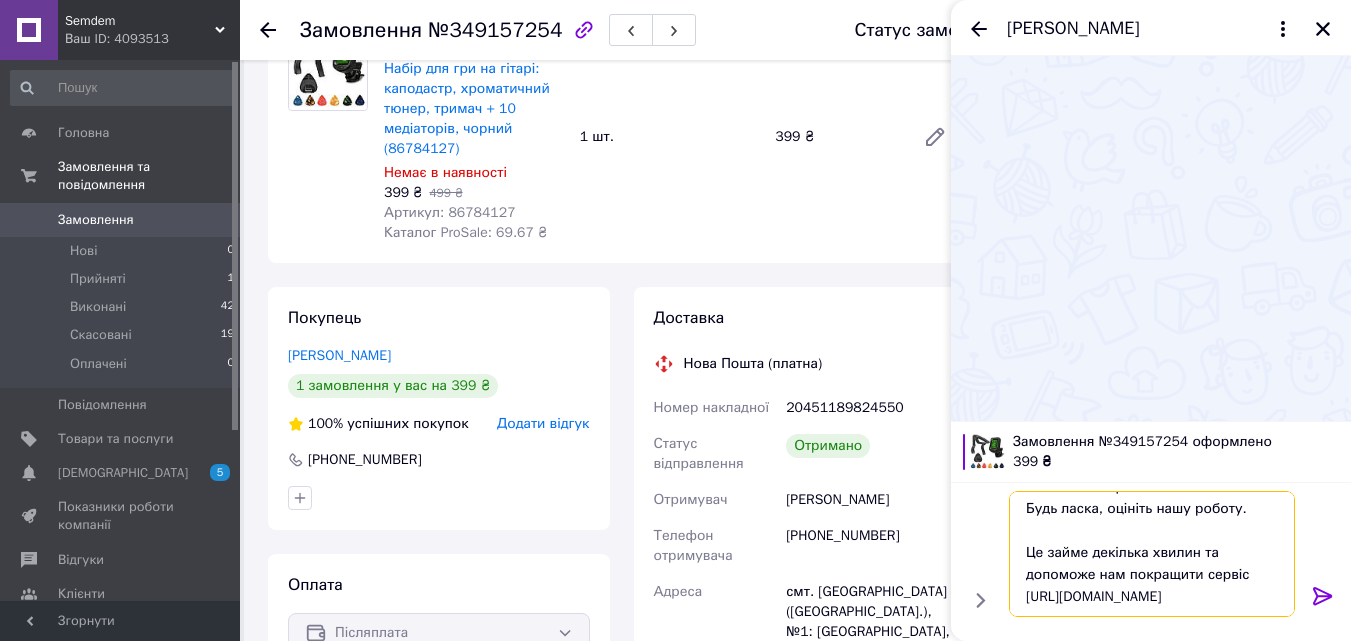type on "Добрий день !
Вас вітає інтернет-магазин Semdem!
Будь ласка, оцініть нашу роботу.
Це займе декілька хвилин та допоможе нам покращити сервіс
[URL][DOMAIN_NAME]" 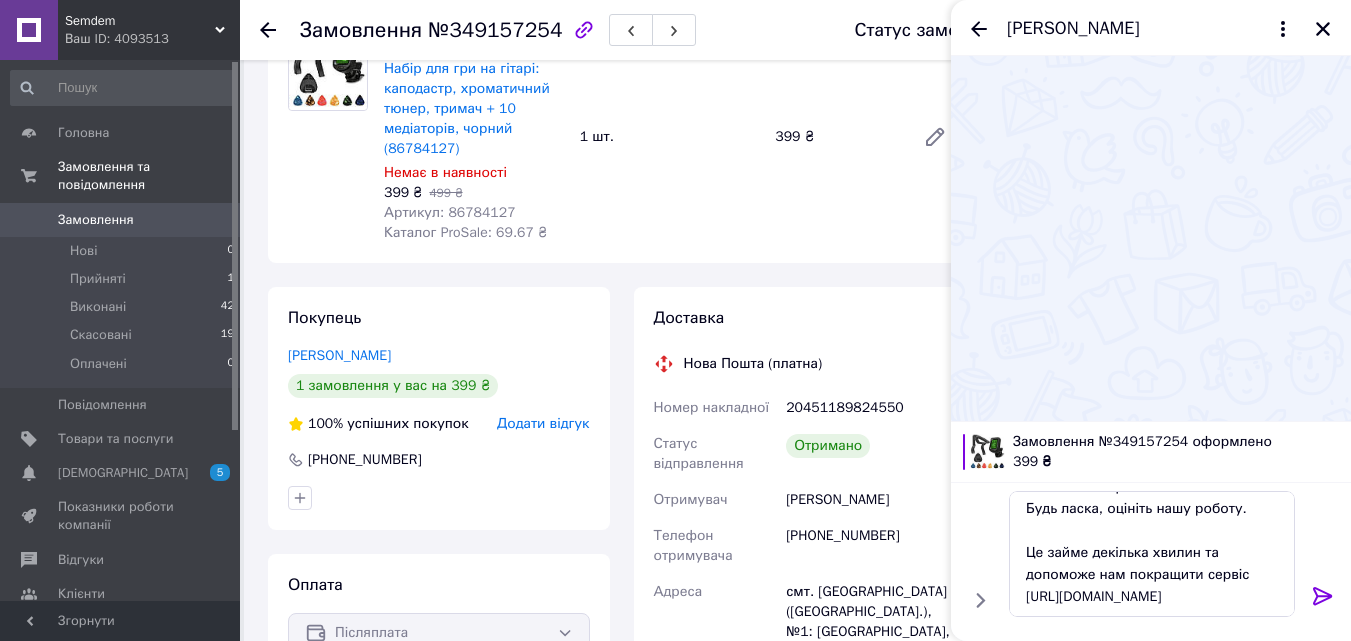 click 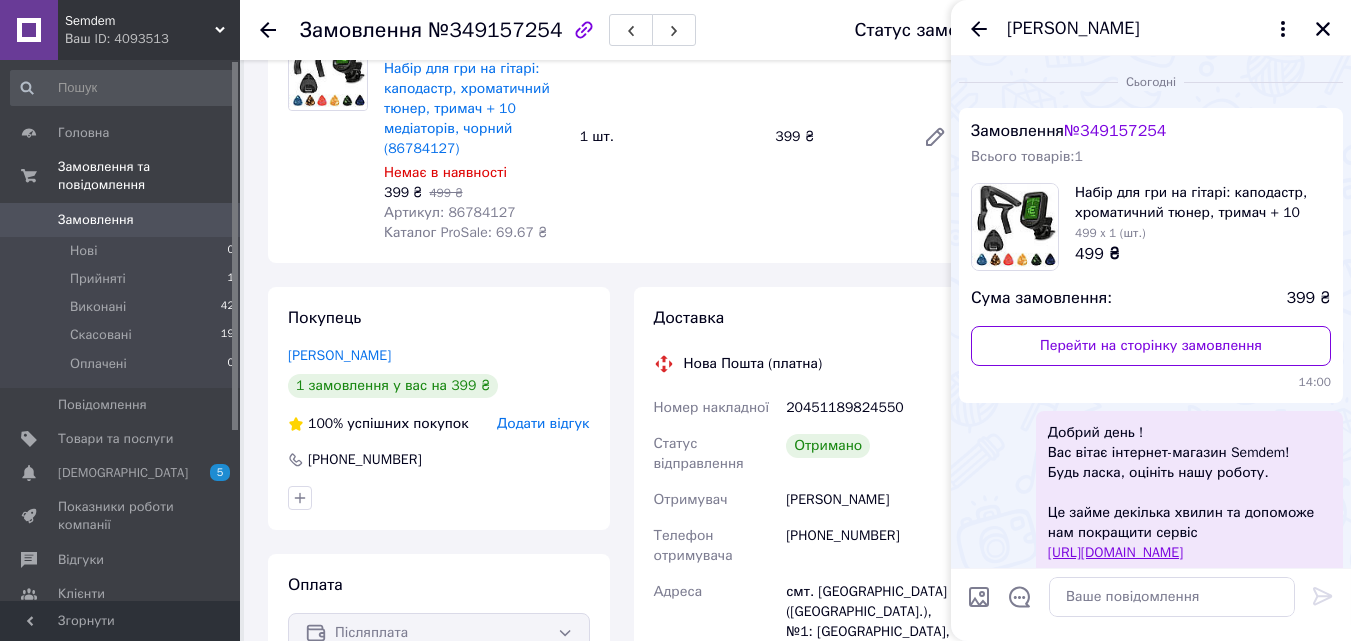 scroll, scrollTop: 0, scrollLeft: 0, axis: both 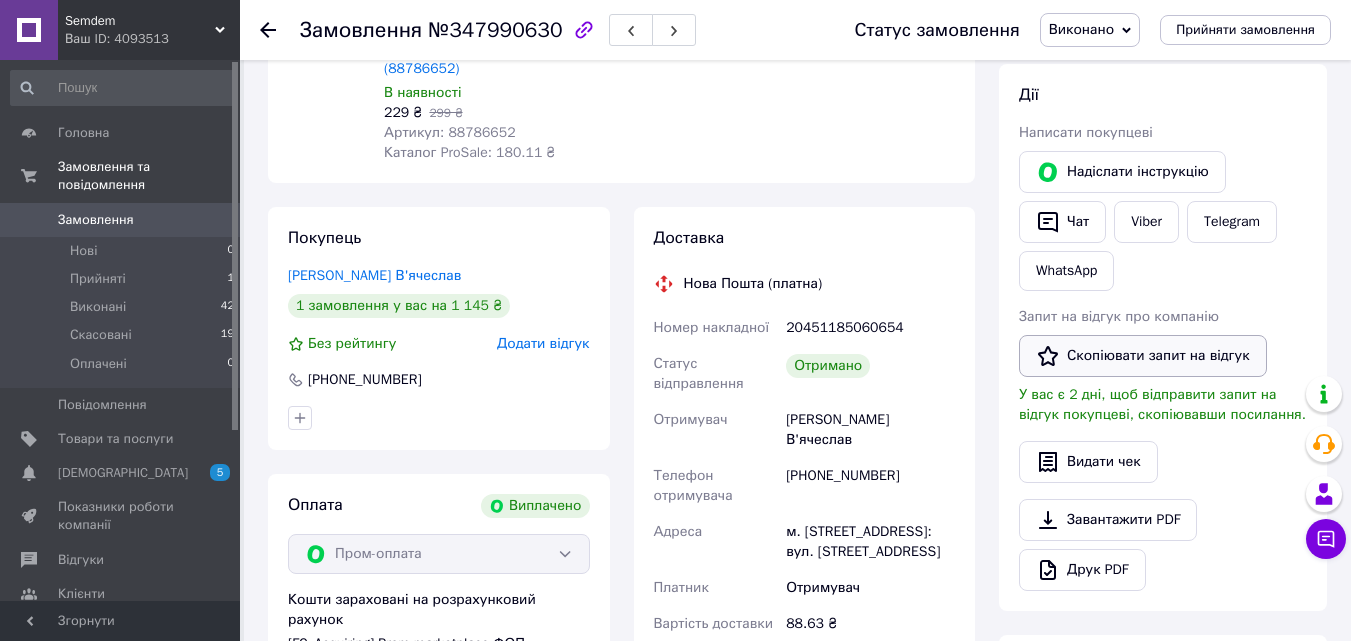 click on "Скопіювати запит на відгук" at bounding box center (1143, 356) 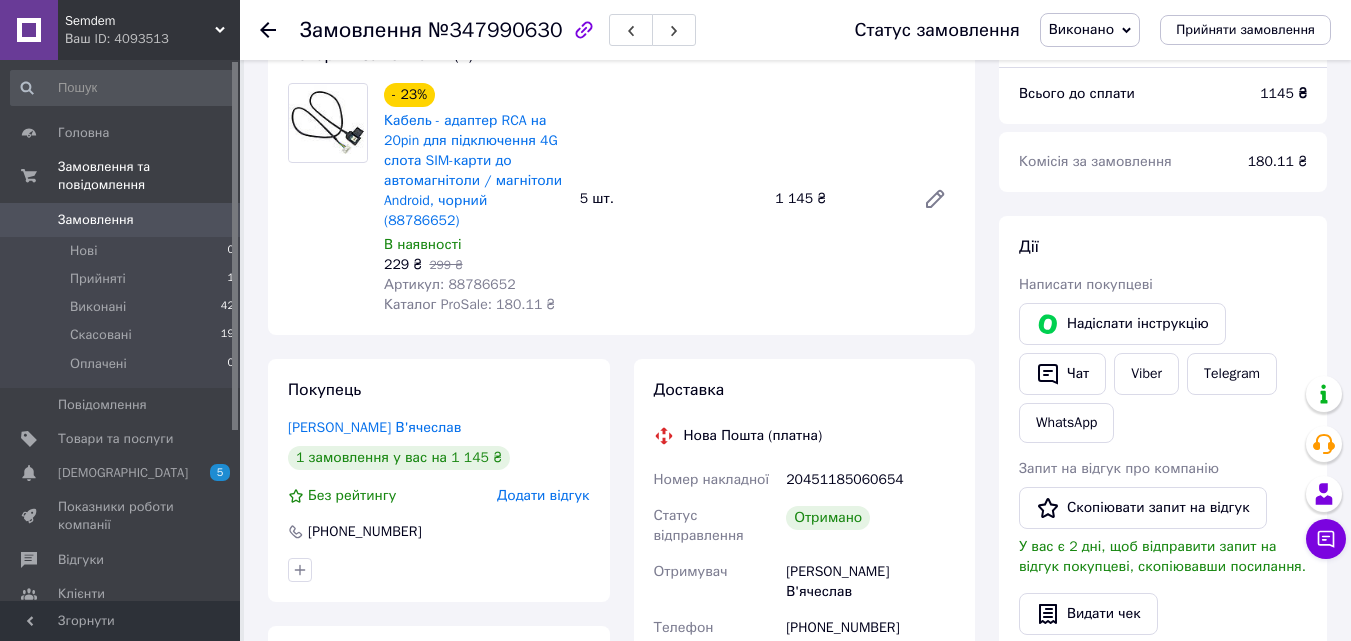 scroll, scrollTop: 400, scrollLeft: 0, axis: vertical 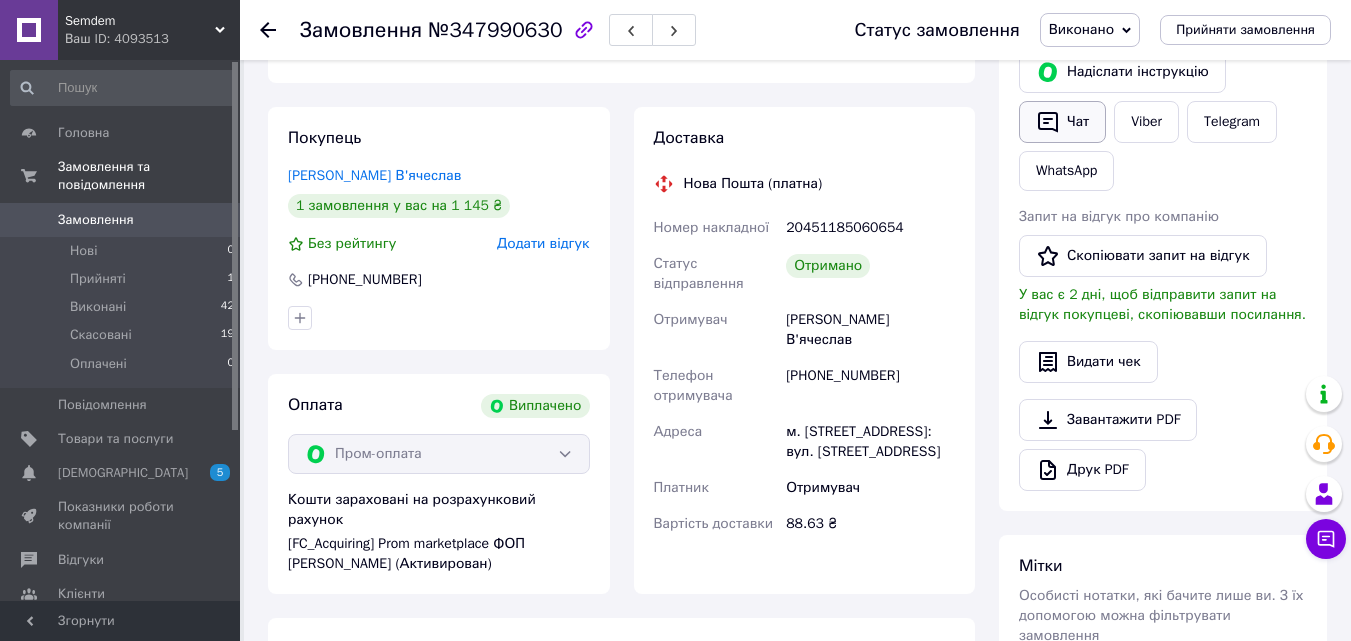 click on "Чат" at bounding box center (1062, 122) 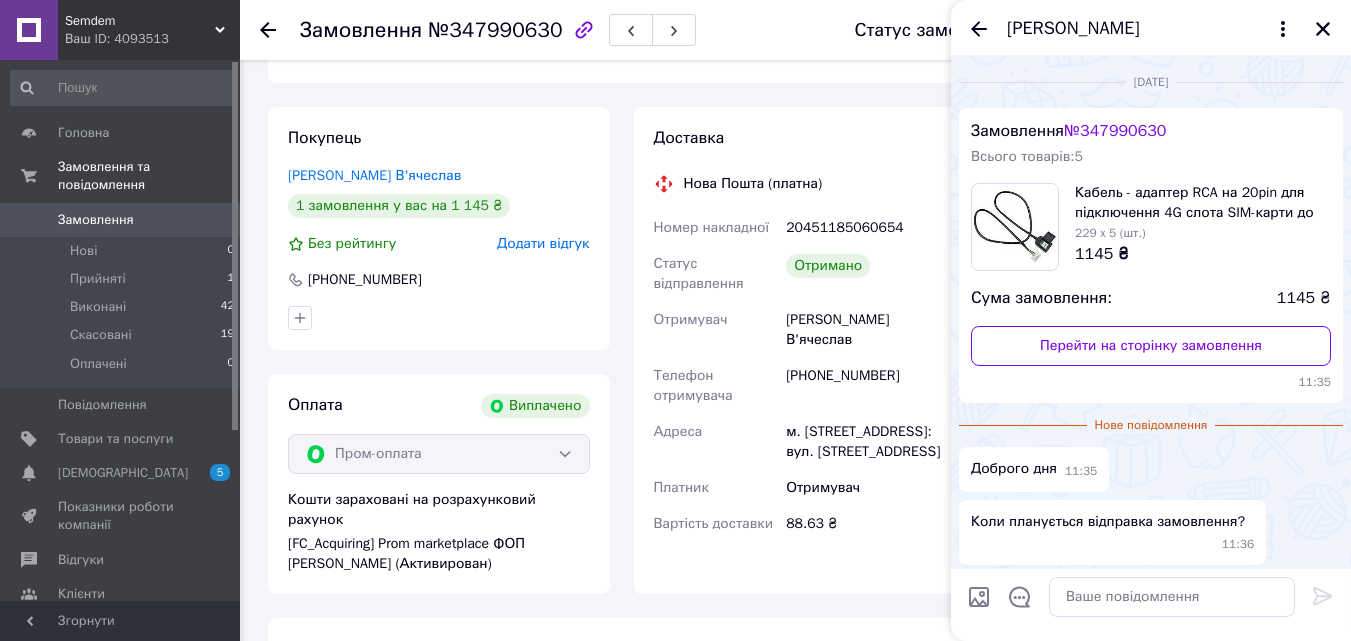scroll, scrollTop: 78, scrollLeft: 0, axis: vertical 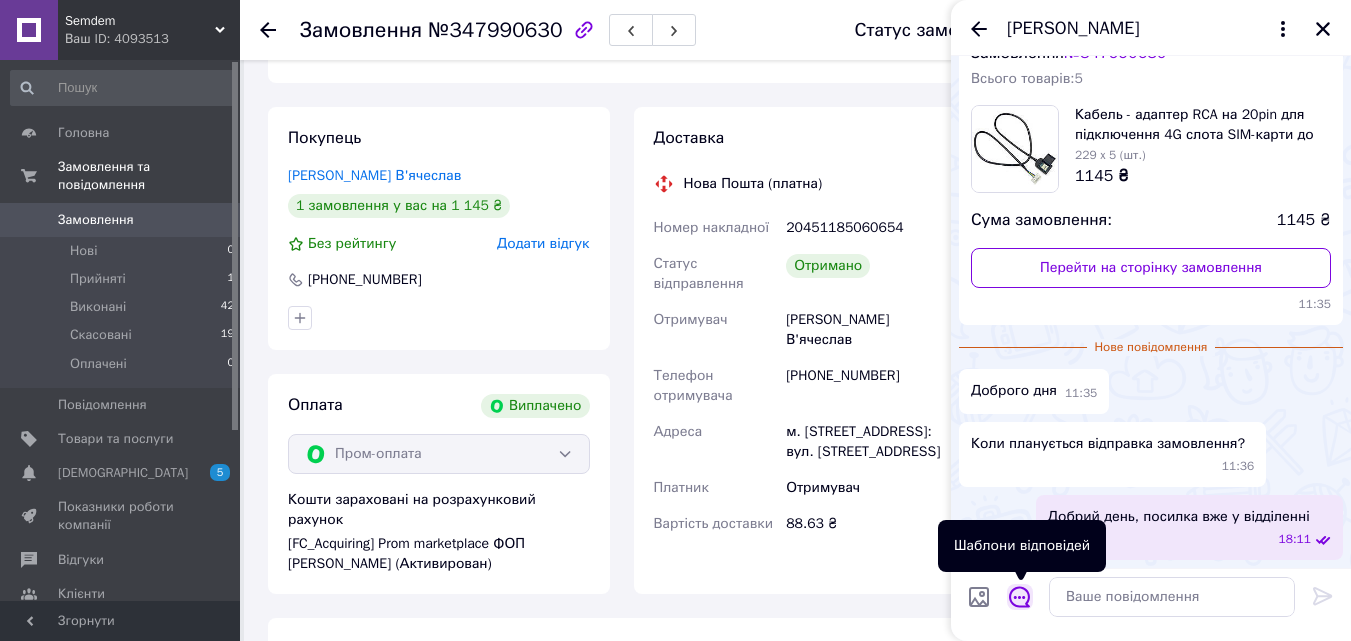 click 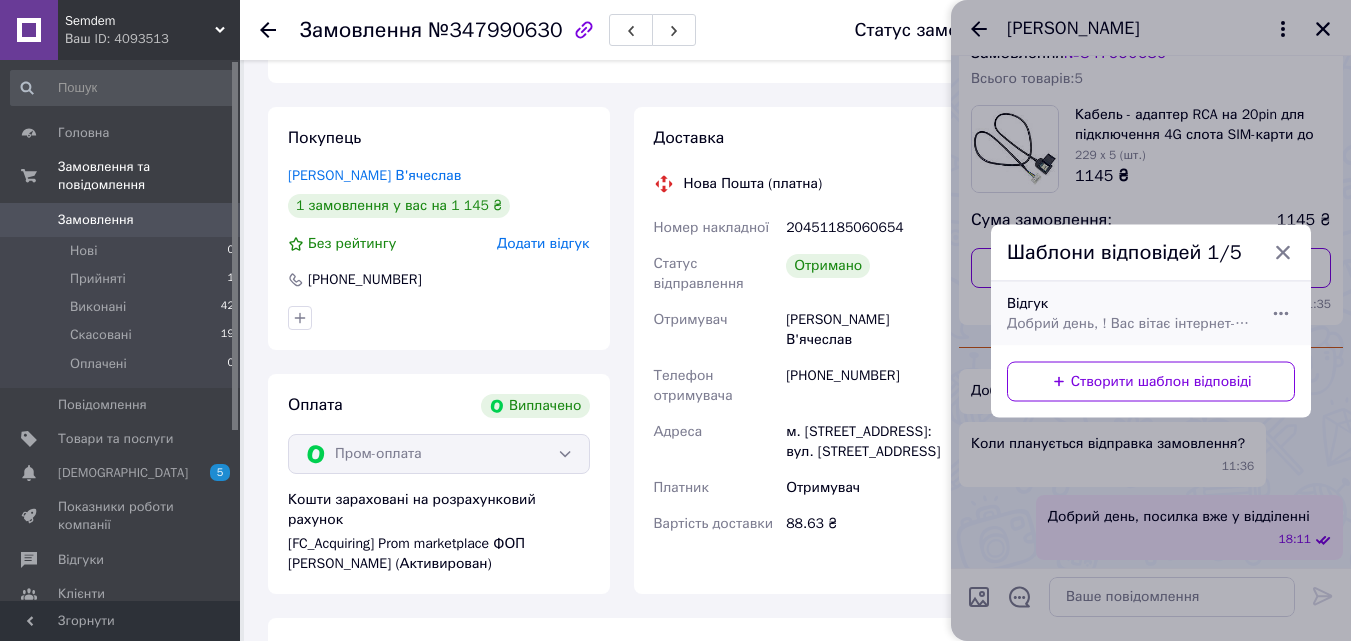 click on "Добрий день, !
Вас вітає інтернет-магазин Semdem!
Будь ласка, оцініть нашу роботу.
Це займе декілька хвилин та допоможе нам покращити сервіс
(посилання на товар)" at bounding box center (1129, 323) 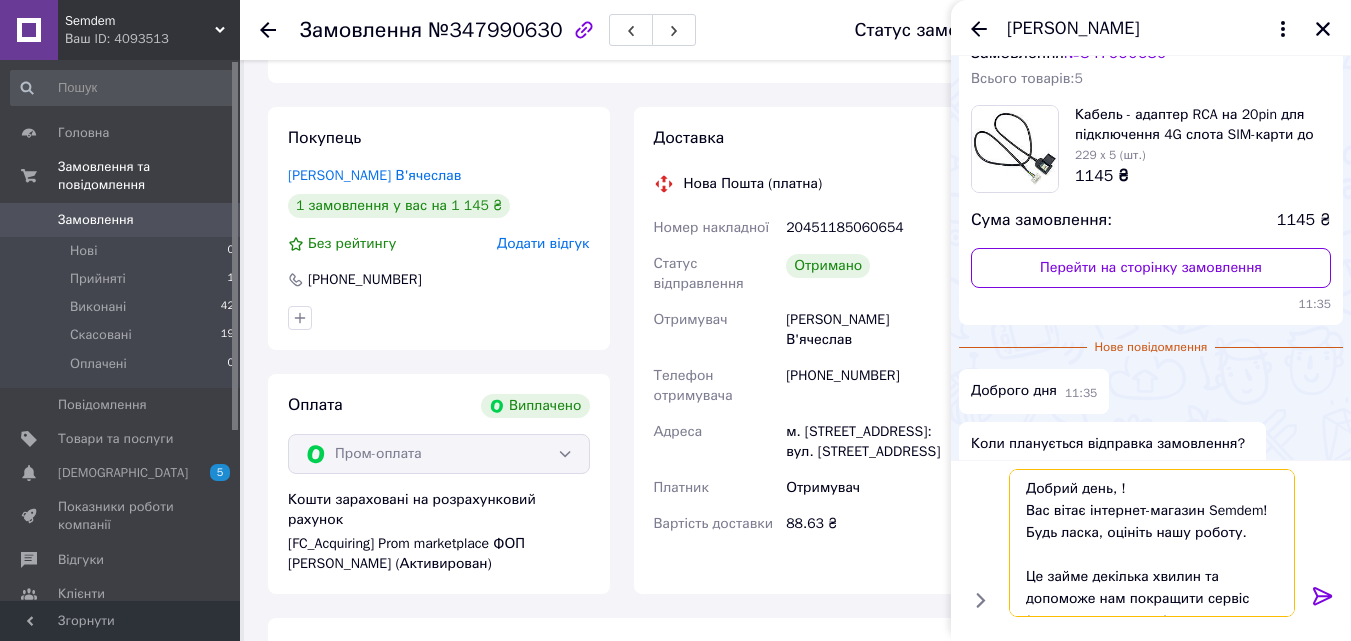 click on "Добрий день, !
Вас вітає інтернет-магазин Semdem!
Будь ласка, оцініть нашу роботу.
Це займе декілька хвилин та допоможе нам покращити сервіс
(посилання на товар)" at bounding box center (1152, 543) 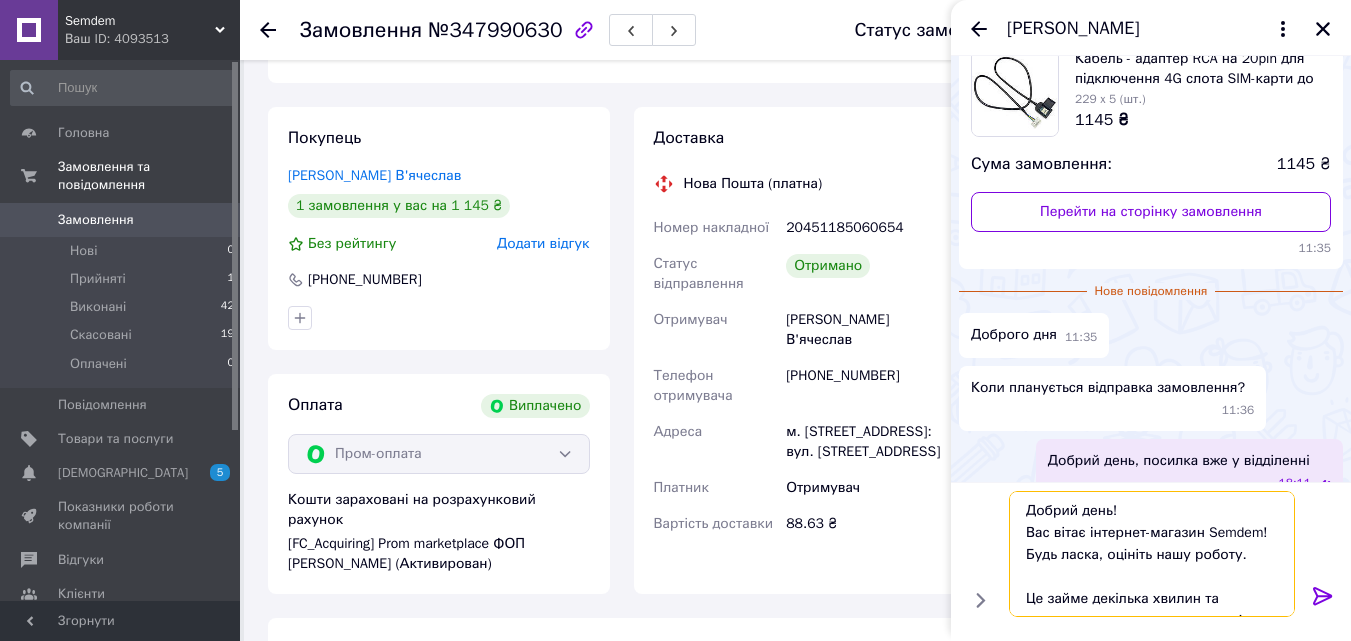 scroll, scrollTop: 164, scrollLeft: 0, axis: vertical 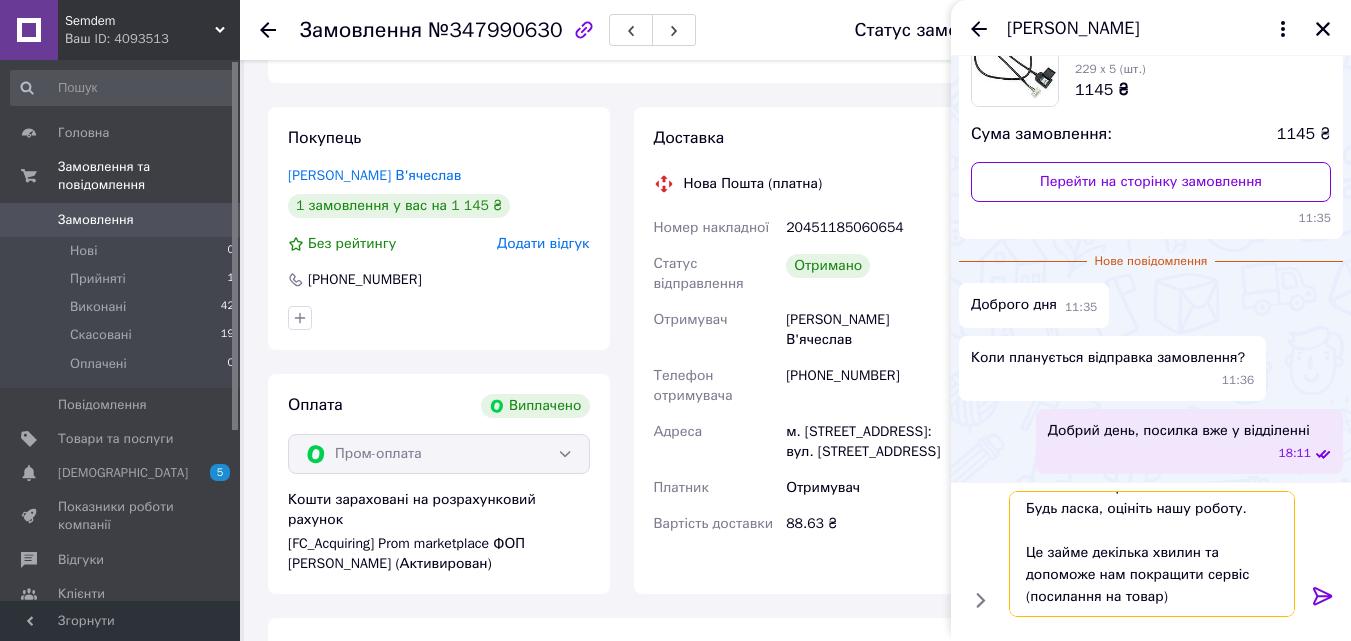 drag, startPoint x: 1162, startPoint y: 596, endPoint x: 1028, endPoint y: 593, distance: 134.03358 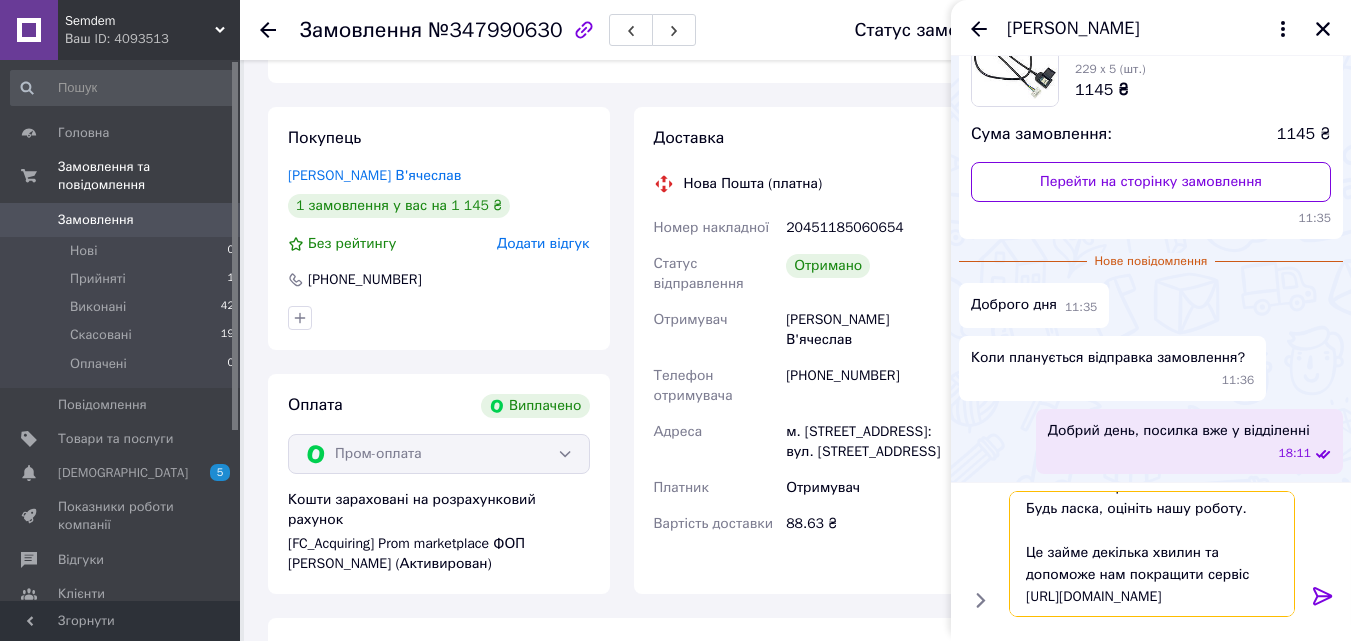 type on "Добрий день!
Вас вітає інтернет-магазин Semdem!
Будь ласка, оцініть нашу роботу.
Це займе декілька хвилин та допоможе нам покращити сервіс
https://s.prom.st/U8PfMpMYpgh" 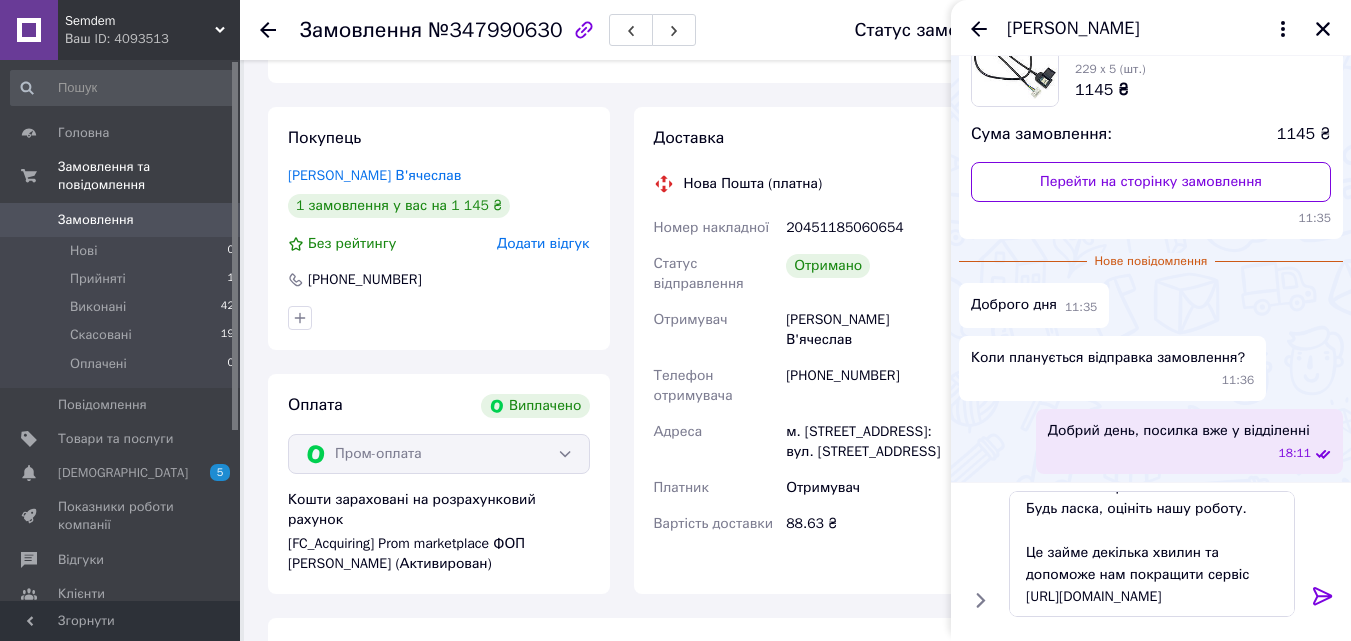 click 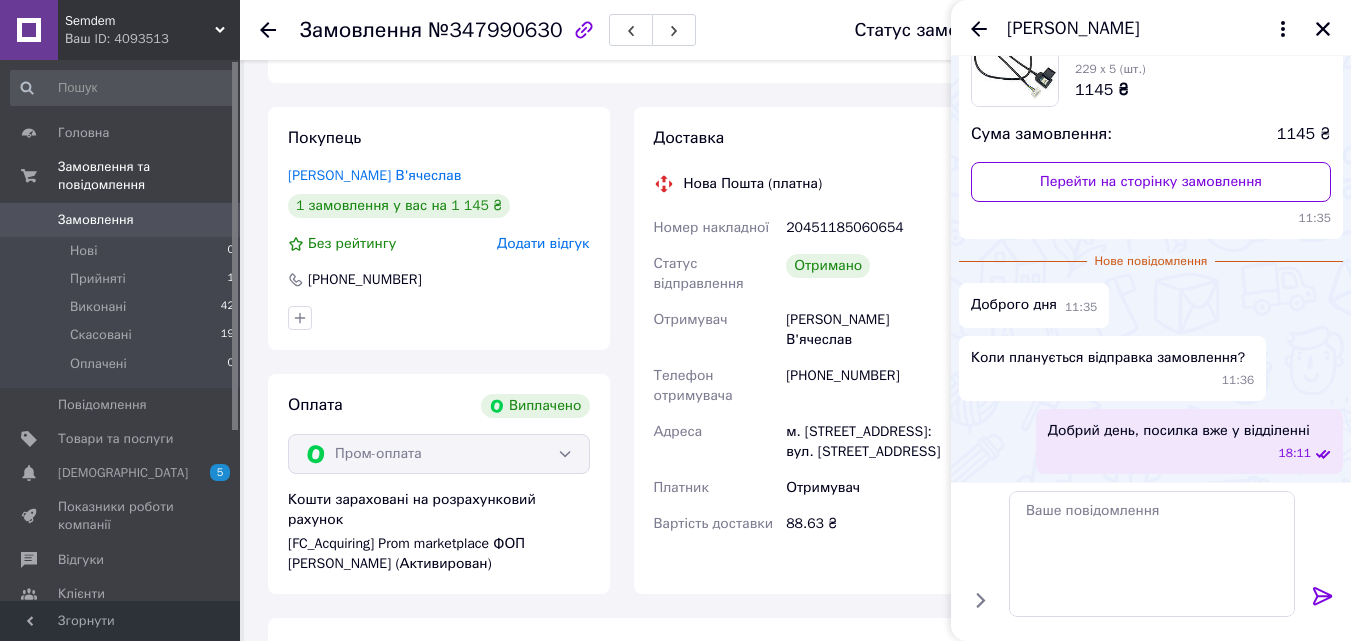 scroll, scrollTop: 0, scrollLeft: 0, axis: both 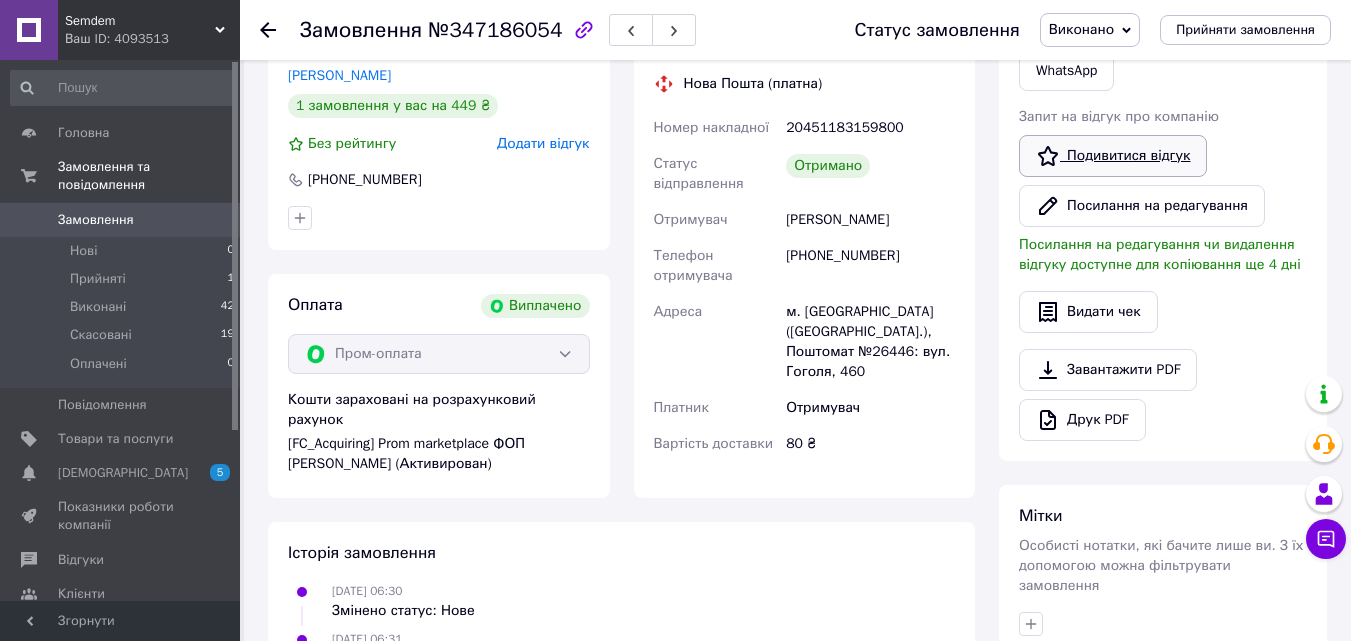 click on "Подивитися відгук" at bounding box center (1113, 156) 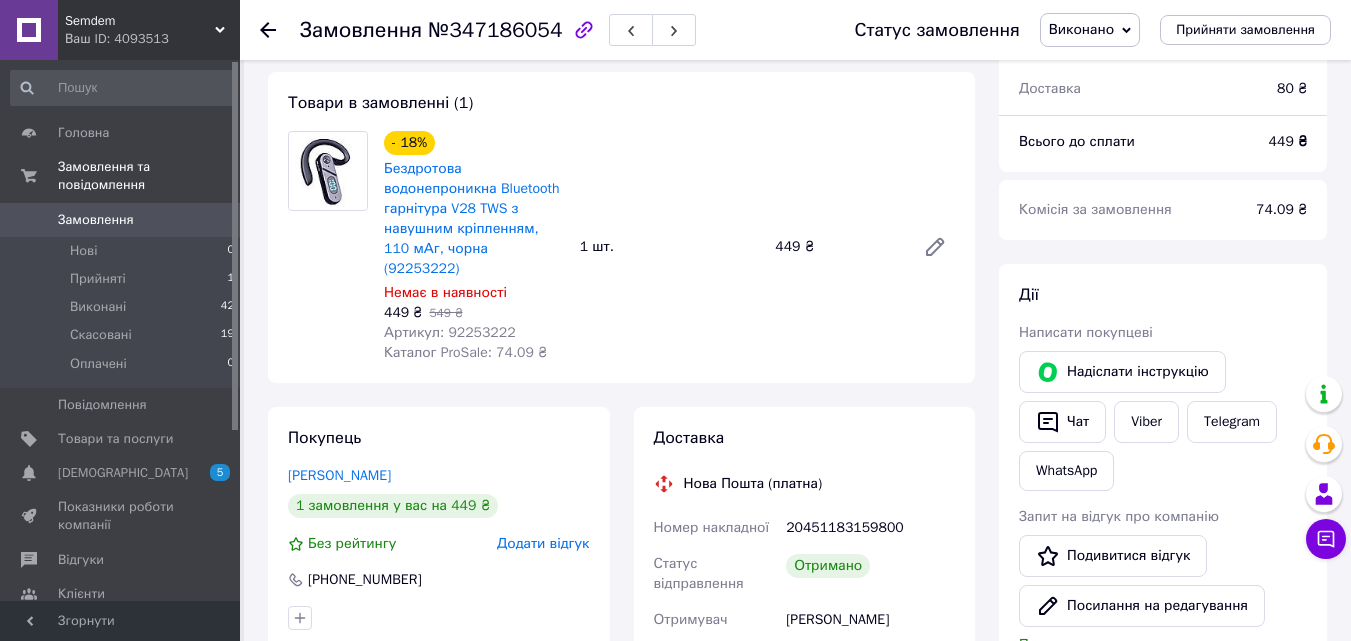 scroll, scrollTop: 0, scrollLeft: 0, axis: both 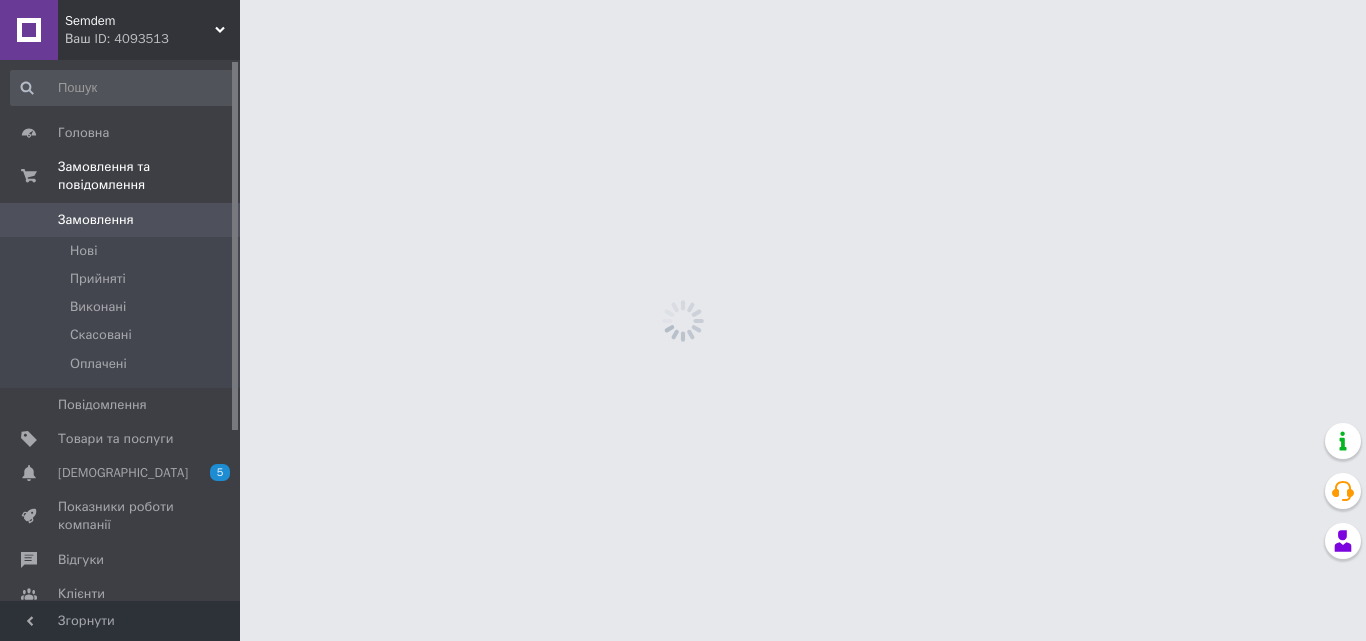 click on "Semdem Ваш ID: 4093513 Сайт Semdem Кабінет покупця Перевірити стан системи Сторінка на порталі Довідка Вийти Головна Замовлення та повідомлення Замовлення 0 [GEOGRAPHIC_DATA] Виконані Скасовані Оплачені Повідомлення 0 Товари та послуги Сповіщення 5 0 Показники роботи компанії Відгуки Клієнти Каталог ProSale Аналітика Управління сайтом Гаманець компанії [PERSON_NAME] Тарифи та рахунки Prom мікс 1 000 Згорнути" at bounding box center (683, 0) 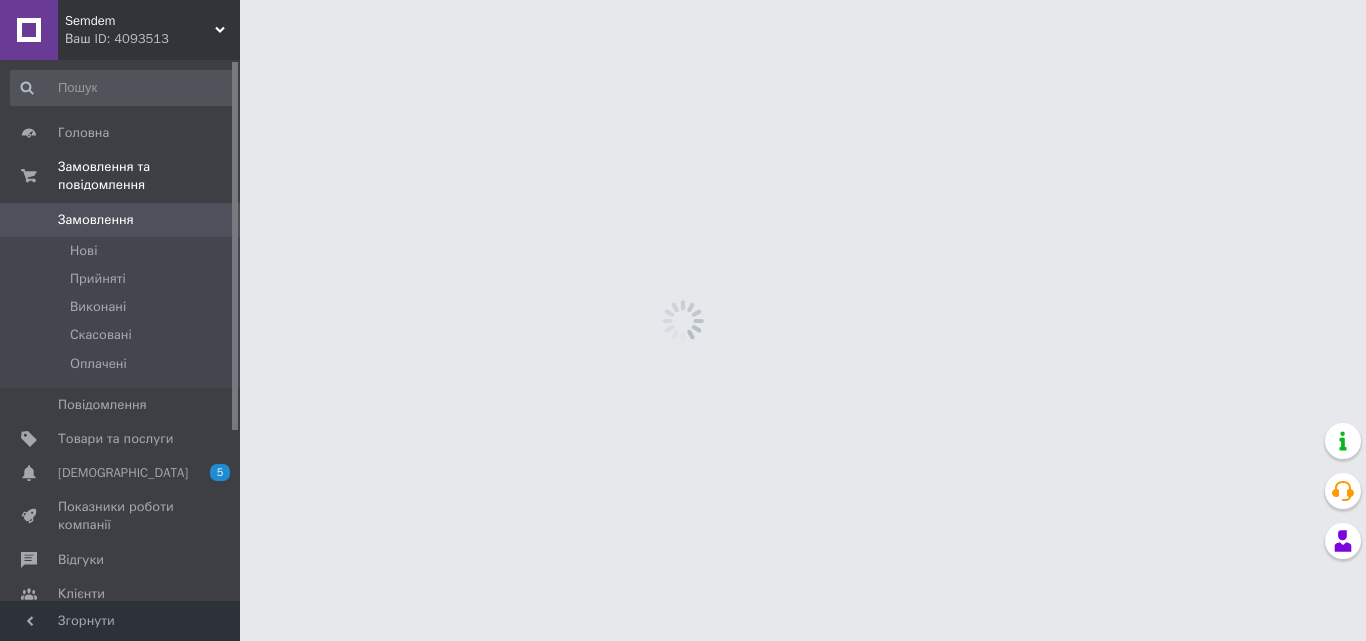 click on "Semdem Ваш ID: 4093513 Сайт Semdem Кабінет покупця Перевірити стан системи Сторінка на порталі Довідка Вийти Головна Замовлення та повідомлення Замовлення 0 [GEOGRAPHIC_DATA] Виконані Скасовані Оплачені Повідомлення 0 Товари та послуги Сповіщення 5 0 Показники роботи компанії Відгуки Клієнти Каталог ProSale Аналітика Управління сайтом Гаманець компанії [PERSON_NAME] Тарифи та рахунки Prom мікс 1 000 Згорнути" at bounding box center (683, 0) 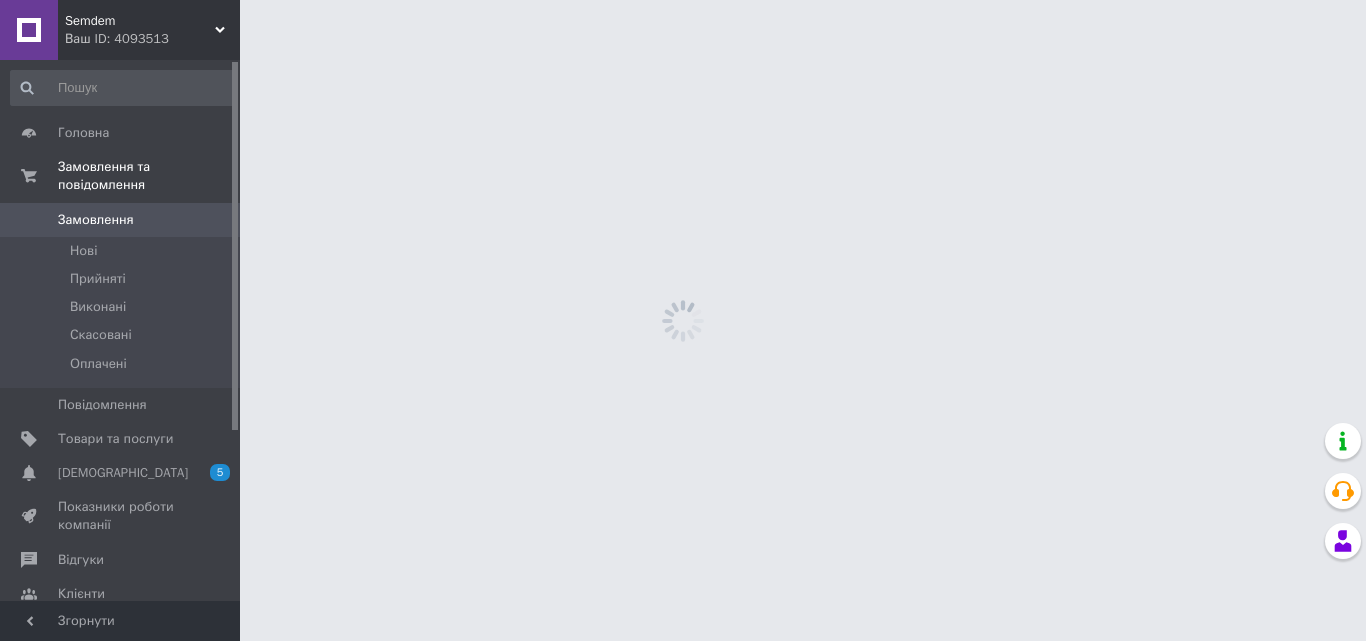 click on "Semdem Ваш ID: 4093513 Сайт Semdem Кабінет покупця Перевірити стан системи Сторінка на порталі Довідка Вийти Головна Замовлення та повідомлення Замовлення 0 [GEOGRAPHIC_DATA] Виконані Скасовані Оплачені Повідомлення 0 Товари та послуги Сповіщення 5 0 Показники роботи компанії Відгуки Клієнти Каталог ProSale Аналітика Управління сайтом Гаманець компанії [PERSON_NAME] Тарифи та рахунки Prom мікс 1 000 Згорнути" at bounding box center [683, 0] 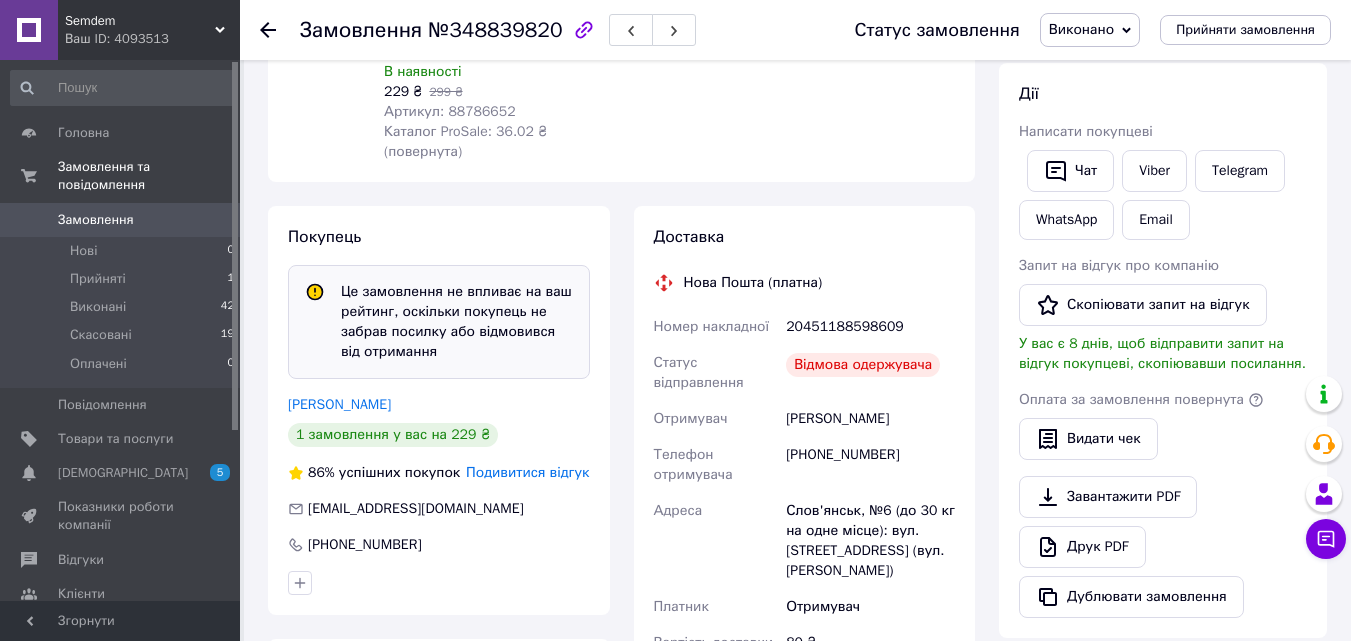 scroll, scrollTop: 400, scrollLeft: 0, axis: vertical 